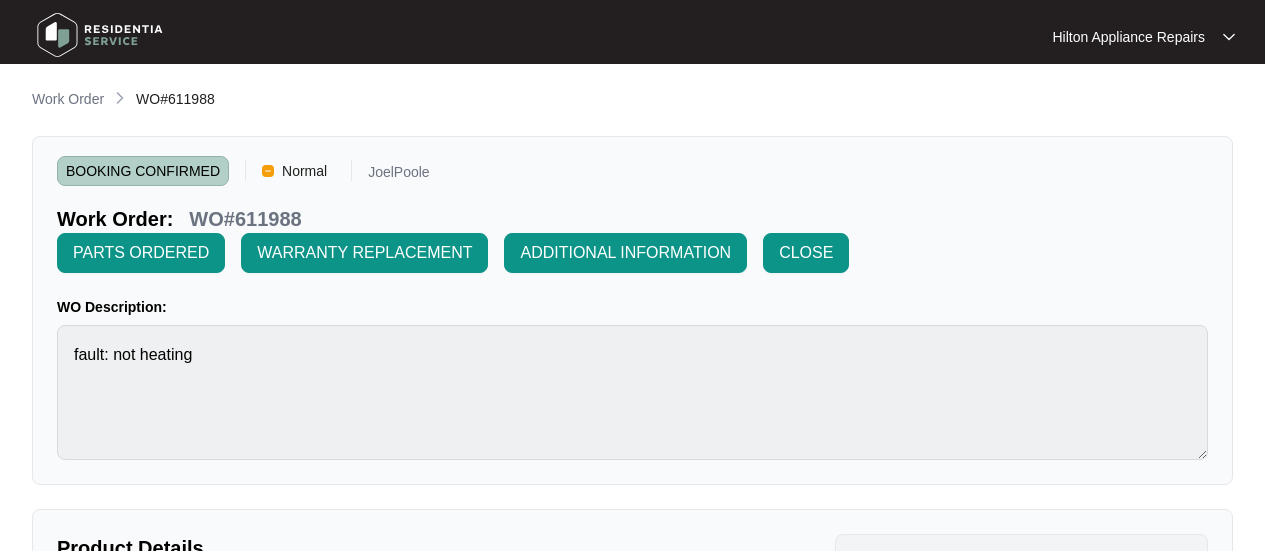 scroll, scrollTop: 0, scrollLeft: 0, axis: both 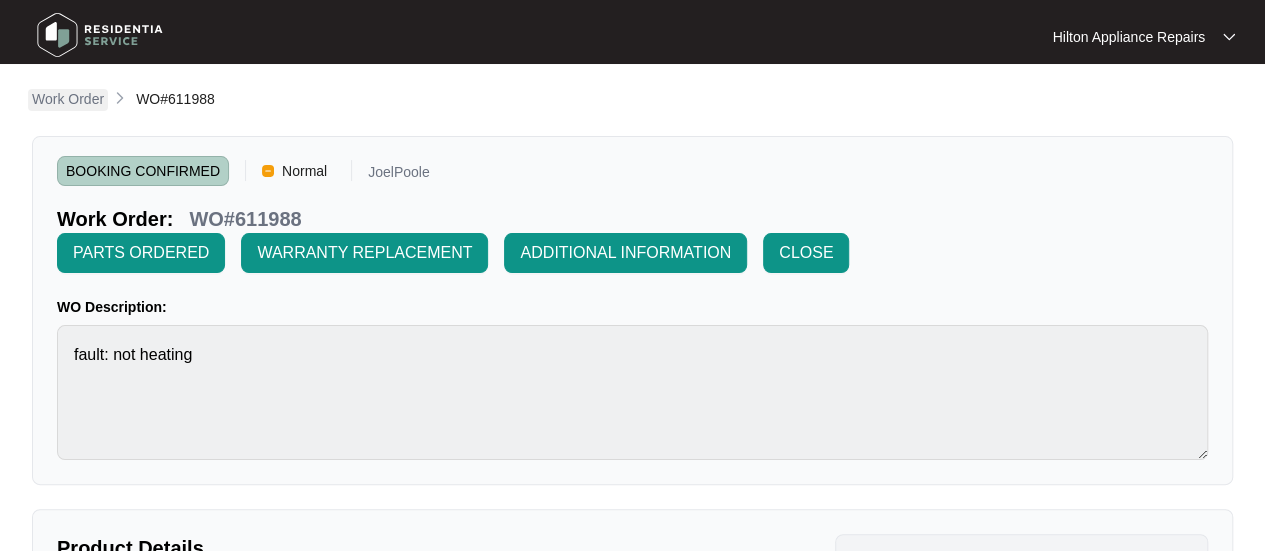 click on "Work Order" at bounding box center (68, 99) 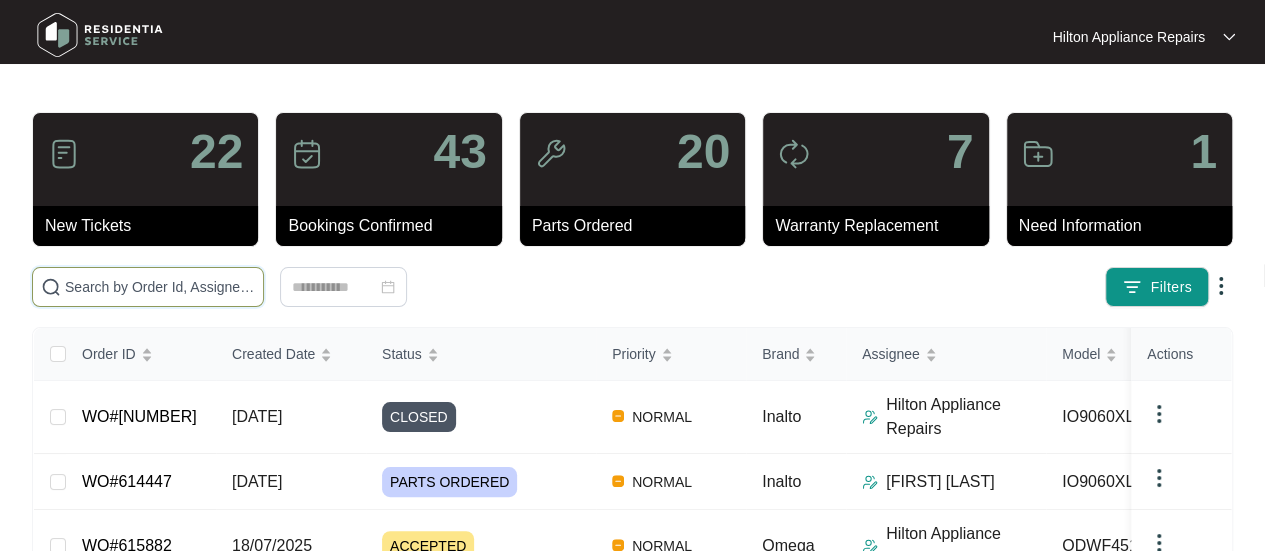 click at bounding box center (160, 287) 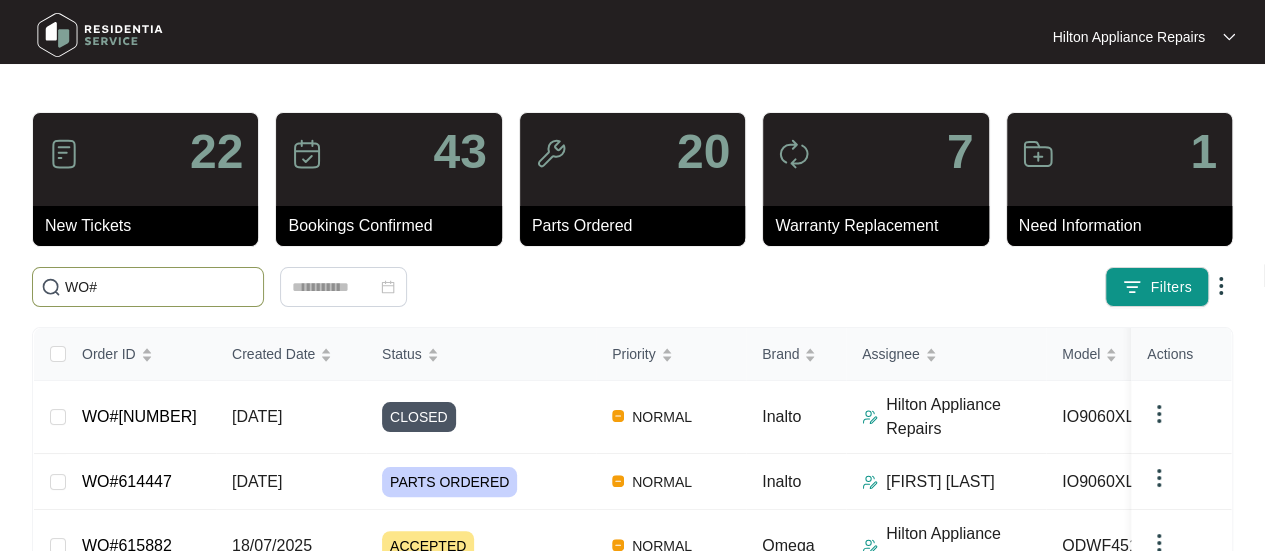 paste on "612470" 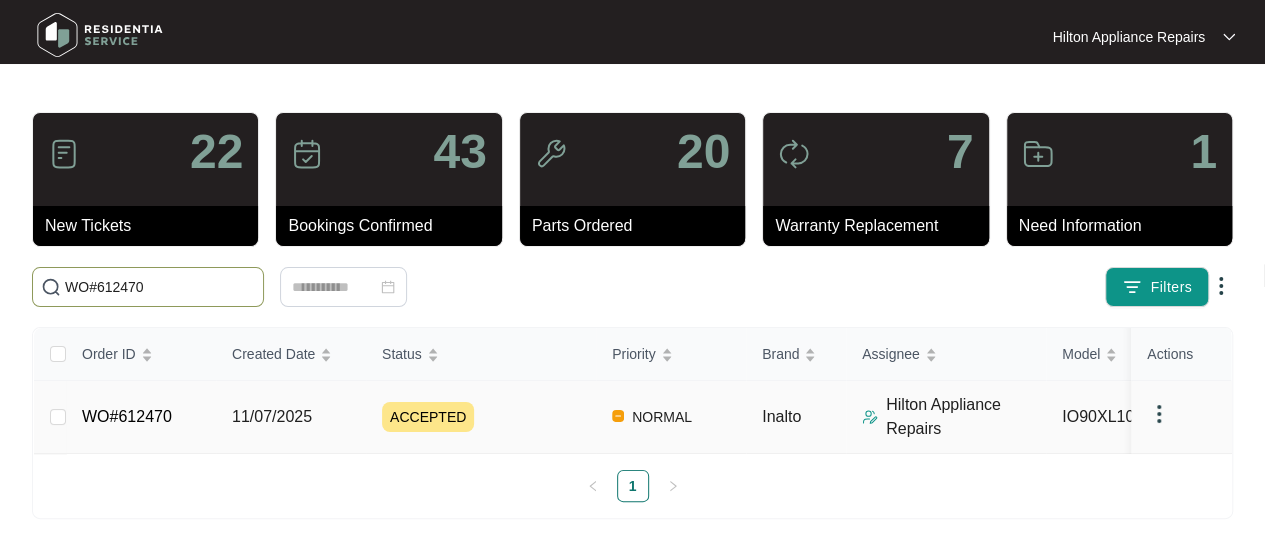 type on "WO#612470" 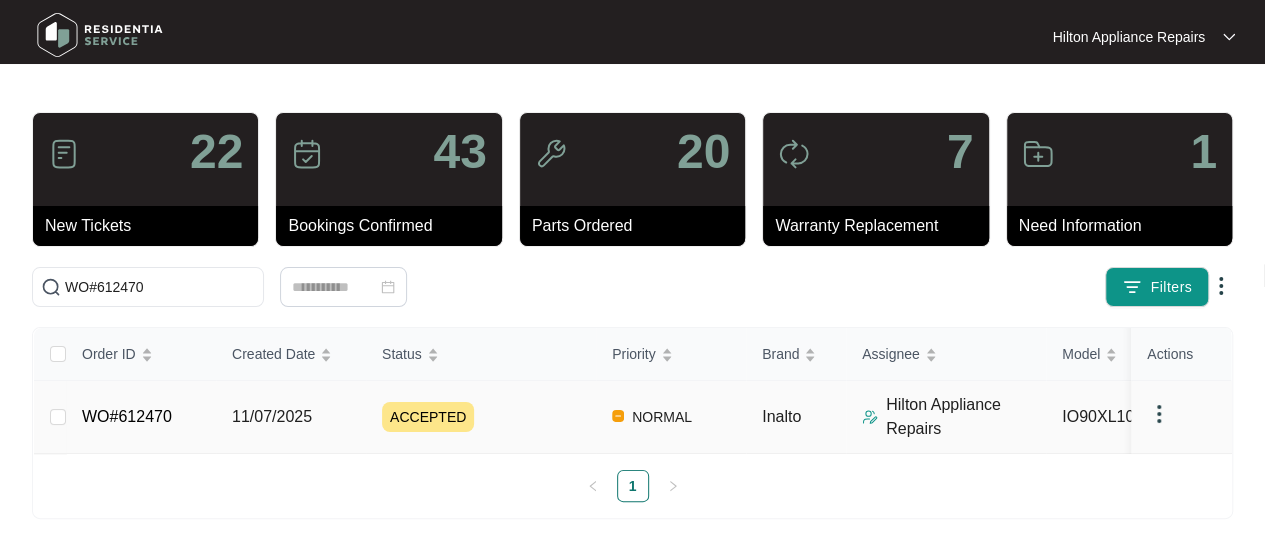 click on "11/07/2025" at bounding box center (272, 416) 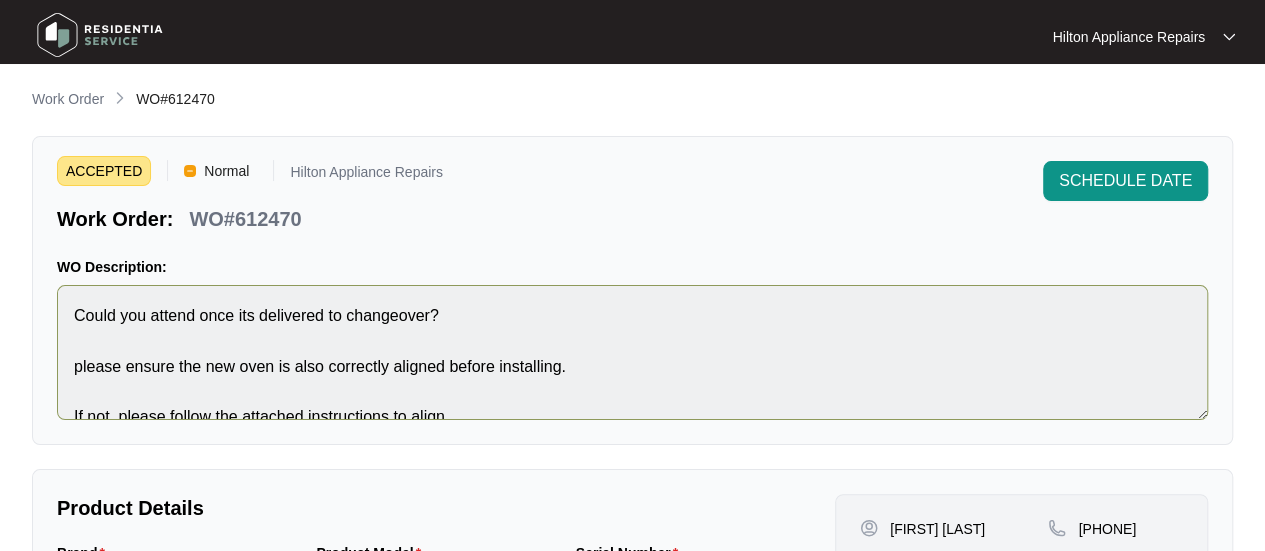 scroll, scrollTop: 75, scrollLeft: 0, axis: vertical 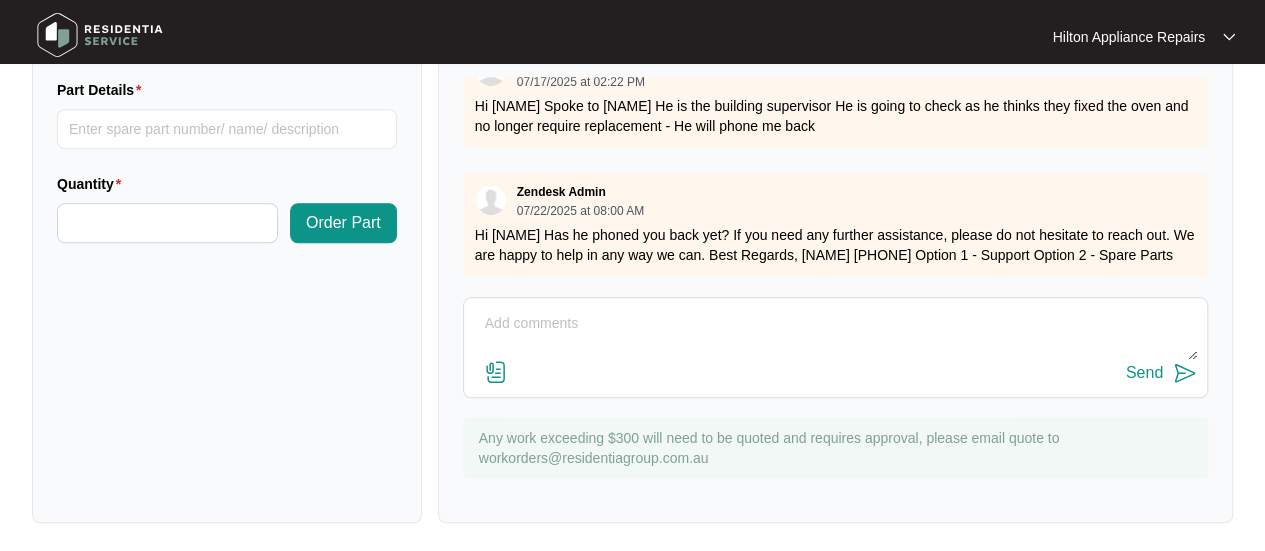 click at bounding box center [835, 334] 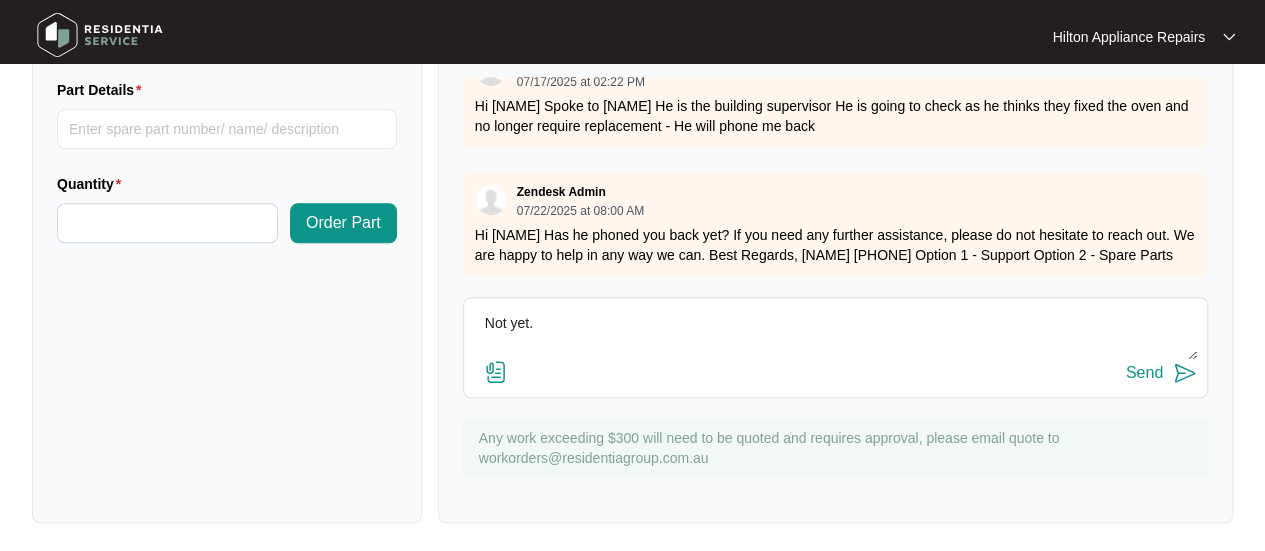 type on "Not yet." 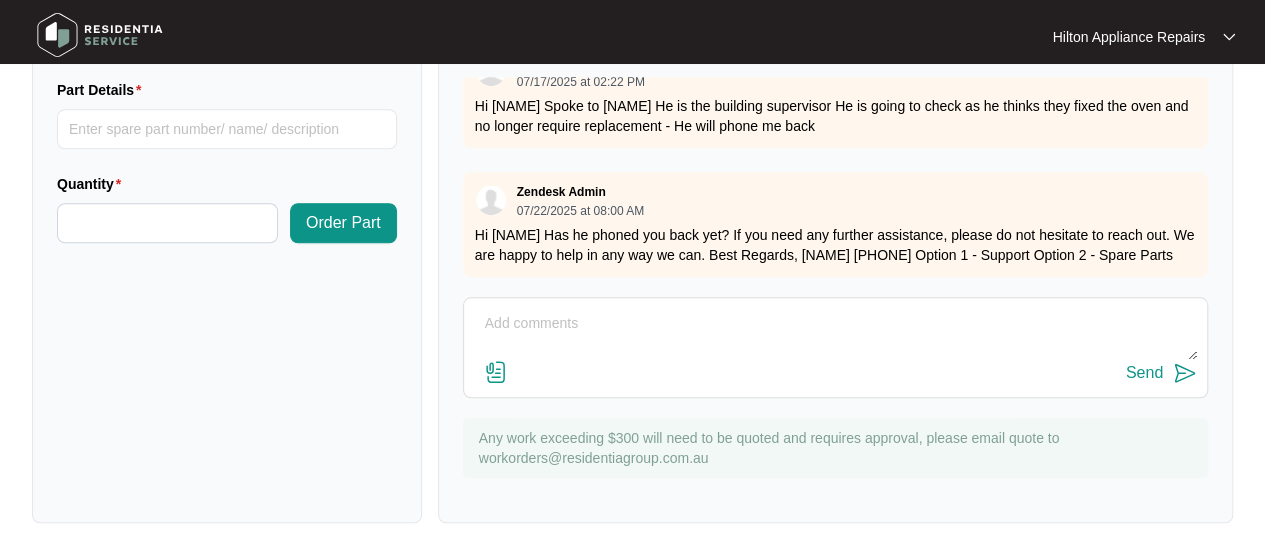 click at bounding box center [835, 334] 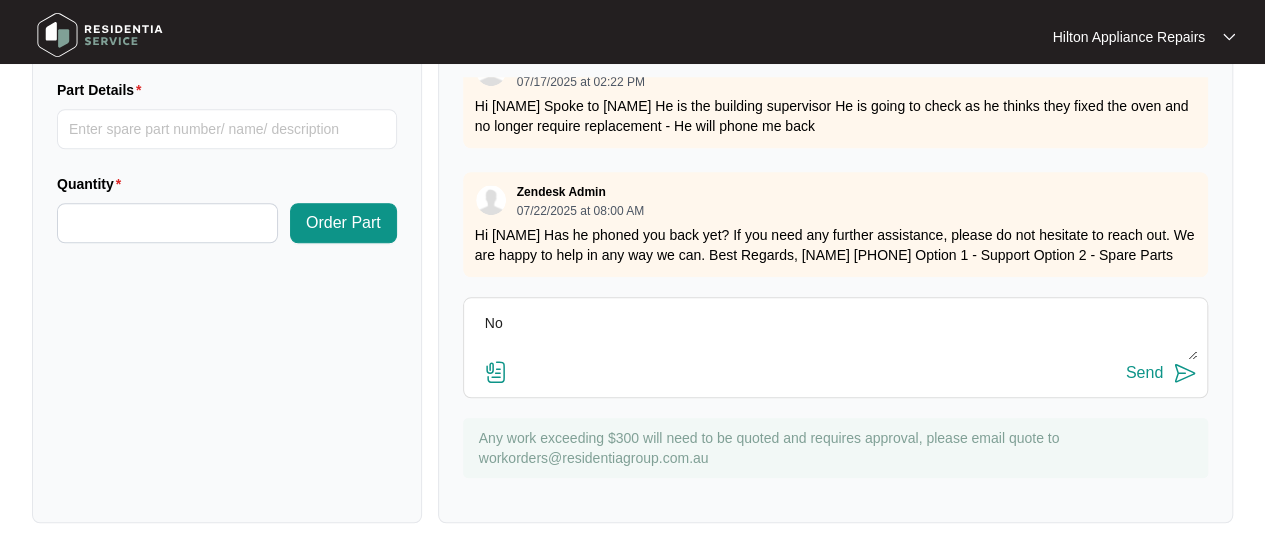 type on "N" 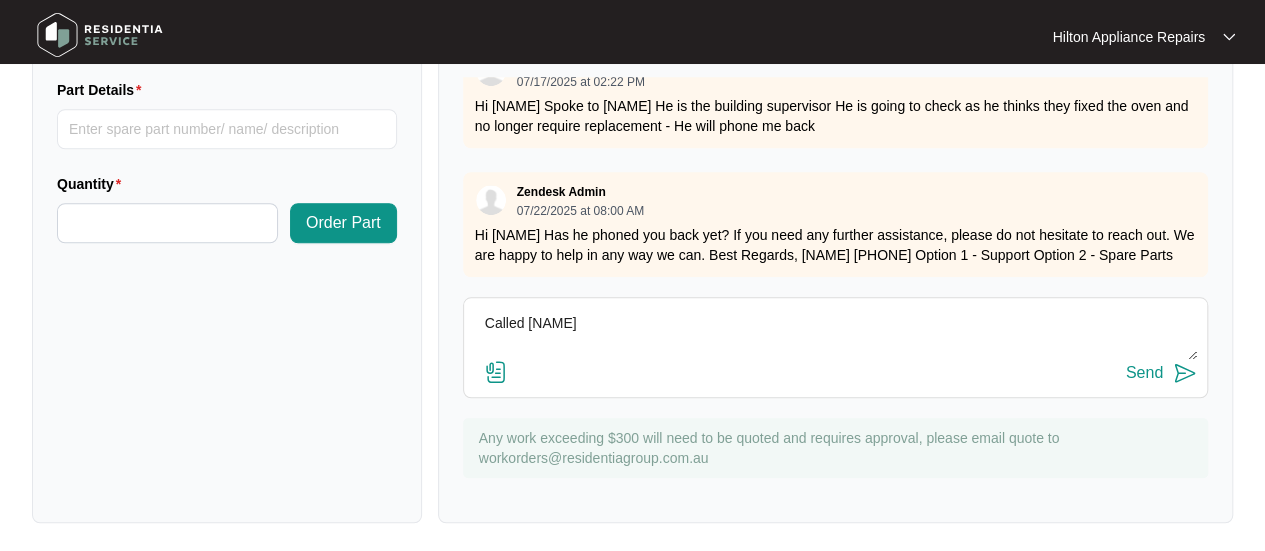 paste on "He advised he will meet with client sometimes this week and will check oven. He will let us know his findings." 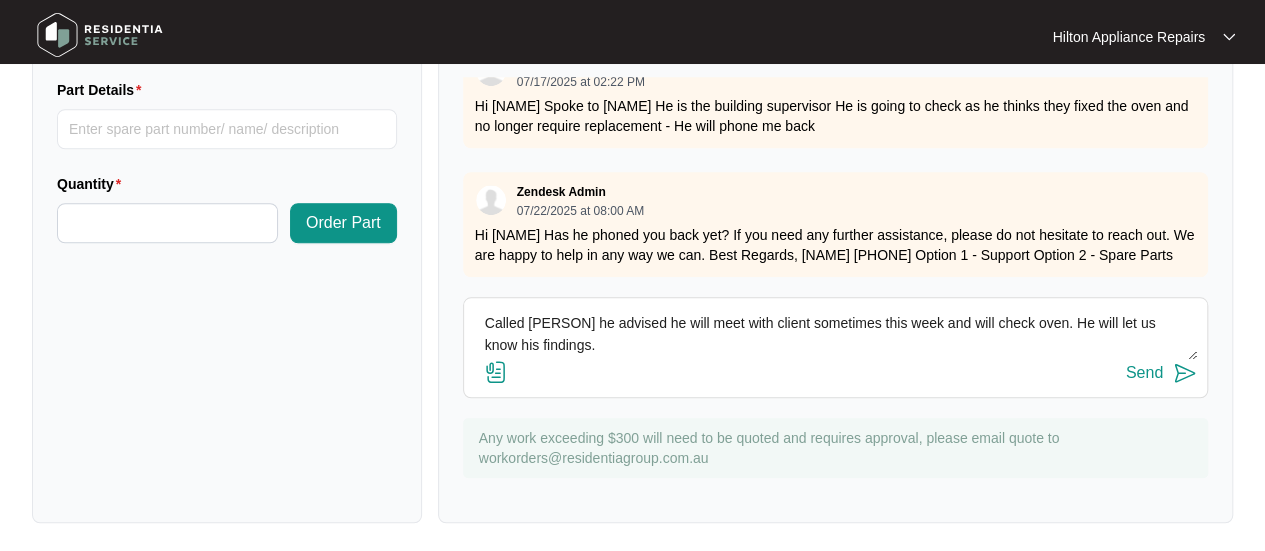 click on "Called [PERSON] he advised he will meet with client sometimes this week and will check oven. He will let us know his findings." at bounding box center (835, 334) 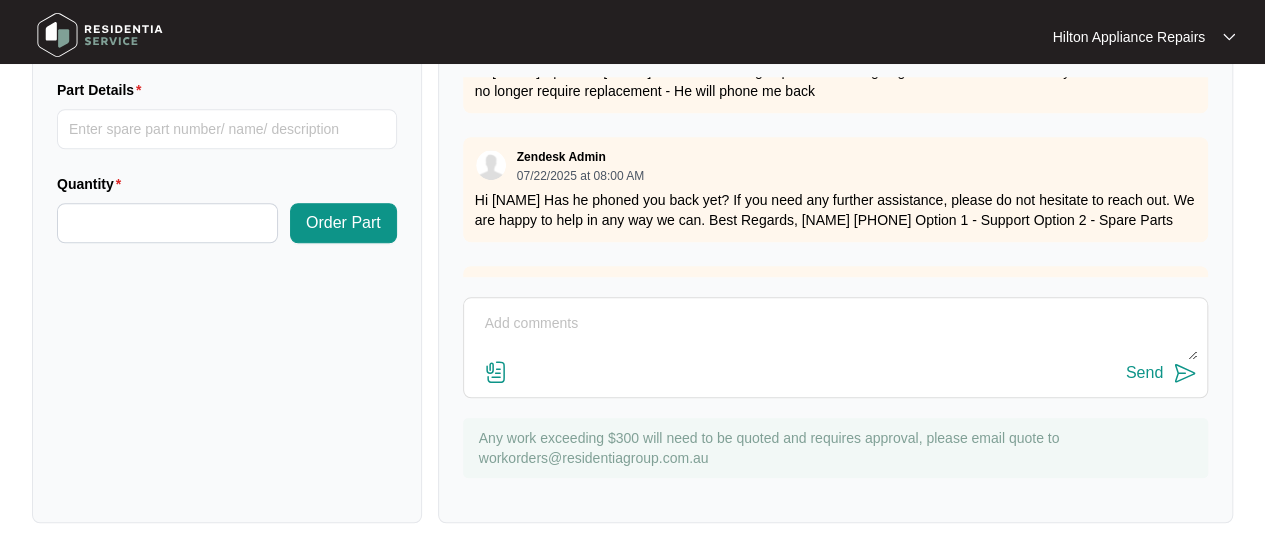 scroll, scrollTop: 588, scrollLeft: 0, axis: vertical 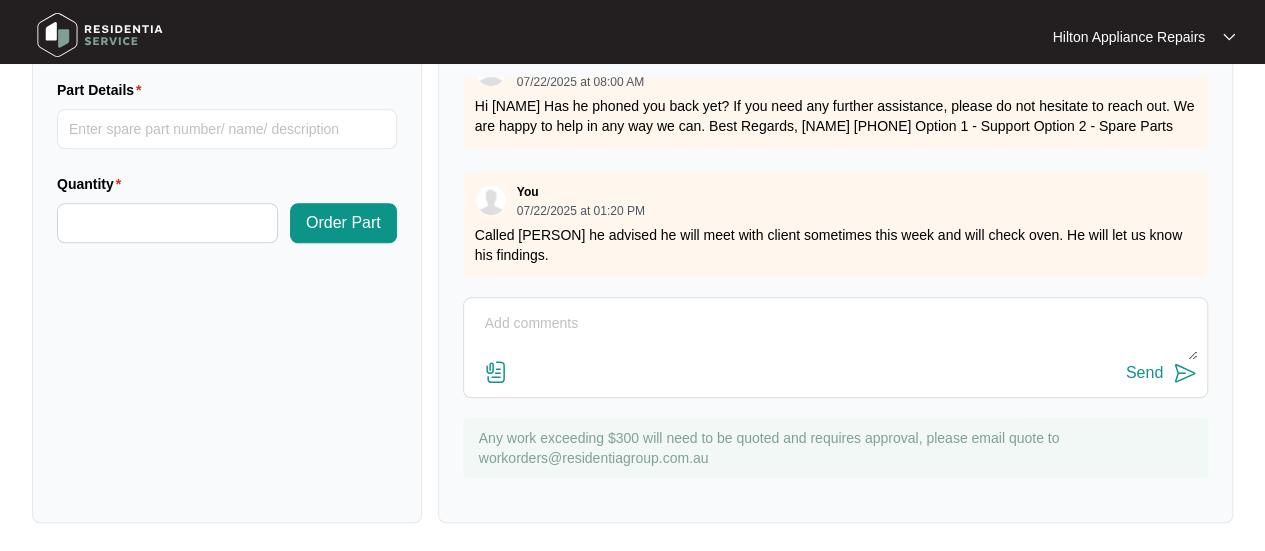 click at bounding box center (835, 334) 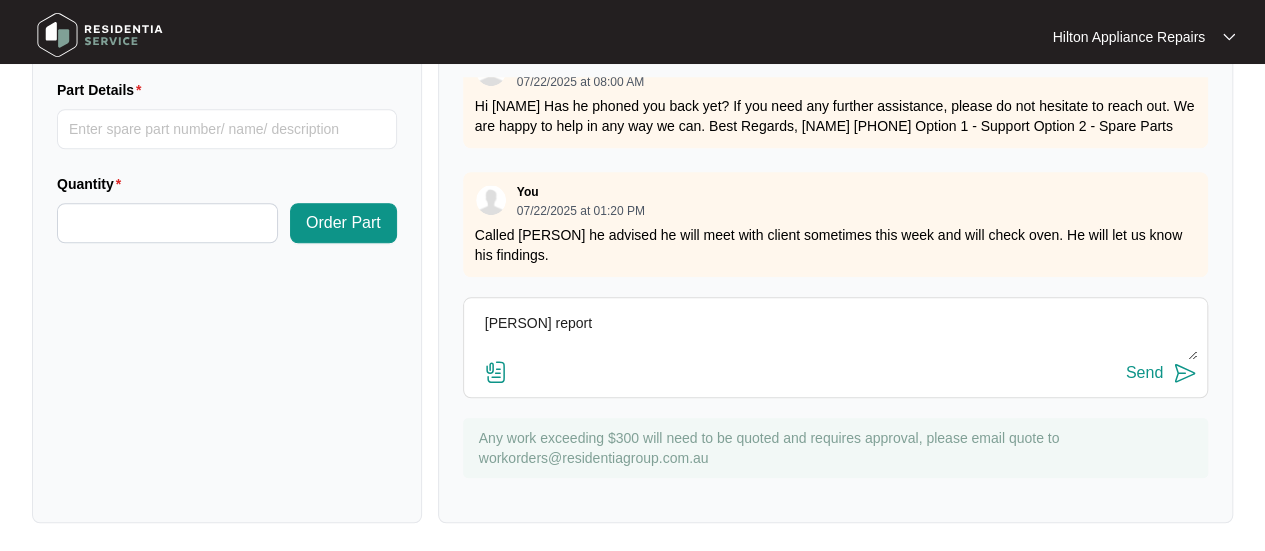 drag, startPoint x: 593, startPoint y: 327, endPoint x: 432, endPoint y: 322, distance: 161.07762 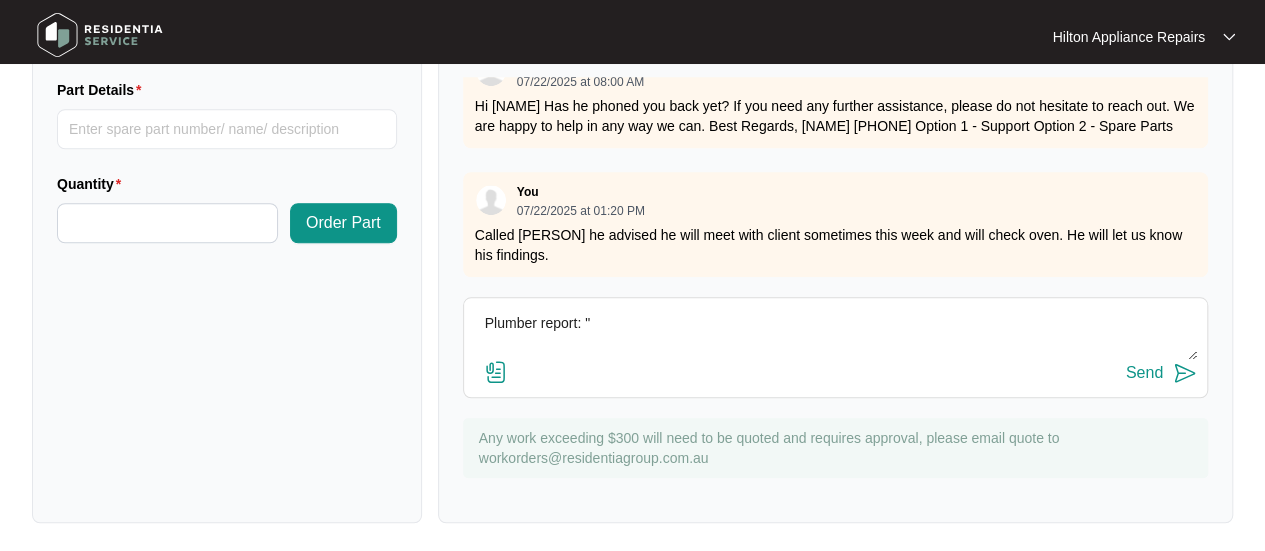 paste on "Start 0730
Finish 0800
Attended property for wok burner not igniting, upon investigation found no spark generating.
Opend up S/S top to expose internal working and found no visible issue push connections connections. But did find wire slightly knicked causing spark to spark in incorrect location.
New ignition cable required for replacement.
While on site owner advised that middle top burner would turn off randomly when in operation, inspected and found all connections wour good
Indicating issue with rail cock.
Advise replacement of rail cock" 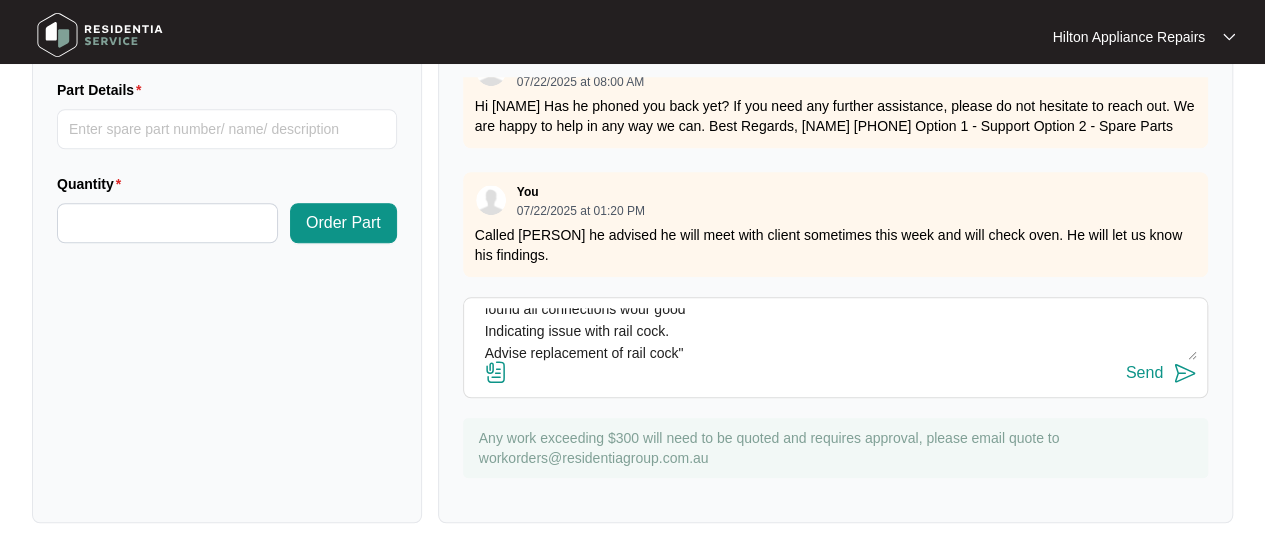 scroll, scrollTop: 68, scrollLeft: 0, axis: vertical 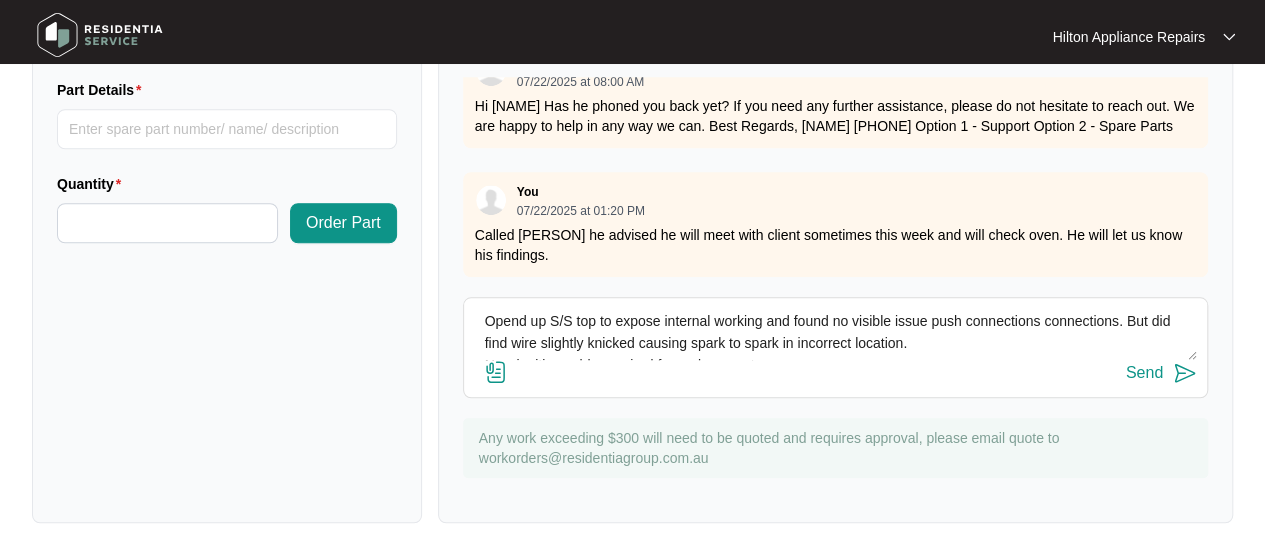 type on "Plumber report: "Start 0730
Finish 0800
Attended property for wok burner not igniting, upon investigation found no spark generating.
Opend up S/S top to expose internal working and found no visible issue push connections connections. But did find wire slightly knicked causing spark to spark in incorrect location.
New ignition cable required for replacement.
While on site owner advised that middle top burner would turn off randomly when in operation, inspected and found all connections wour good
Indicating issue with rail cock.
Advise replacement of rail cock"" 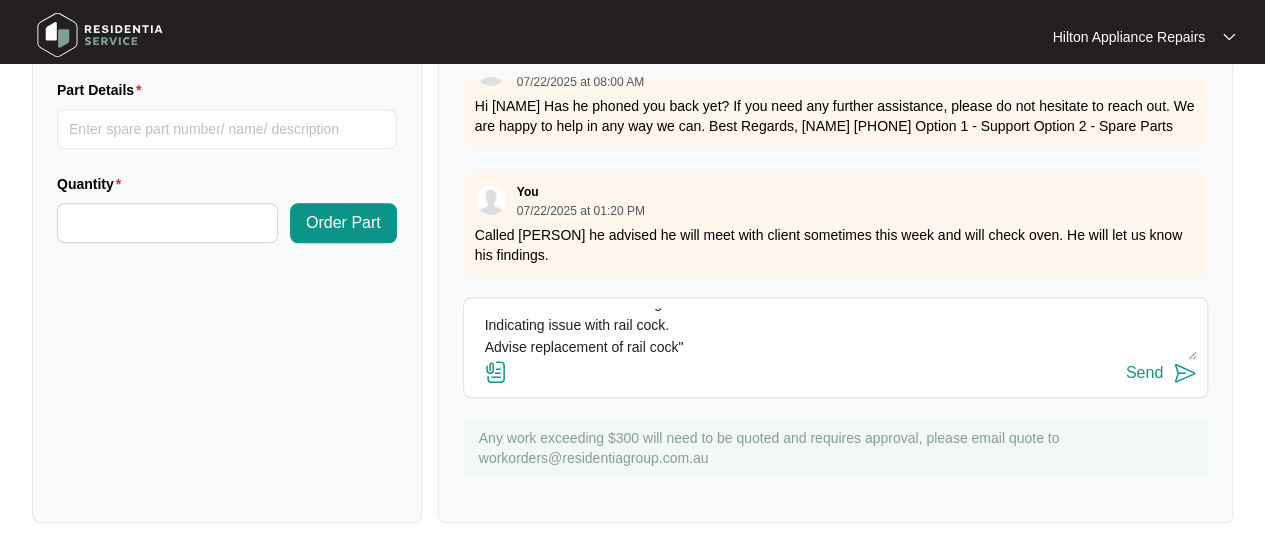 scroll, scrollTop: 176, scrollLeft: 0, axis: vertical 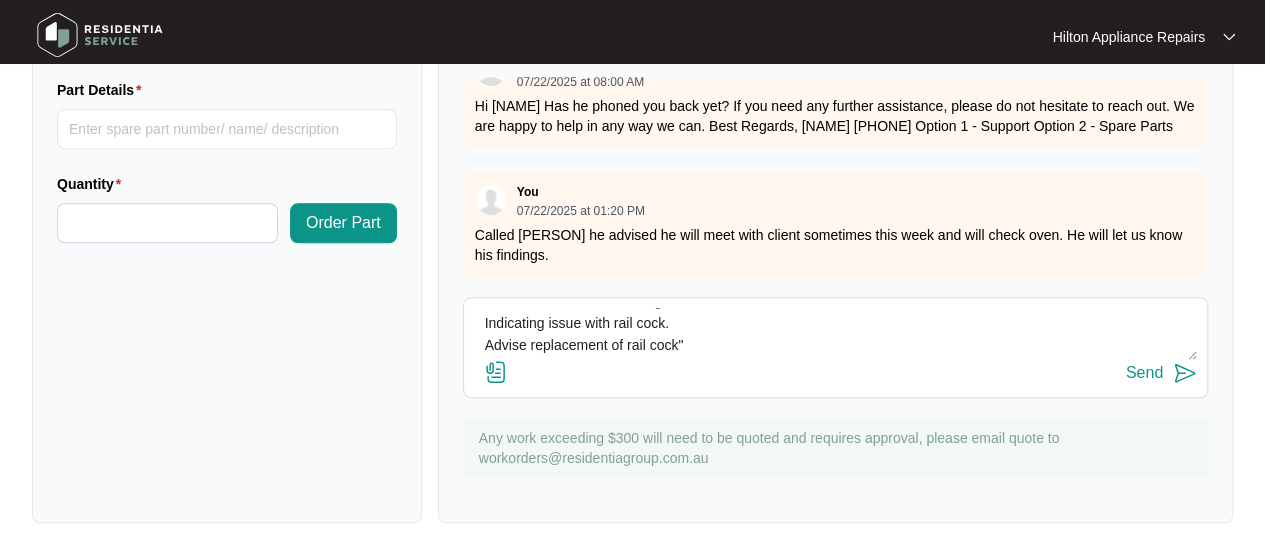 click at bounding box center [496, 372] 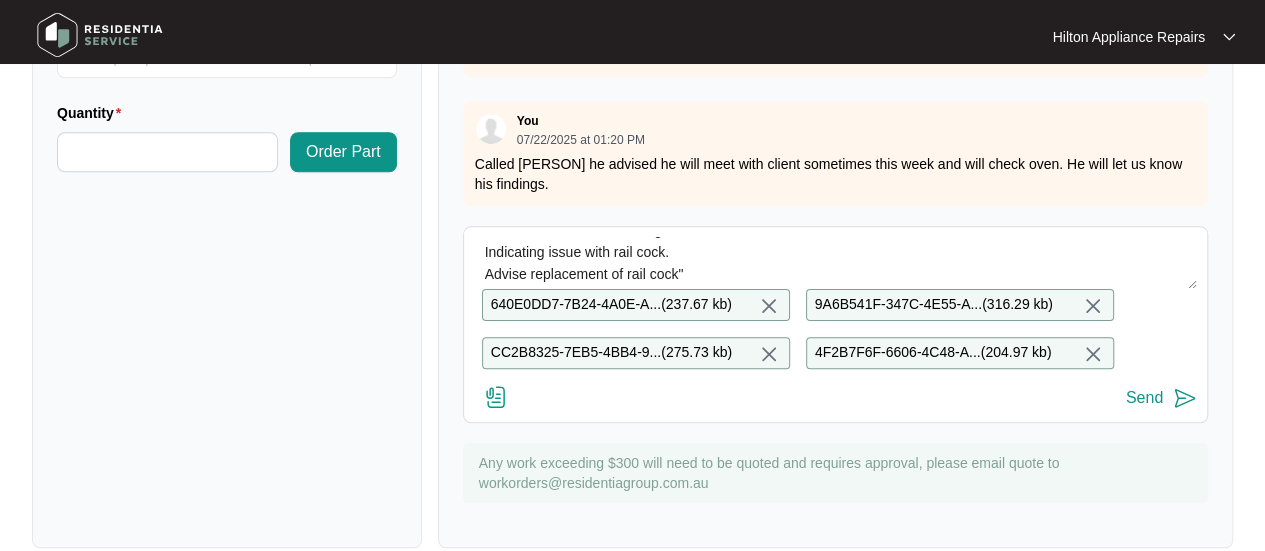 scroll, scrollTop: 891, scrollLeft: 0, axis: vertical 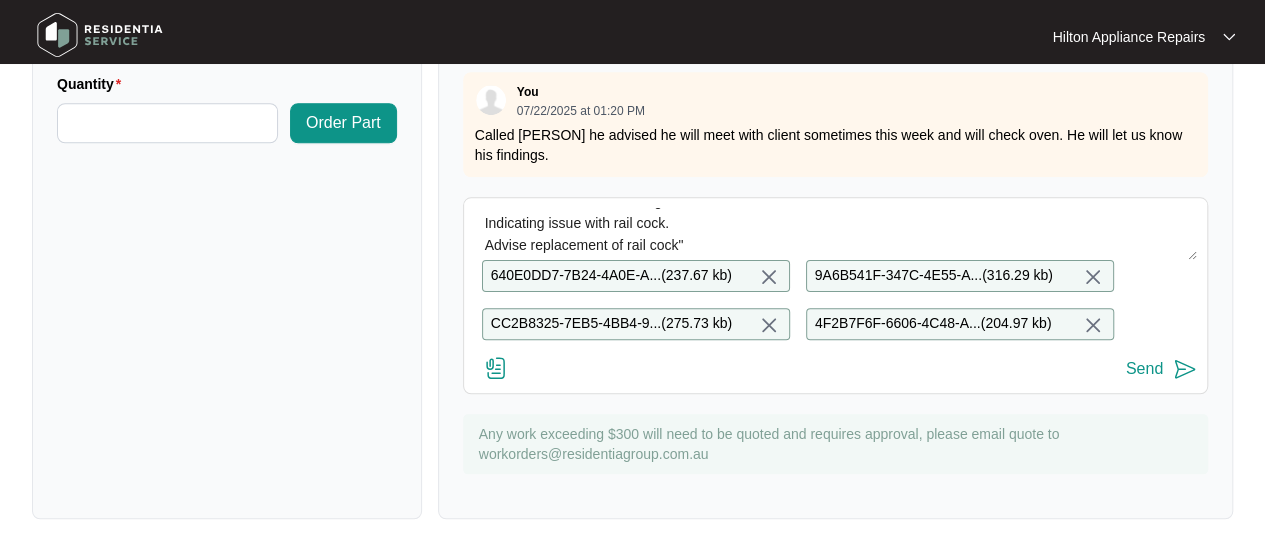 click on "Send" at bounding box center [1144, 369] 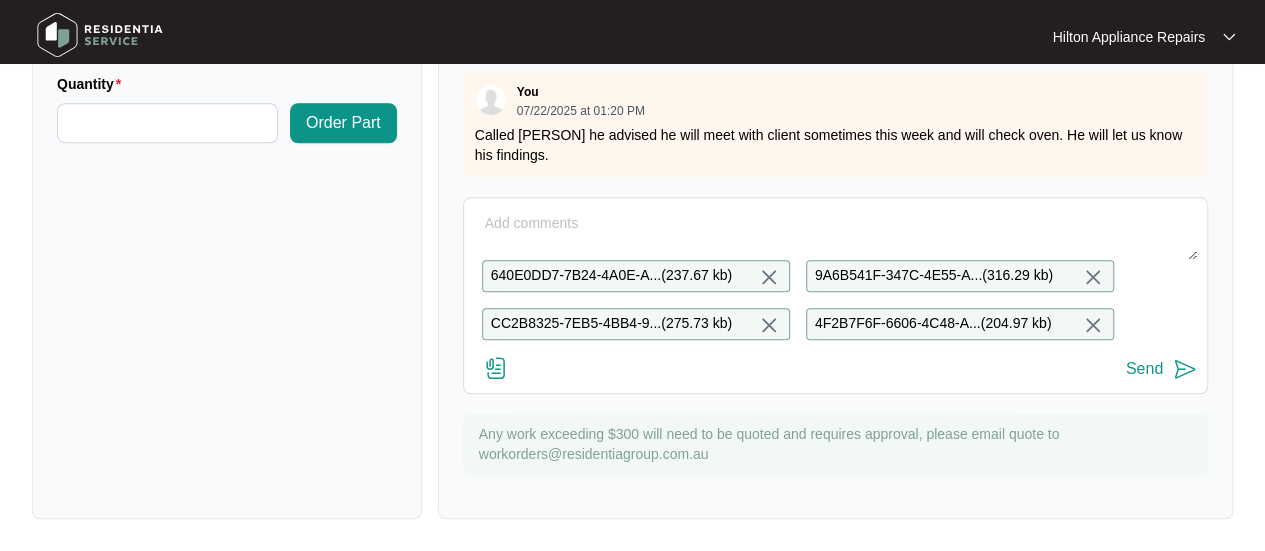 scroll, scrollTop: 0, scrollLeft: 0, axis: both 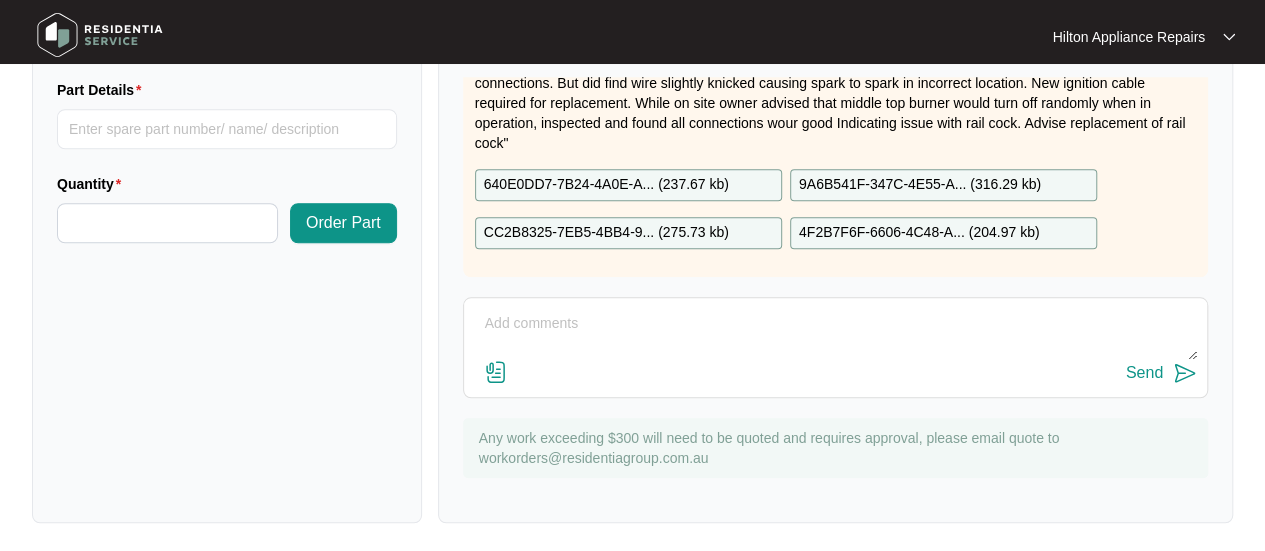 click at bounding box center (835, 334) 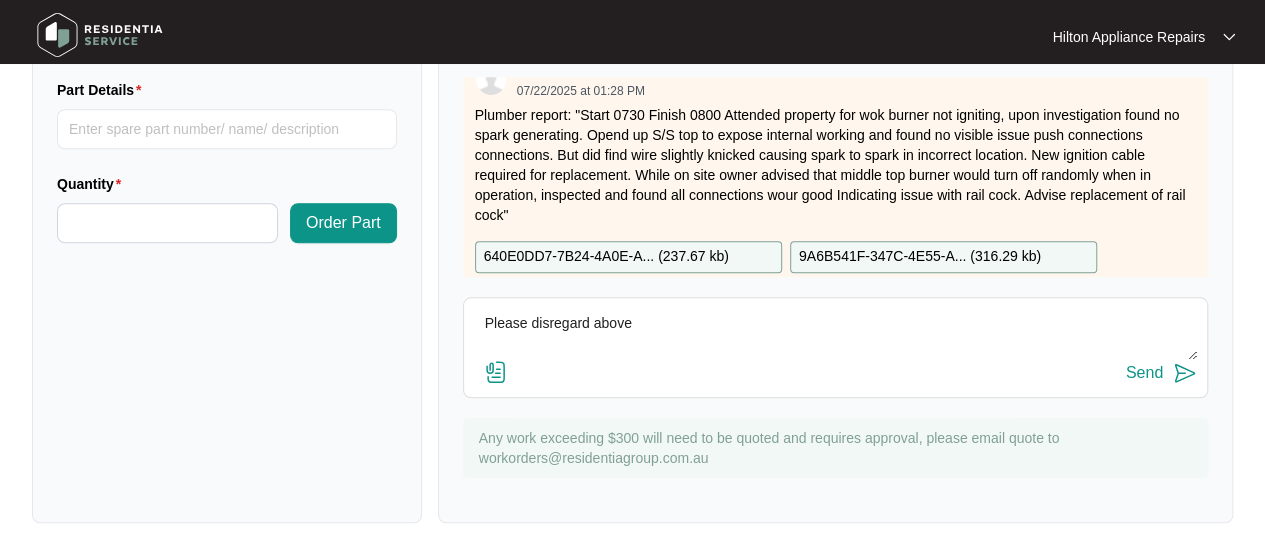 scroll, scrollTop: 809, scrollLeft: 0, axis: vertical 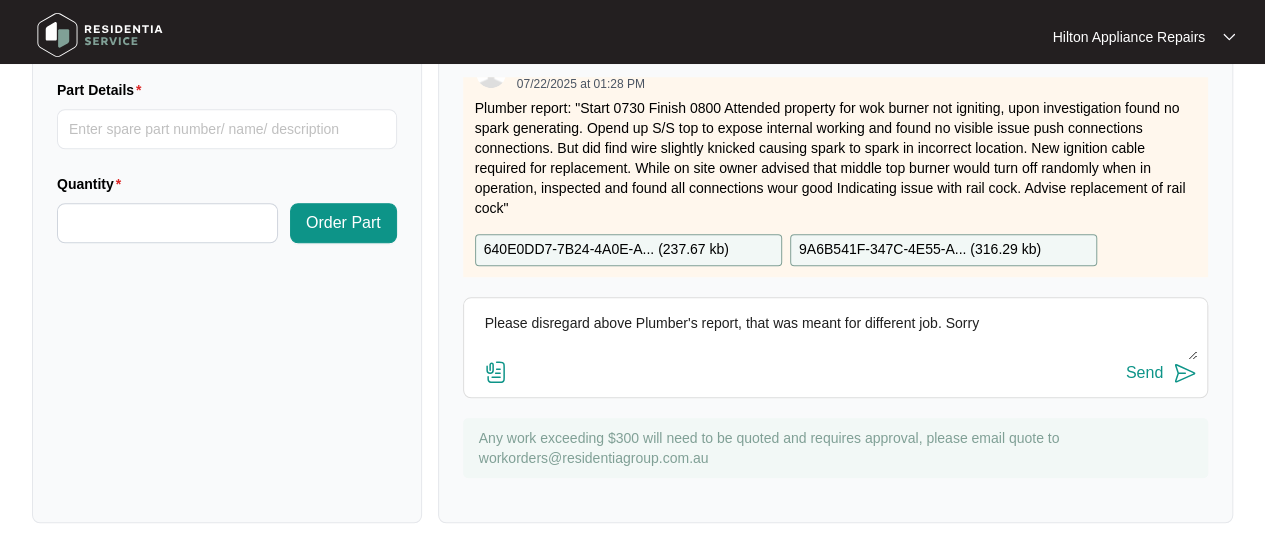 drag, startPoint x: 1006, startPoint y: 321, endPoint x: 943, endPoint y: 323, distance: 63.03174 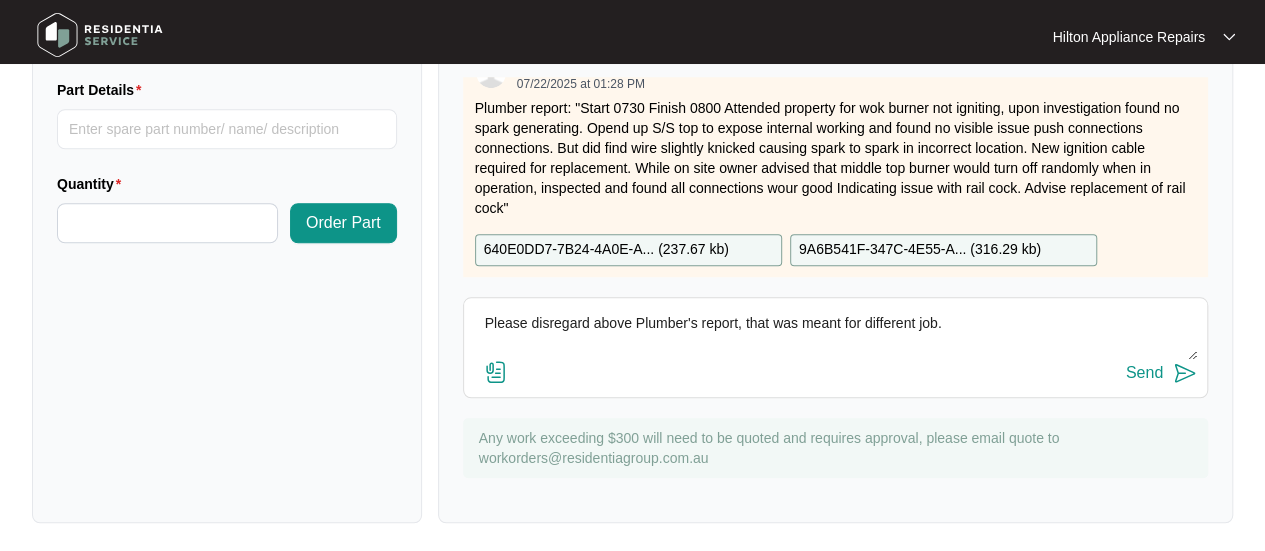 click on "Please disregard above Plumber's report, that was meant for different job." at bounding box center [835, 334] 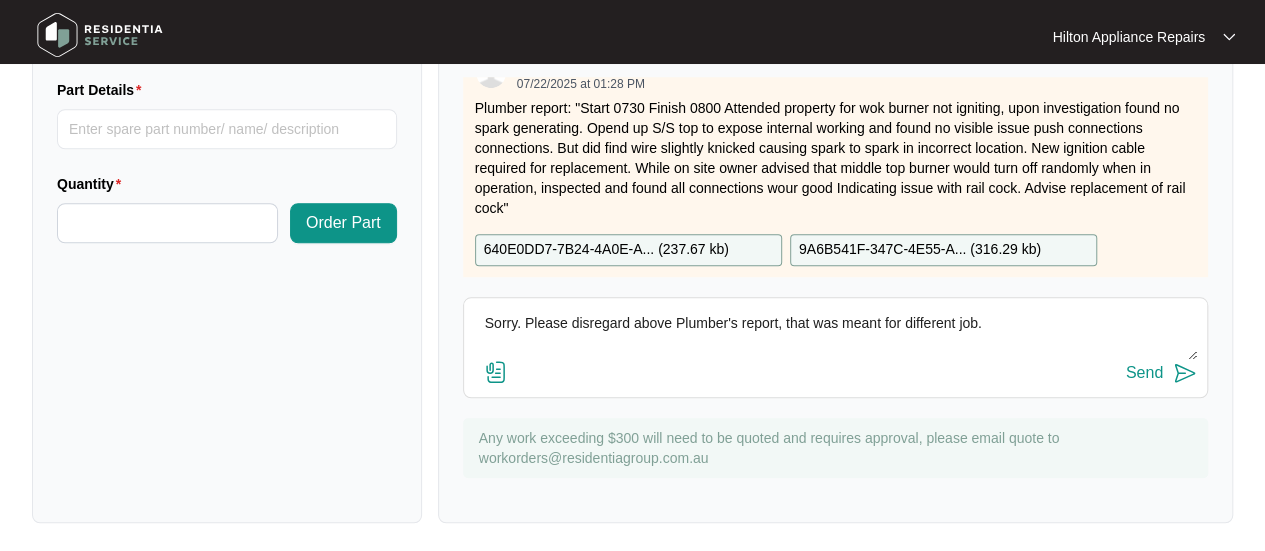 type on "Sorry. Please disregard above Plumber's report, that was meant for different job." 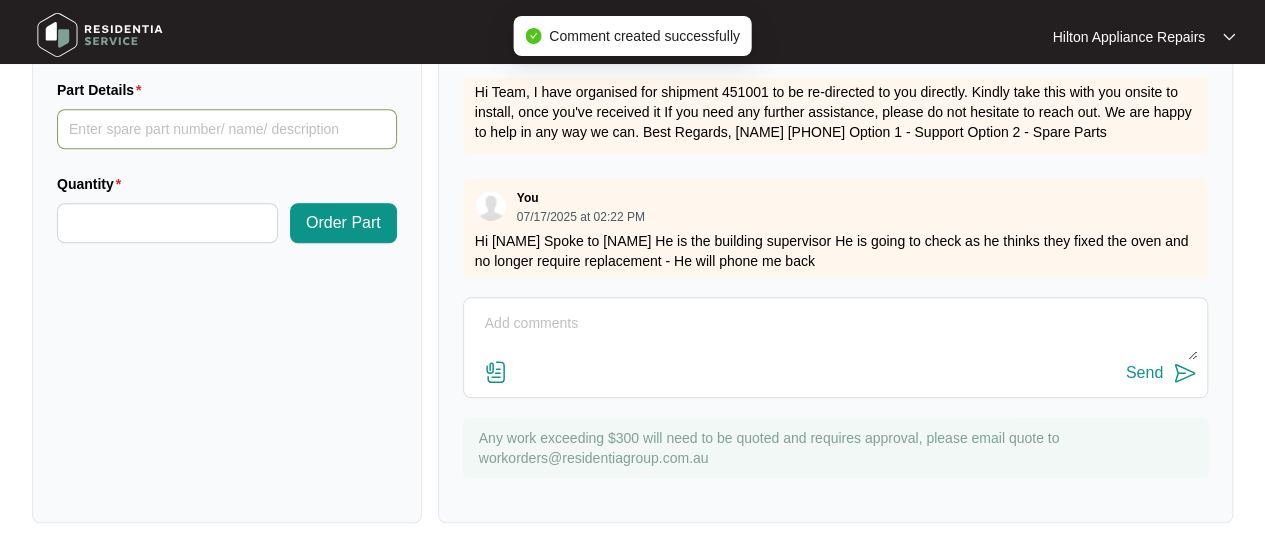 scroll, scrollTop: 209, scrollLeft: 0, axis: vertical 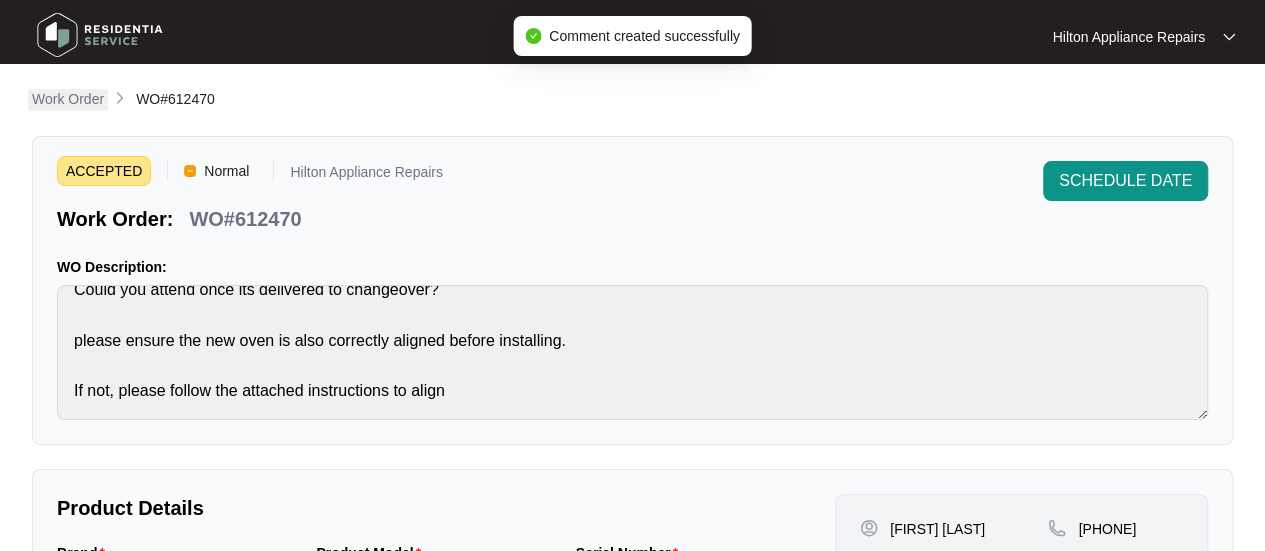 click on "Work Order" at bounding box center [68, 99] 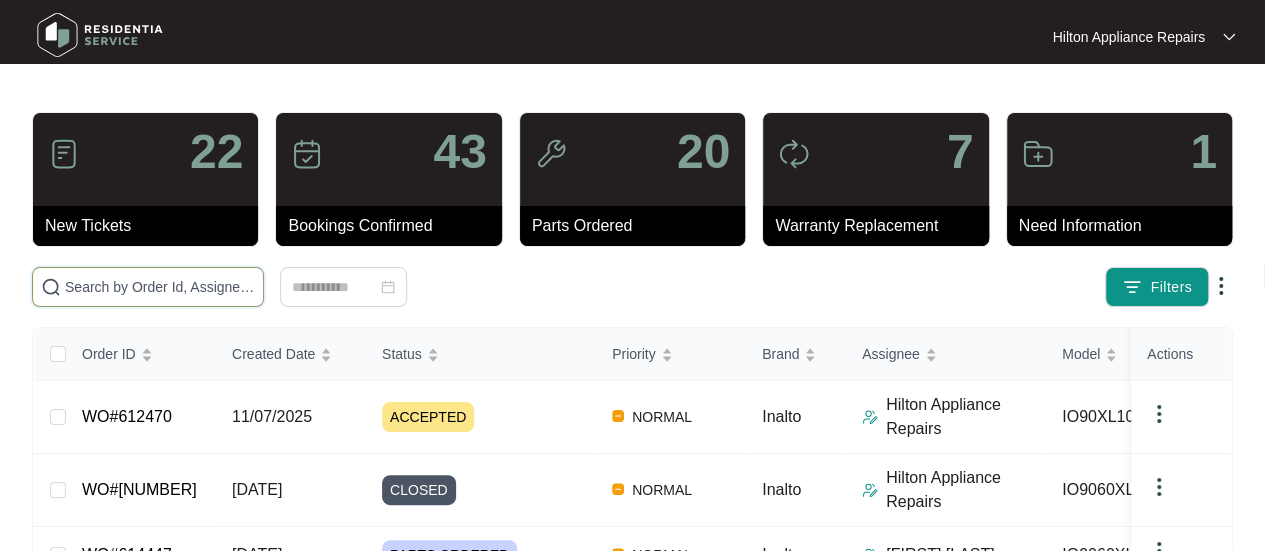 click at bounding box center [160, 287] 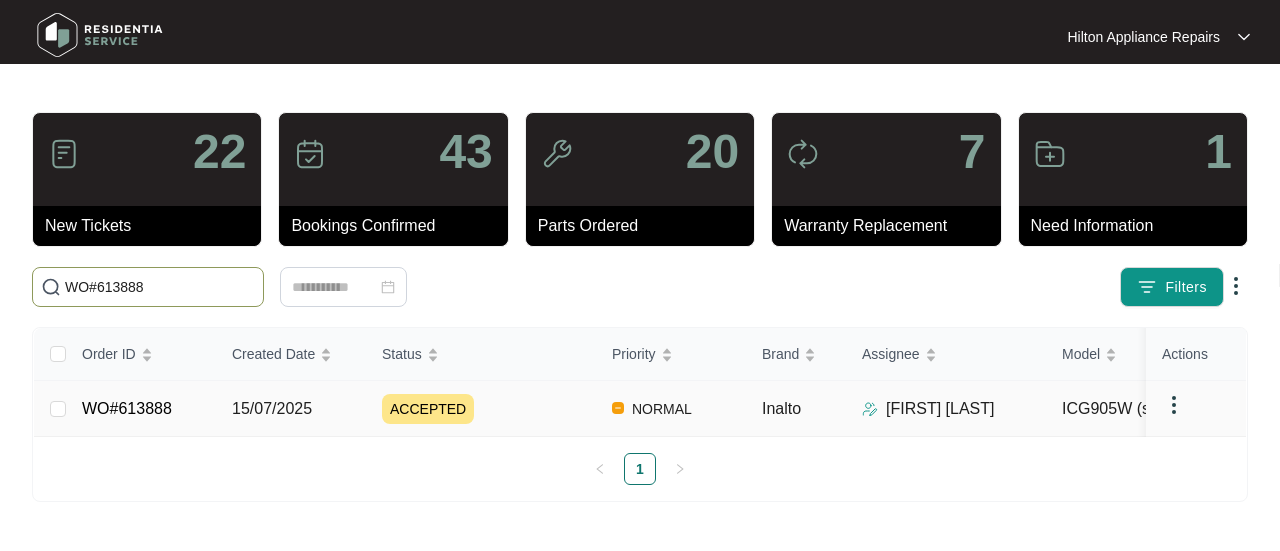 type on "WO#613888" 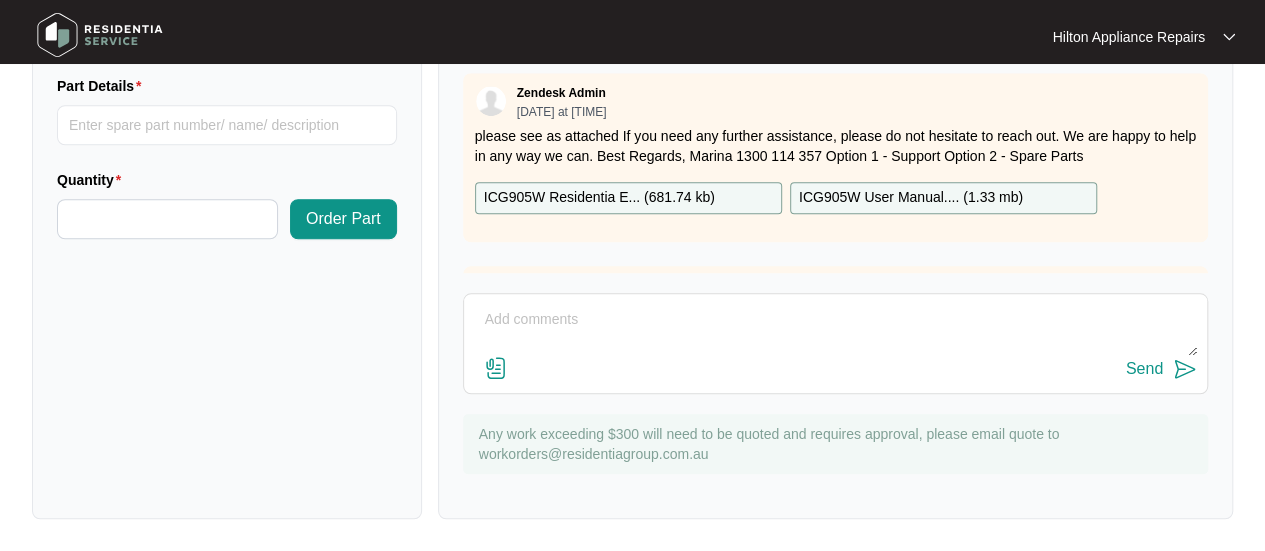 scroll, scrollTop: 828, scrollLeft: 0, axis: vertical 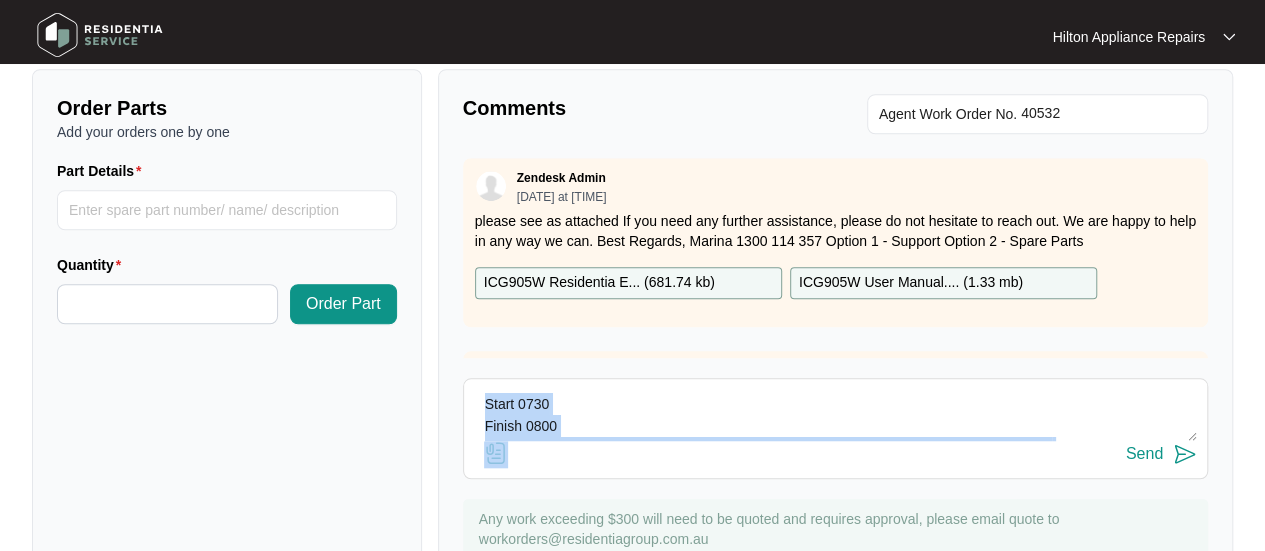 drag, startPoint x: 694, startPoint y: 465, endPoint x: 444, endPoint y: 378, distance: 264.7055 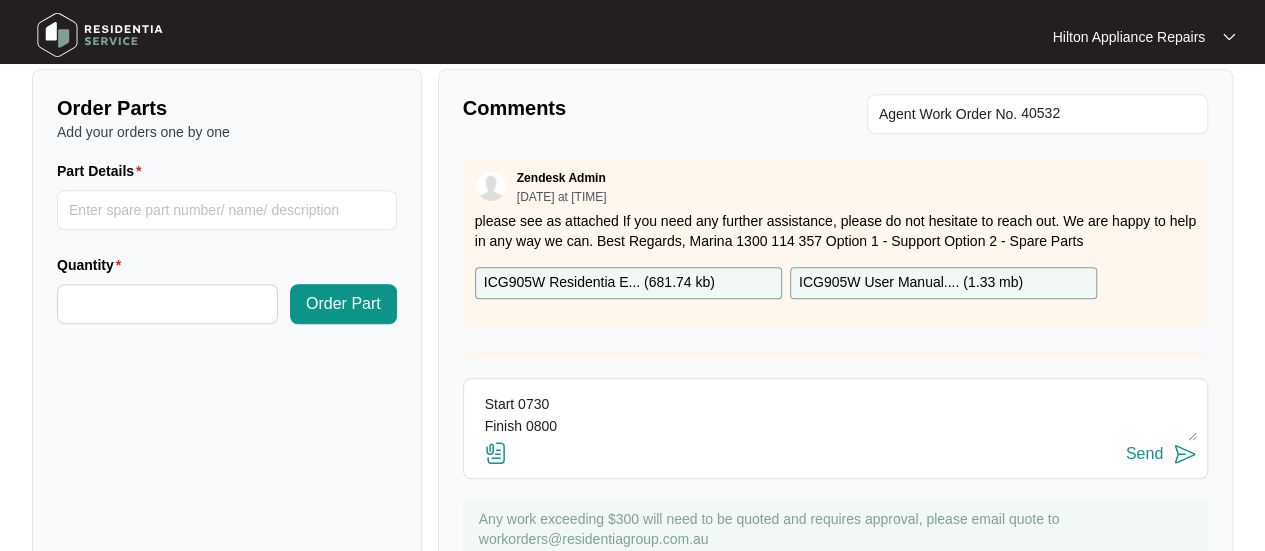 drag, startPoint x: 576, startPoint y: 452, endPoint x: 482, endPoint y: 414, distance: 101.390335 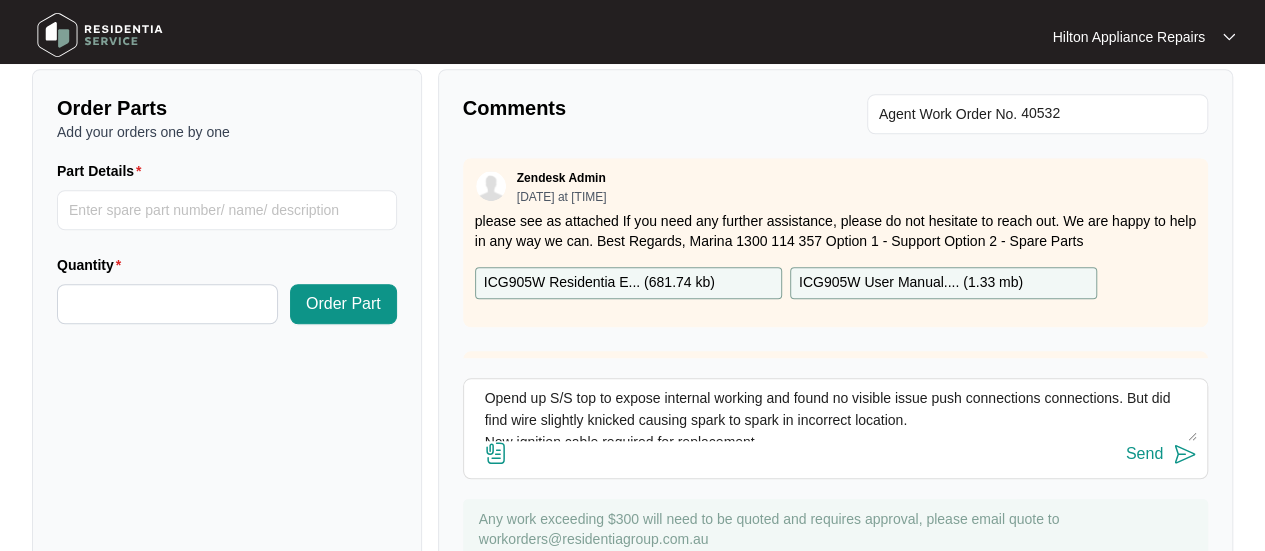 scroll, scrollTop: 0, scrollLeft: 0, axis: both 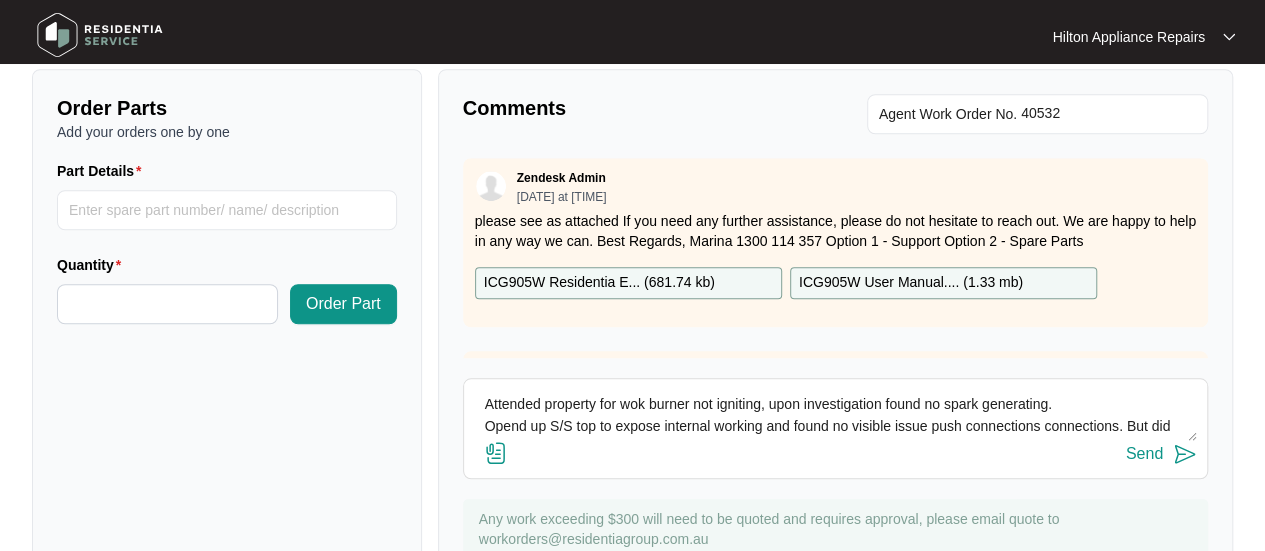 drag, startPoint x: 726, startPoint y: 456, endPoint x: 482, endPoint y: 390, distance: 252.76866 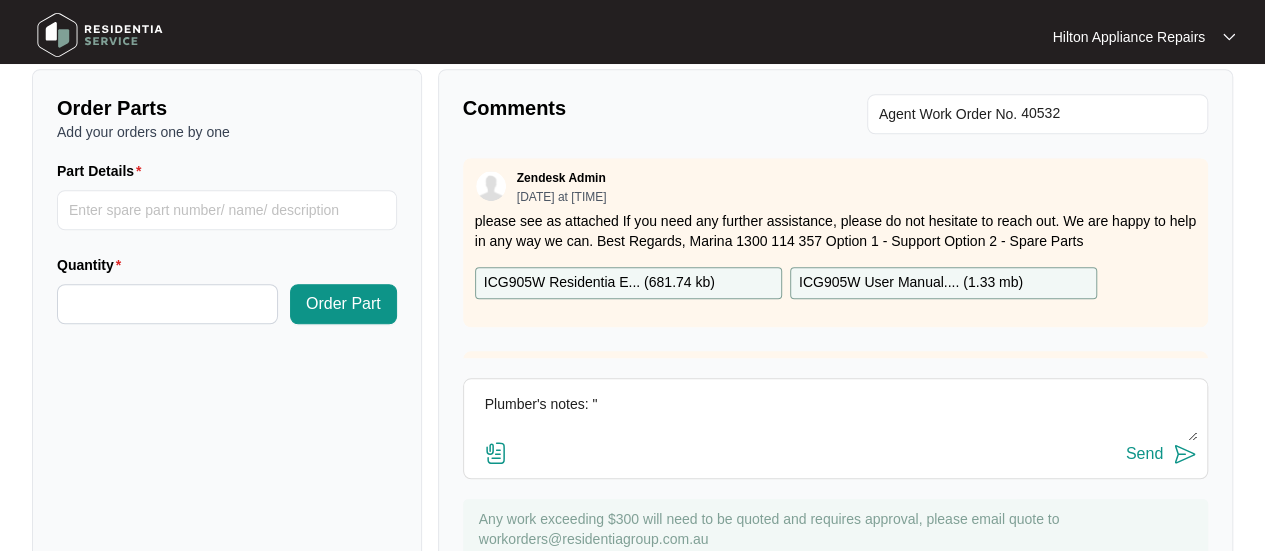 paste on "Start 0730
Finish 0800
Attended property for wok burner not igniting, upon investigation found no spark generating.
Opend up S/S top to expose internal working and found no visible issue push connections connections. But did find wire slightly knicked causing spark to spark in incorrect location.
New ignition cable required for replacement.
While on site owner advised that middle top burner would turn off randomly when in operation, inspected and found all connections wour good
Indicating issue with rail cock.
Advise replacement of rail cock" 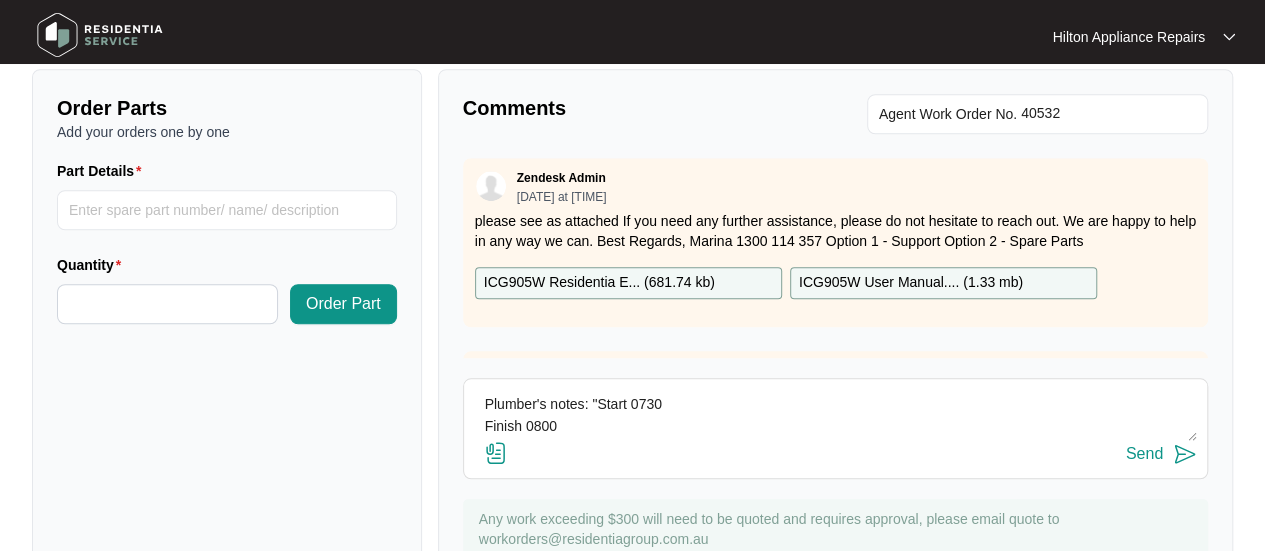 scroll, scrollTop: 168, scrollLeft: 0, axis: vertical 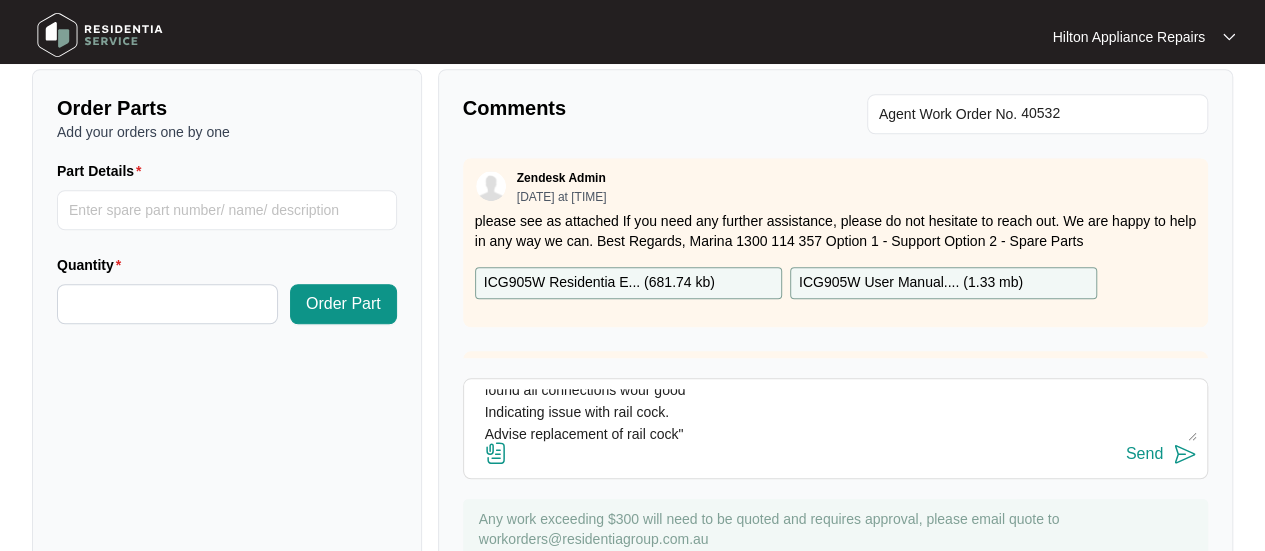 type on "Plumber's notes: "Start 0730
Finish 0800
Attended property for wok burner not igniting, upon investigation found no spark generating.
Opend up S/S top to expose internal working and found no visible issue push connections connections. But did find wire slightly knicked causing spark to spark in incorrect location.
New ignition cable required for replacement.
While on site owner advised that middle top burner would turn off randomly when in operation, inspected and found all connections wour good
Indicating issue with rail cock.
Advise replacement of rail cock"" 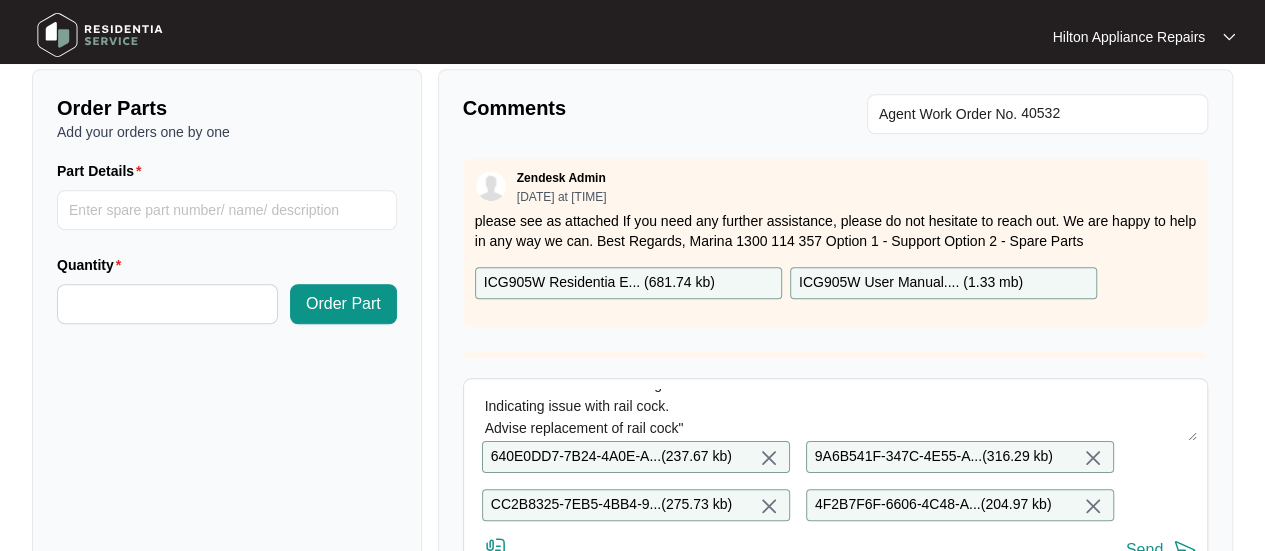 scroll, scrollTop: 176, scrollLeft: 0, axis: vertical 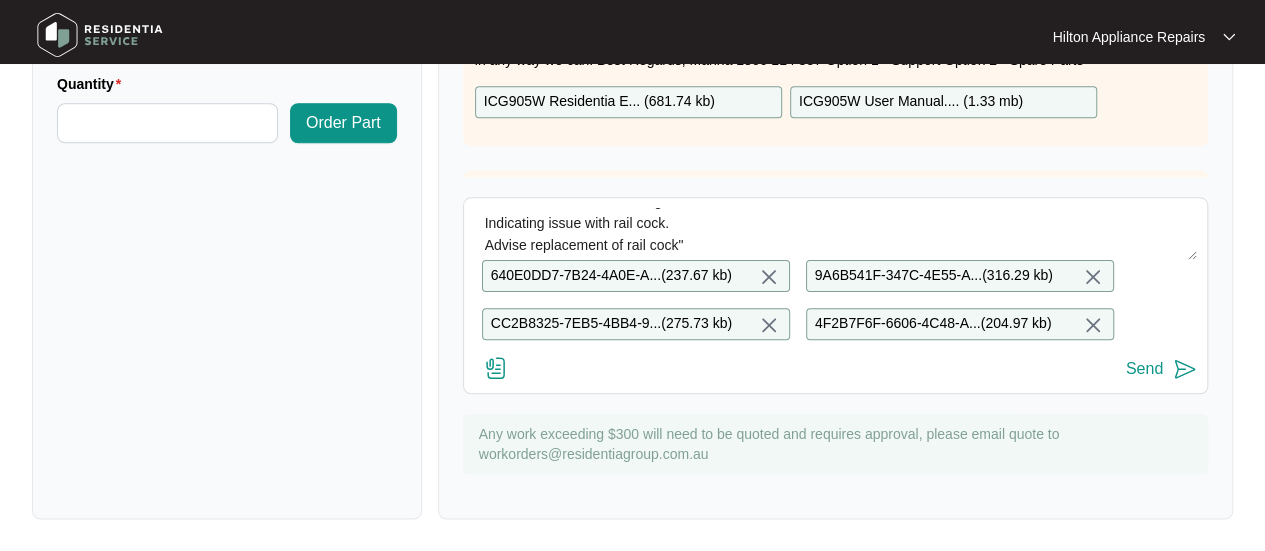 click on "Send" at bounding box center [1144, 369] 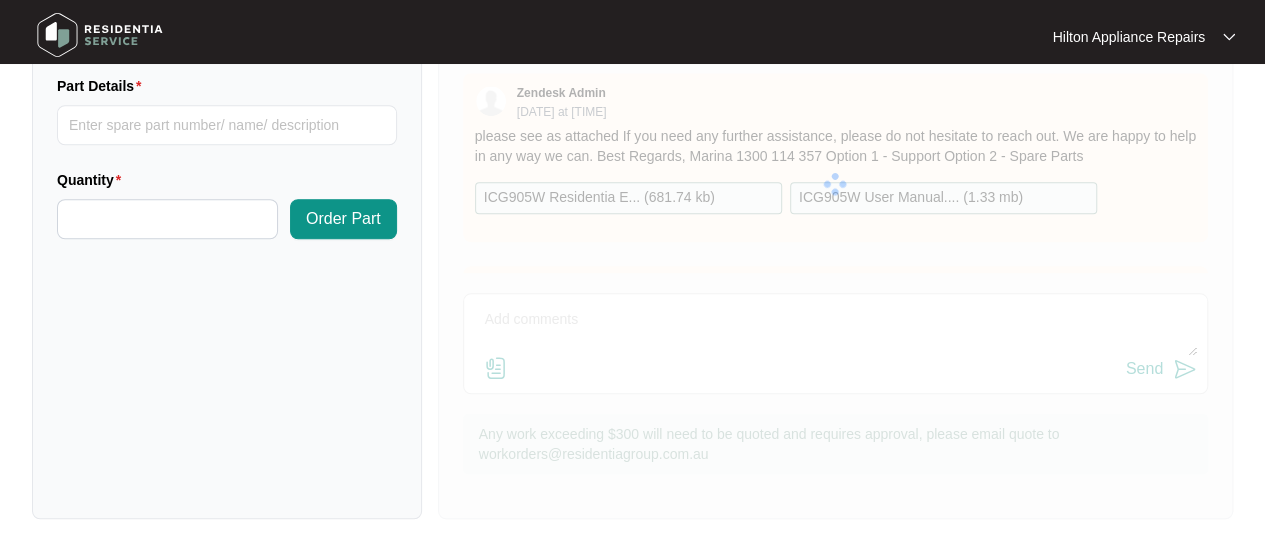 scroll, scrollTop: 828, scrollLeft: 0, axis: vertical 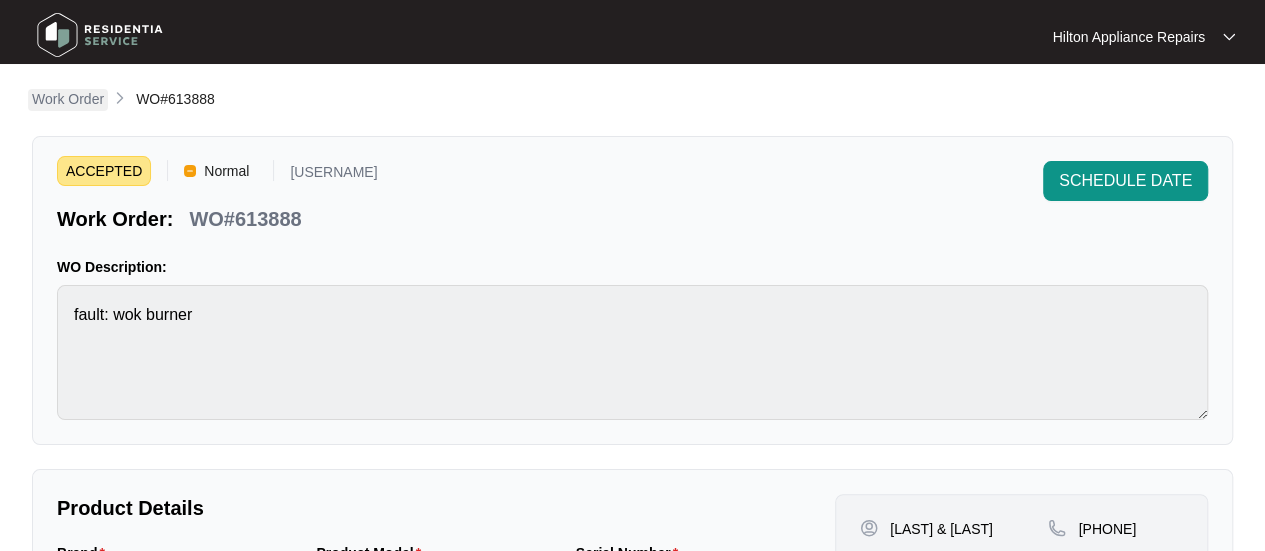 click on "Work Order" at bounding box center [68, 99] 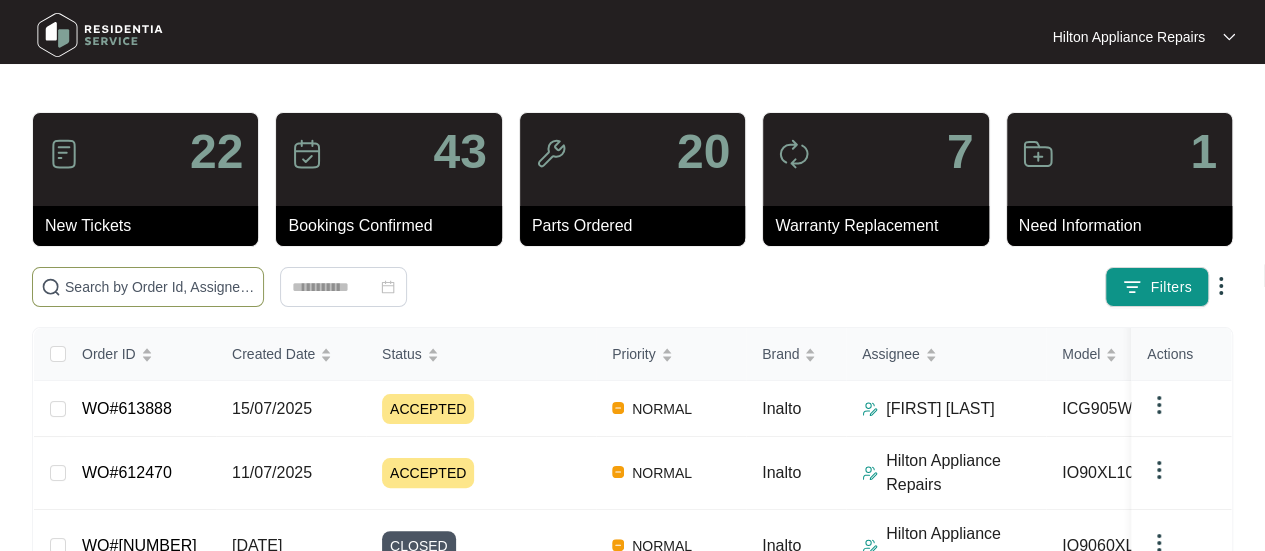 click at bounding box center [160, 287] 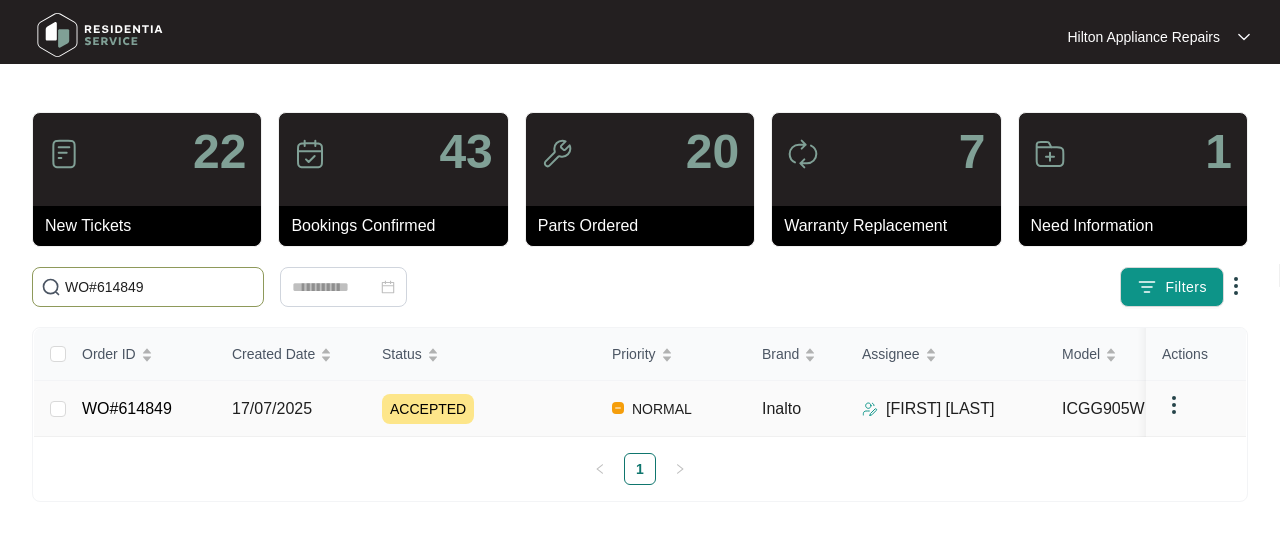 type on "WO#614849" 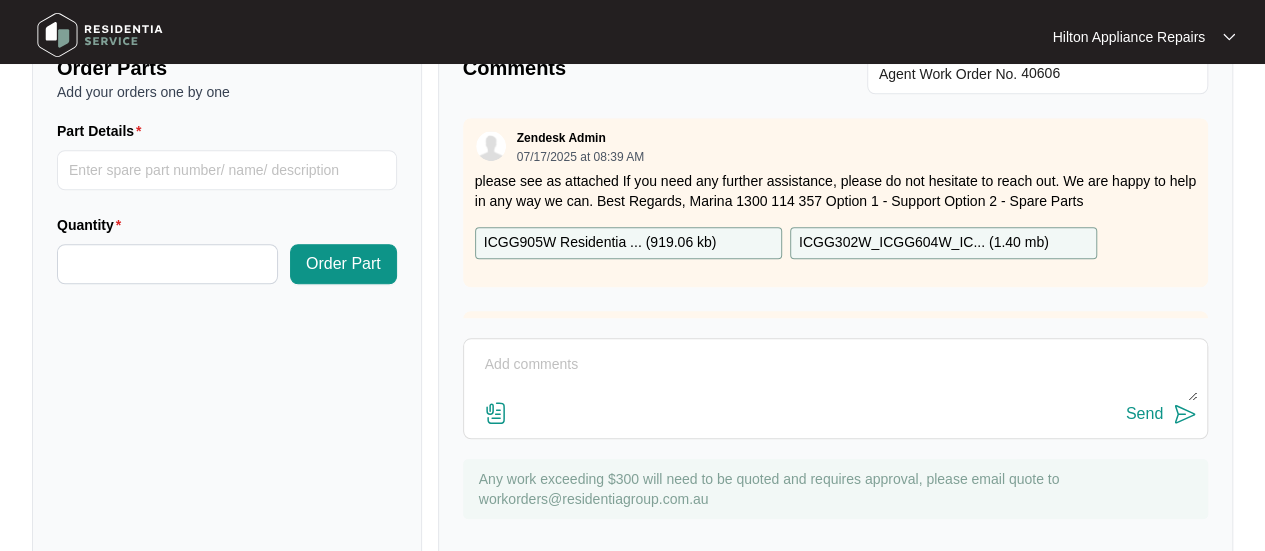 scroll, scrollTop: 791, scrollLeft: 0, axis: vertical 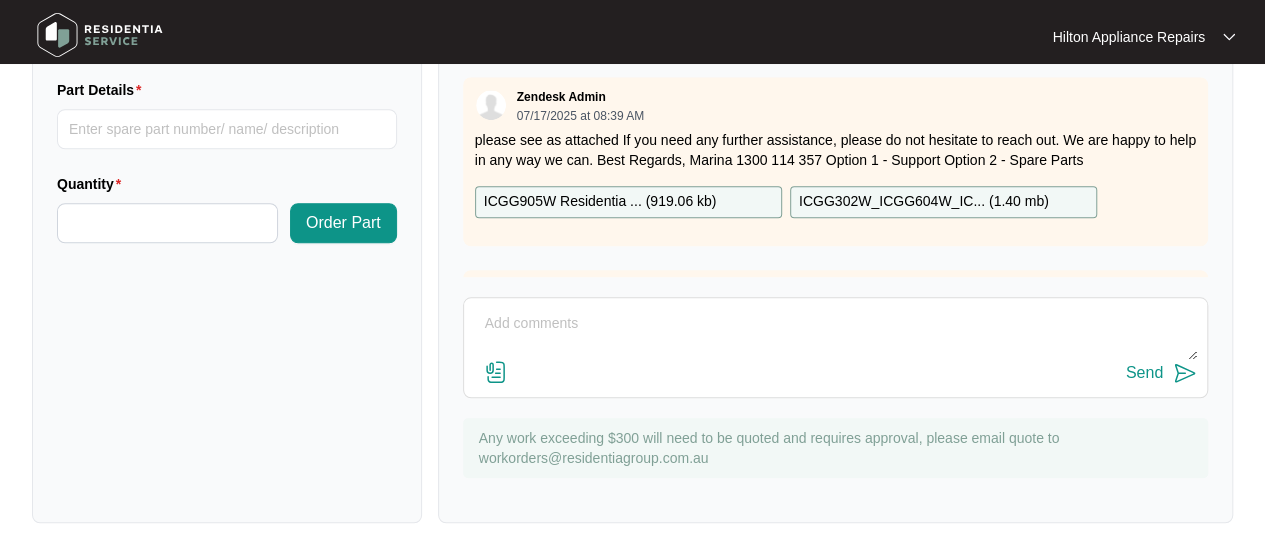 click at bounding box center (835, 334) 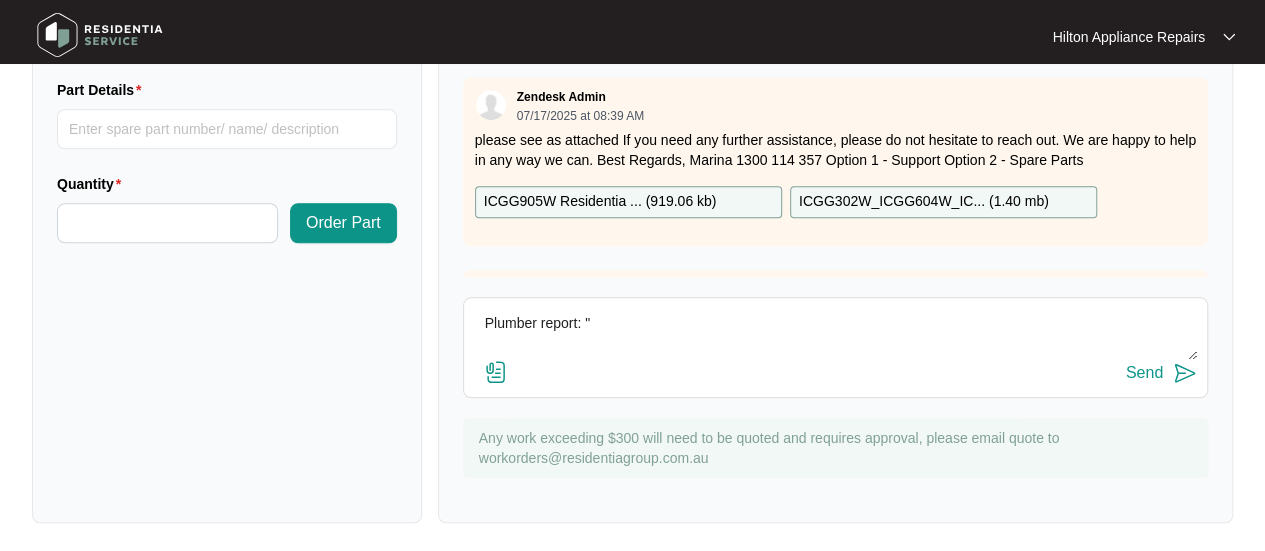 paste on "APPLIANCE:
5 burner hotplate
MAKE:
Inalto
MODEL:
ICGG905W
REPORTED ISSUE:
Multiple burners cut out when range hood is turned on
WHY HAS IT FAILED?? CAUSE?
-Initially found low pressure through regulator
Was 0.91 KPA during operation should be 1 KPA
-Replaced regulator then set pressure to 1 KPA
-Tested for function and found fault still present
-Checked and set high and low flames to all burners but fault still present
-Fault effects high burner and 2 x medium burners, Wok burner and low burner functioning ok
-Pressure at gas meter 2.75 KPA and stable during operation
**ALL BURNERS FUNCTION NORMALLY WITHOUT RANGEHOOD IN OPERATION**
Conclusion: Could be design issue, recommend replacing hotplate with like for like to see if fault persists
Materials : Appliance regulator" 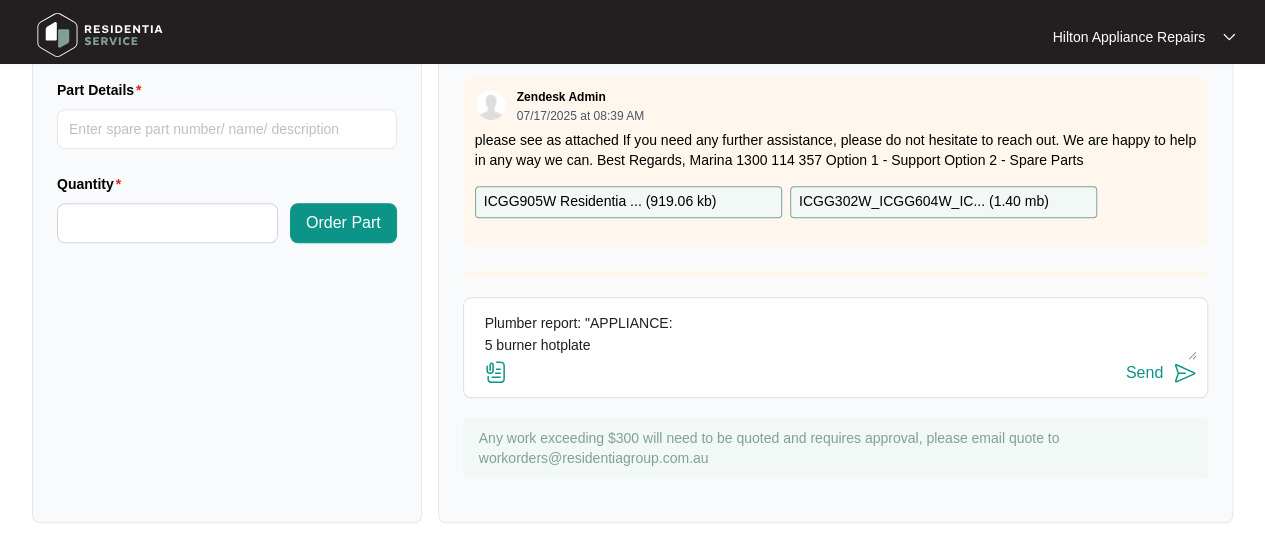 scroll, scrollTop: 498, scrollLeft: 0, axis: vertical 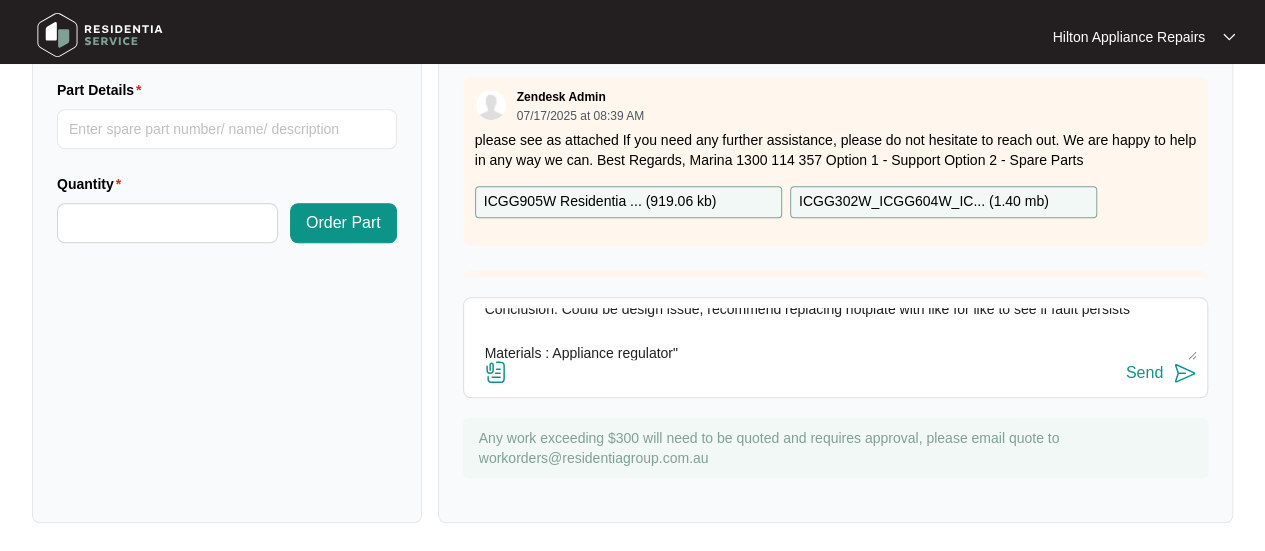 type on "Plumber report: "APPLIANCE:
5 burner hotplate
MAKE:
Inalto
MODEL:
ICGG905W
REPORTED ISSUE:
Multiple burners cut out when range hood is turned on
WHY HAS IT FAILED?? CAUSE?
-Initially found low pressure through regulator
Was 0.91 KPA during operation should be 1 KPA
-Replaced regulator then set pressure to 1 KPA
-Tested for function and found fault still present
-Checked and set high and low flames to all burners but fault still present
-Fault effects high burner and 2 x medium burners, Wok burner and low burner functioning ok
-Pressure at gas meter 2.75 KPA and stable during operation
**ALL BURNERS FUNCTION NORMALLY WITHOUT RANGEHOOD IN OPERATION**
Conclusion: Could be design issue, recommend replacing hotplate with like for like to see if fault persists
Materials : Appliance regulator"" 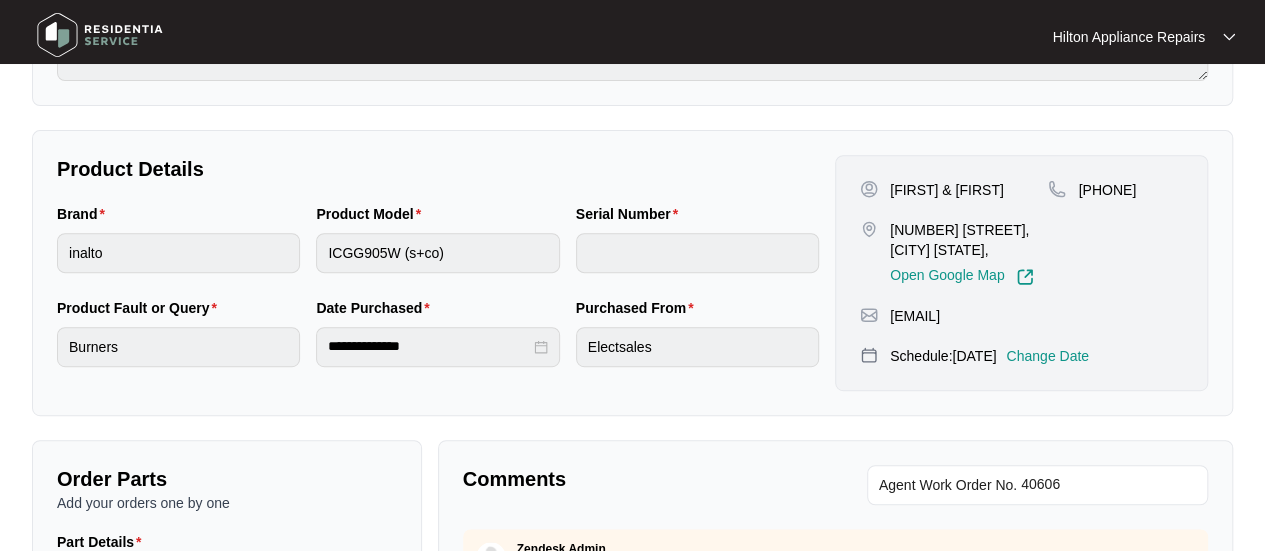 scroll, scrollTop: 600, scrollLeft: 0, axis: vertical 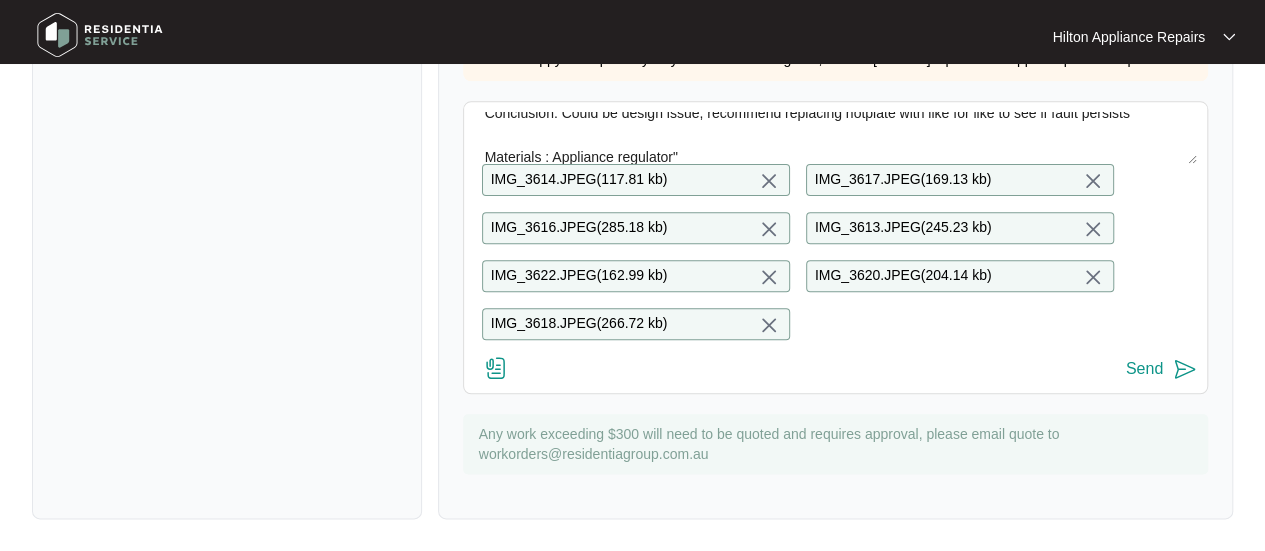click on "Send" at bounding box center (1144, 369) 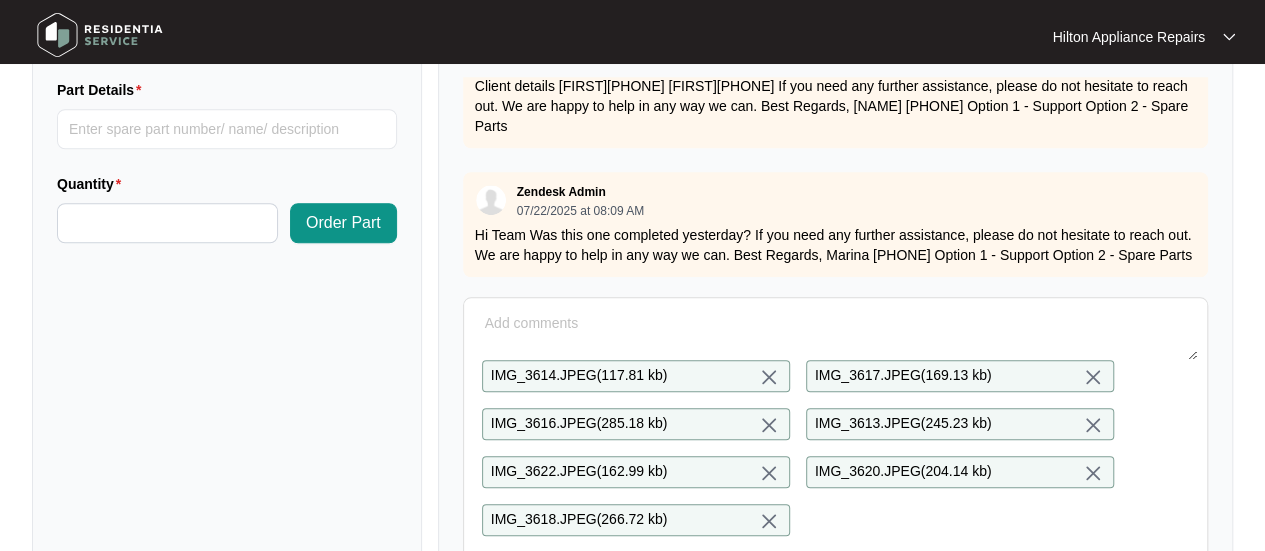 scroll, scrollTop: 0, scrollLeft: 0, axis: both 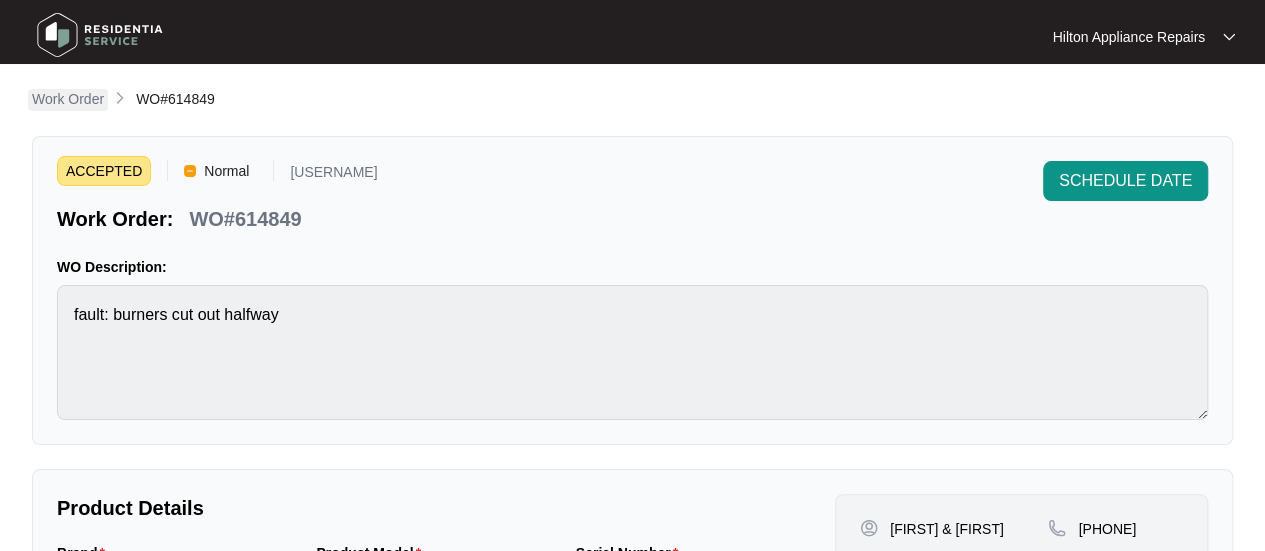 drag, startPoint x: 63, startPoint y: 104, endPoint x: 79, endPoint y: 108, distance: 16.492422 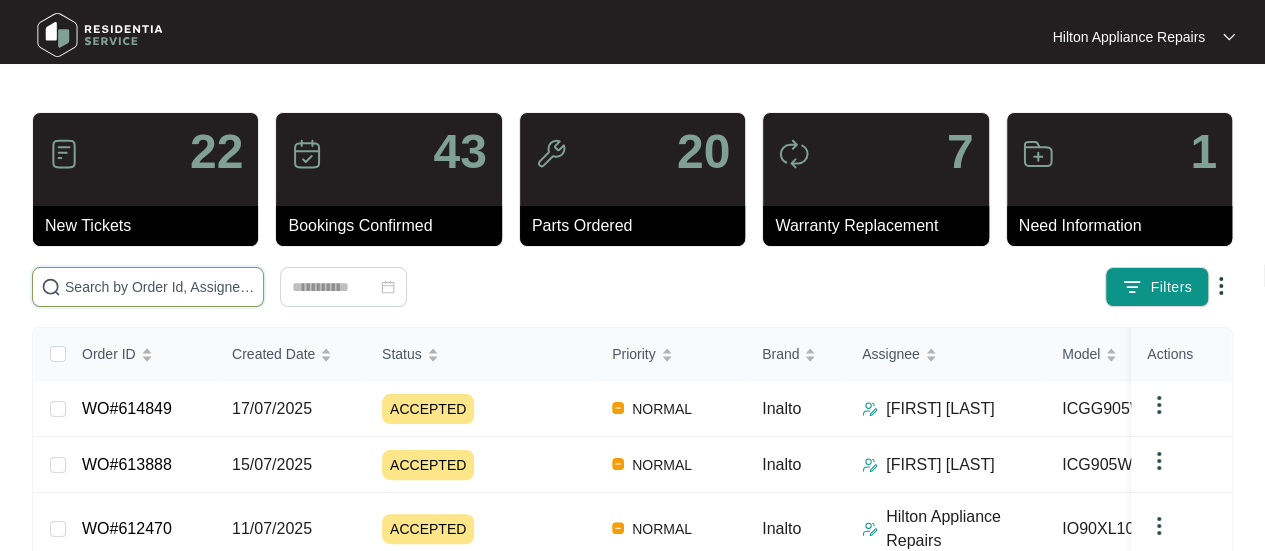 click at bounding box center [160, 287] 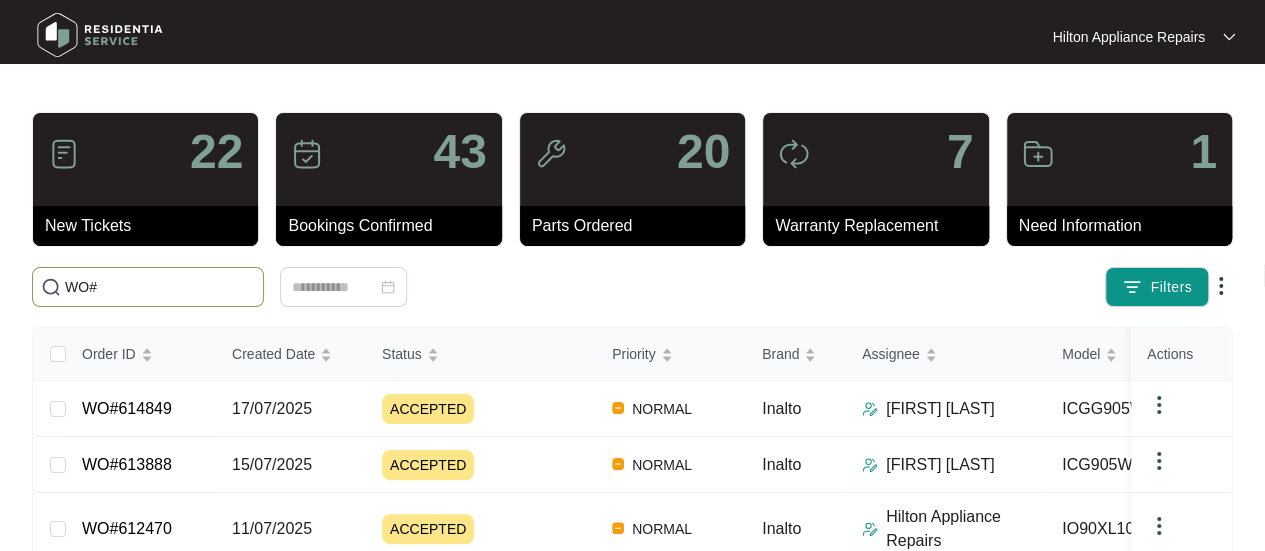 paste on "615092" 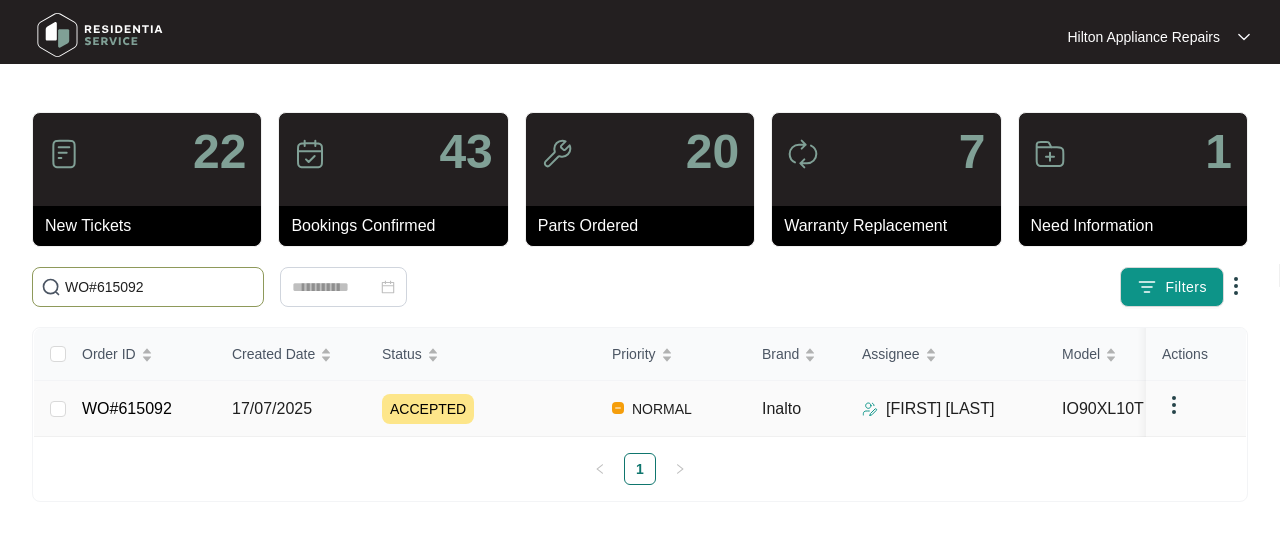 type on "WO#615092" 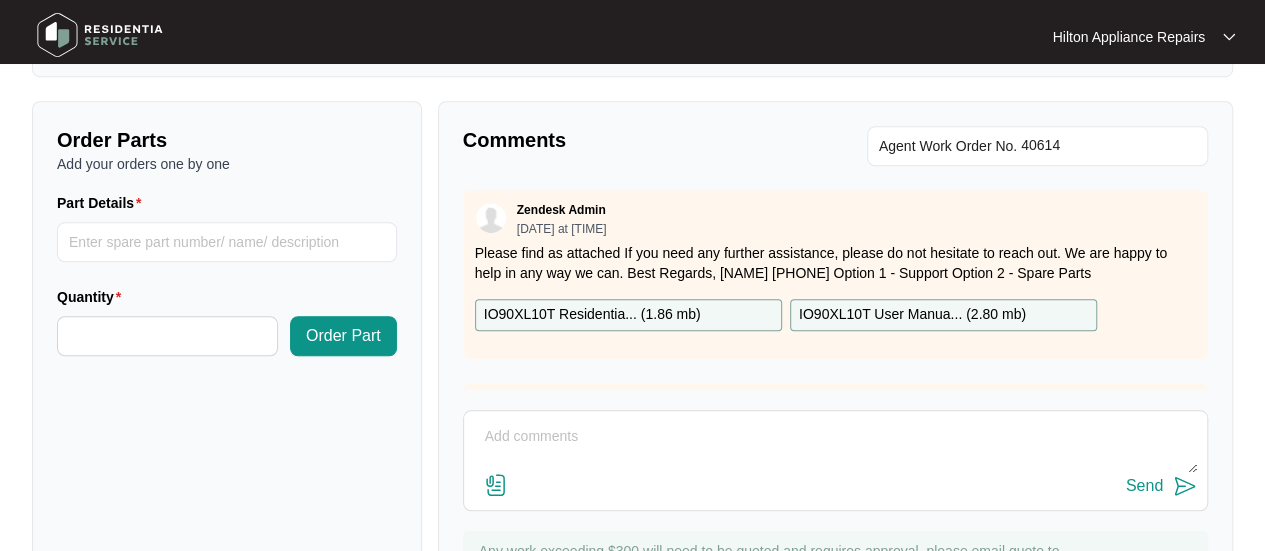 scroll, scrollTop: 700, scrollLeft: 0, axis: vertical 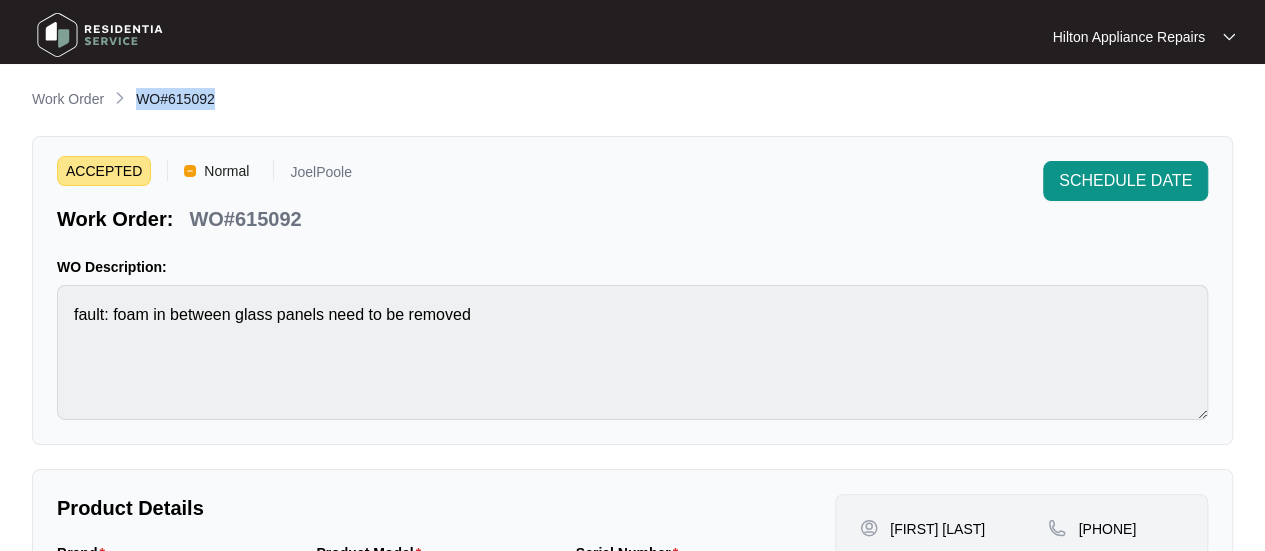drag, startPoint x: 232, startPoint y: 96, endPoint x: 137, endPoint y: 100, distance: 95.084175 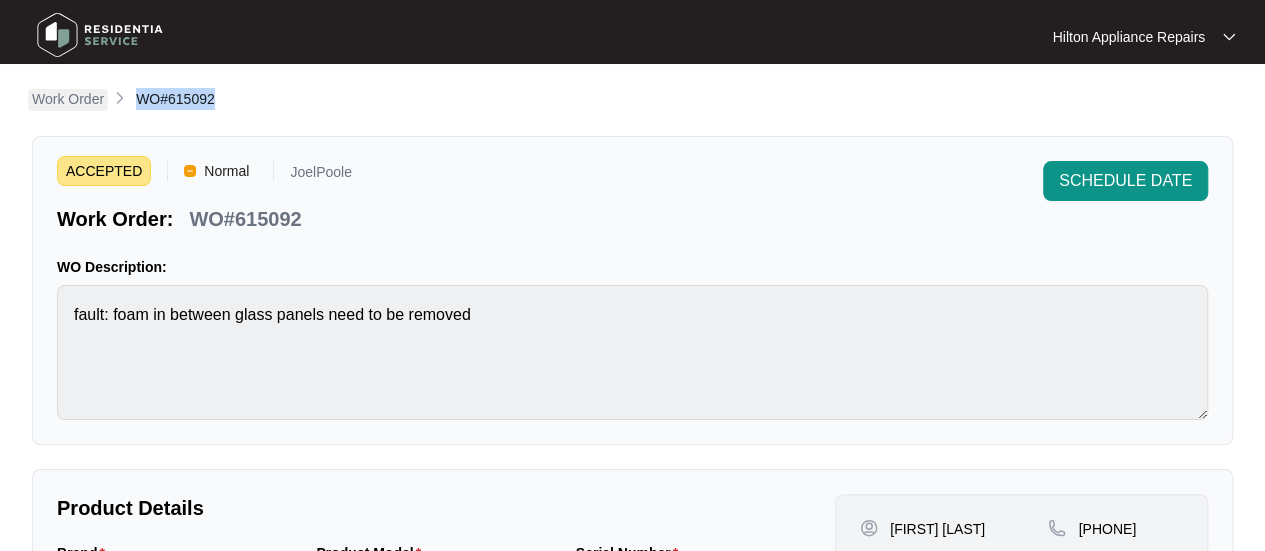 click on "Work Order" at bounding box center [68, 99] 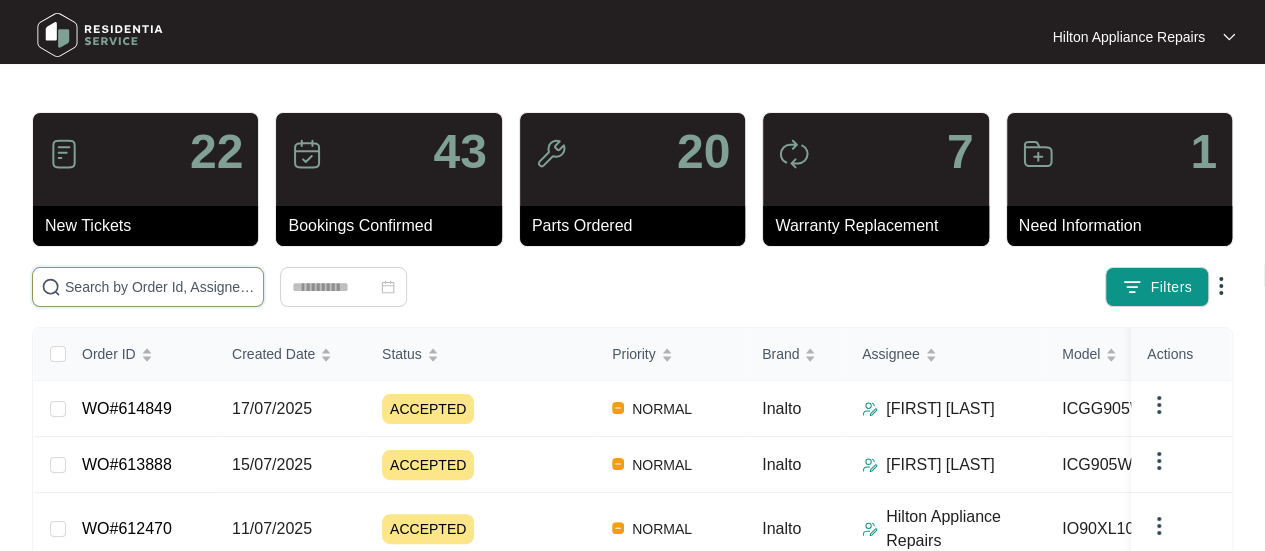 click at bounding box center [160, 287] 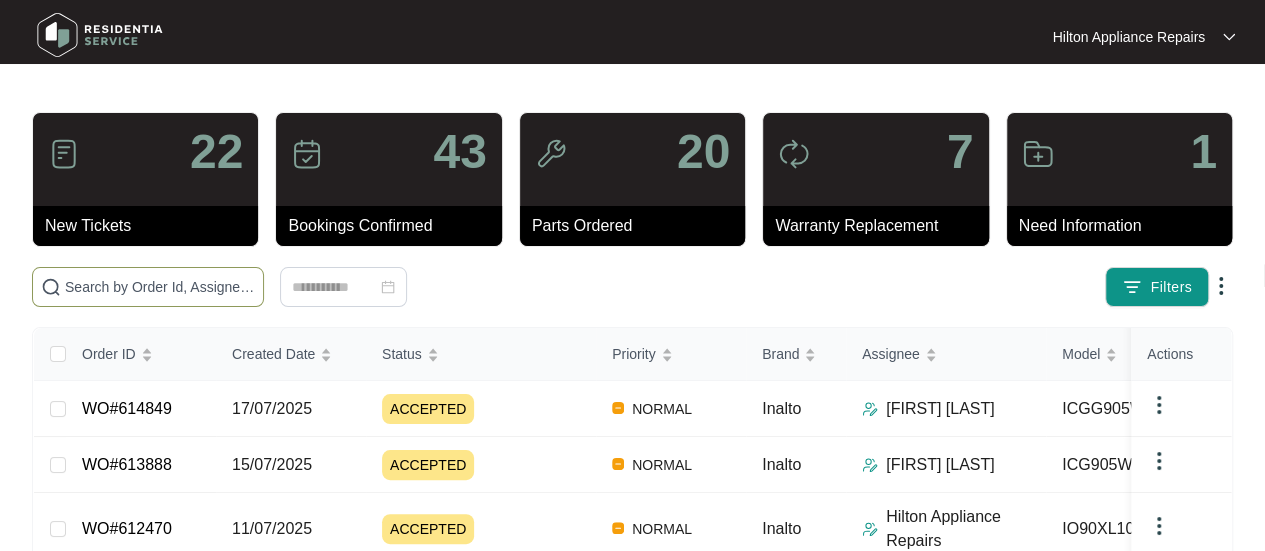 paste on "WO#615092" 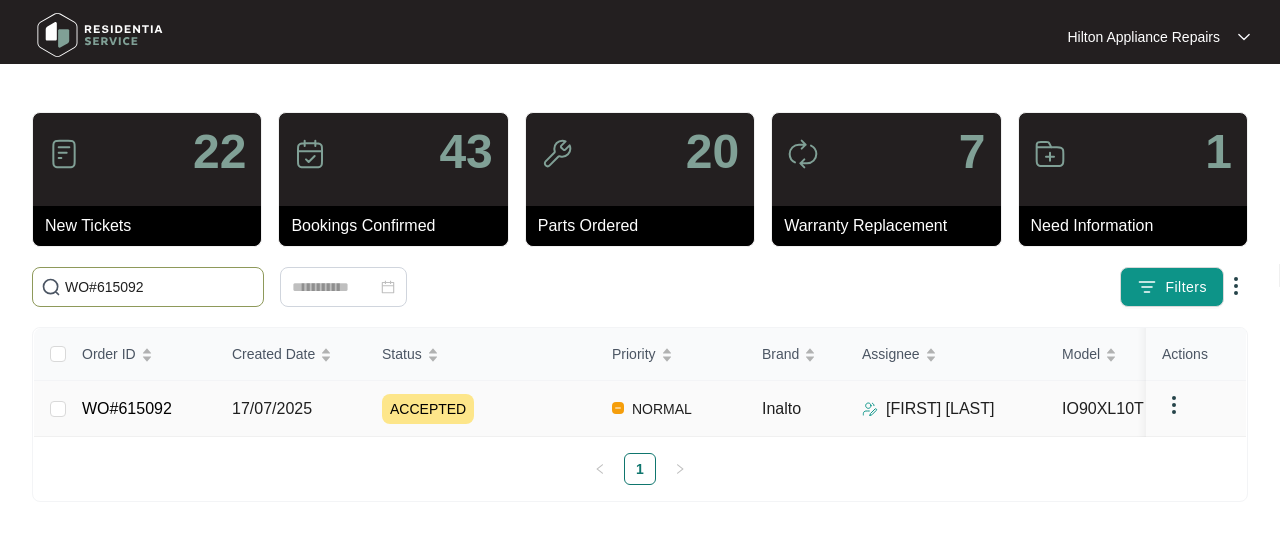 type on "WO#615092" 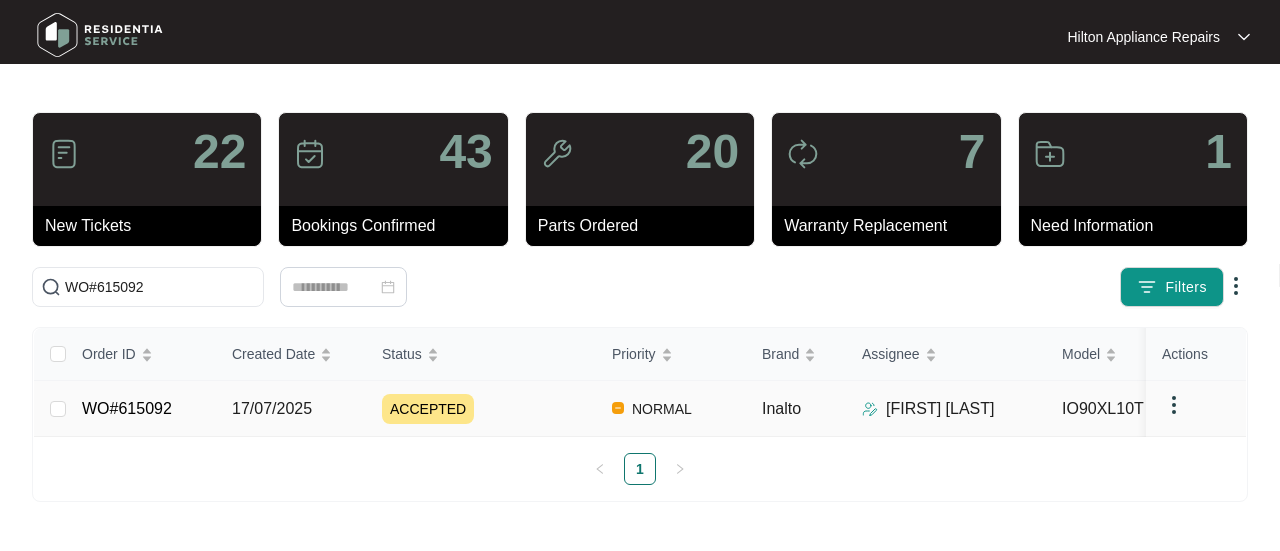click on "17/07/2025" at bounding box center [272, 408] 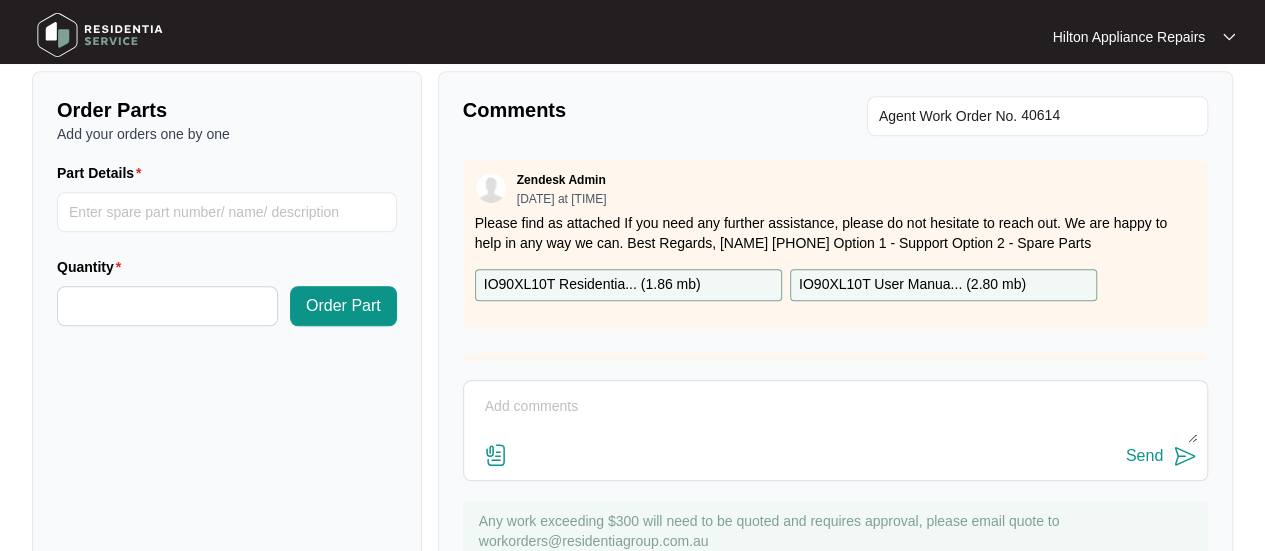 scroll, scrollTop: 791, scrollLeft: 0, axis: vertical 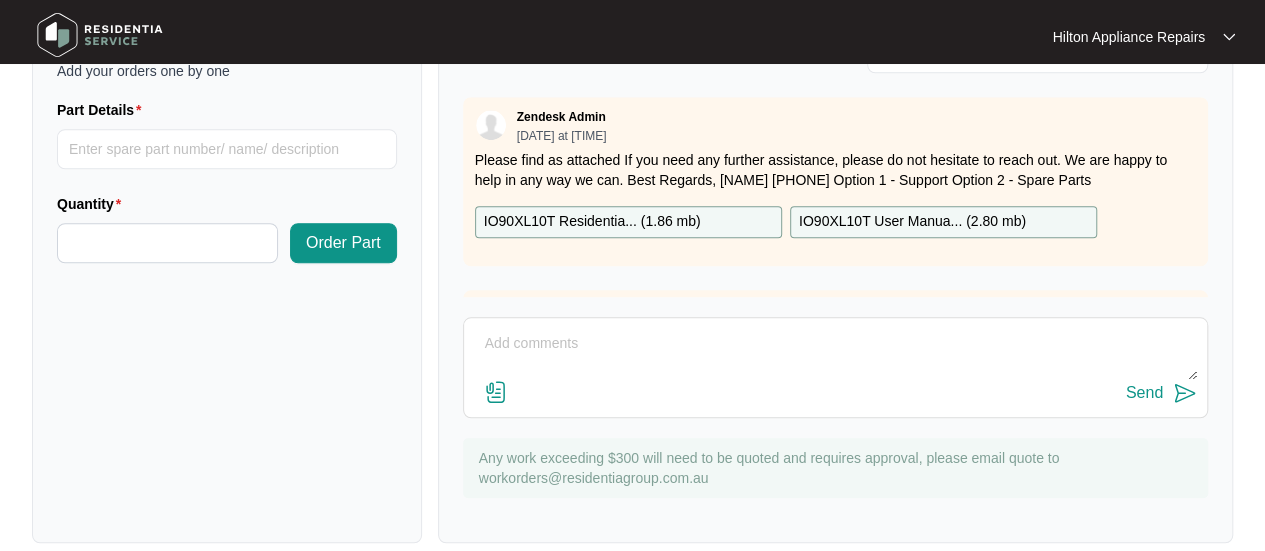 click at bounding box center [835, 354] 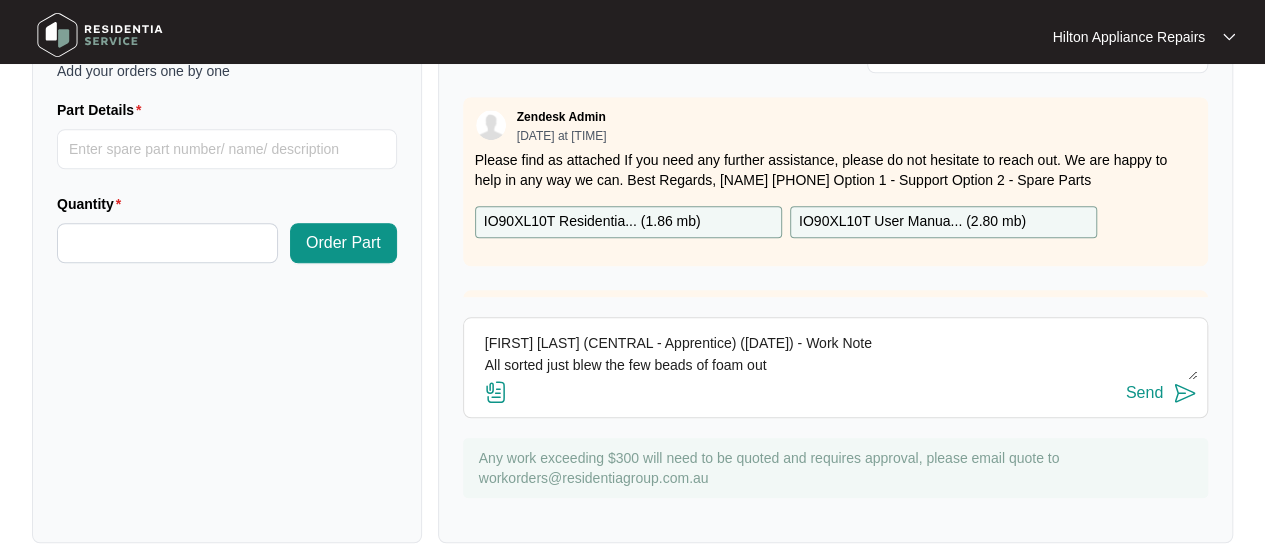 drag, startPoint x: 706, startPoint y: 318, endPoint x: 635, endPoint y: 322, distance: 71.11259 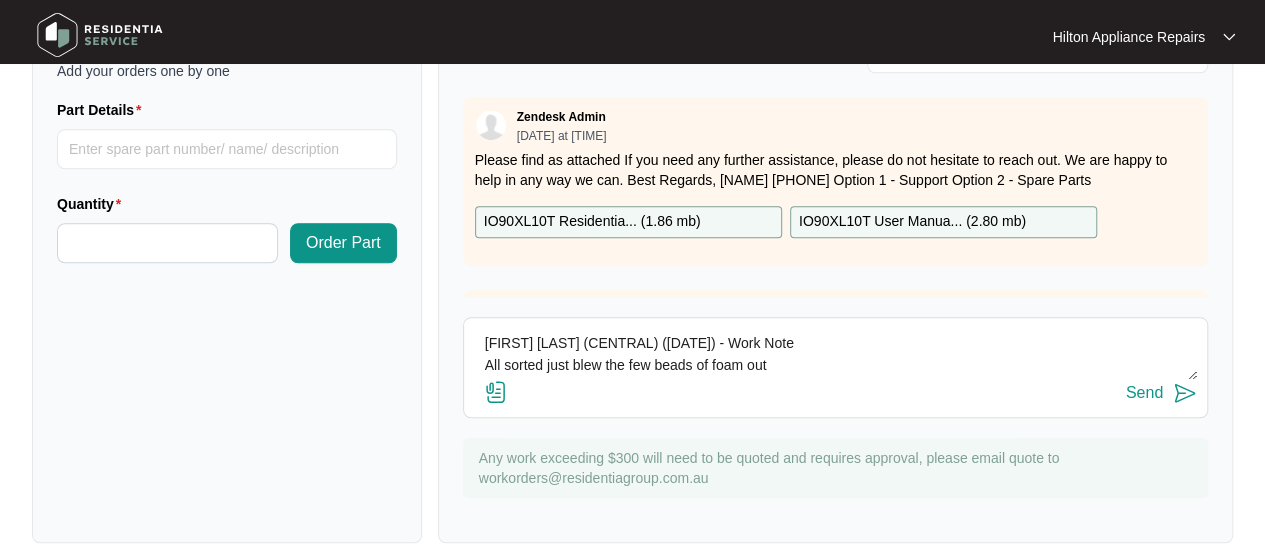 type on "[FIRST] [LAST] (CENTRAL) ([DATE]) - Work Note
All sorted just blew the few beads of foam out" 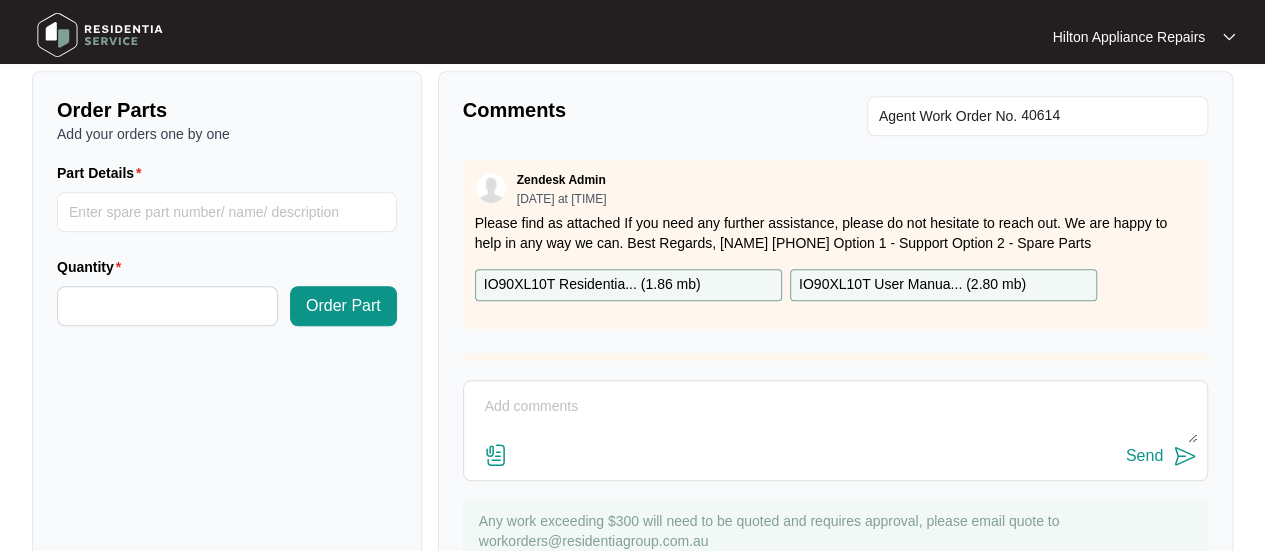 scroll, scrollTop: 791, scrollLeft: 0, axis: vertical 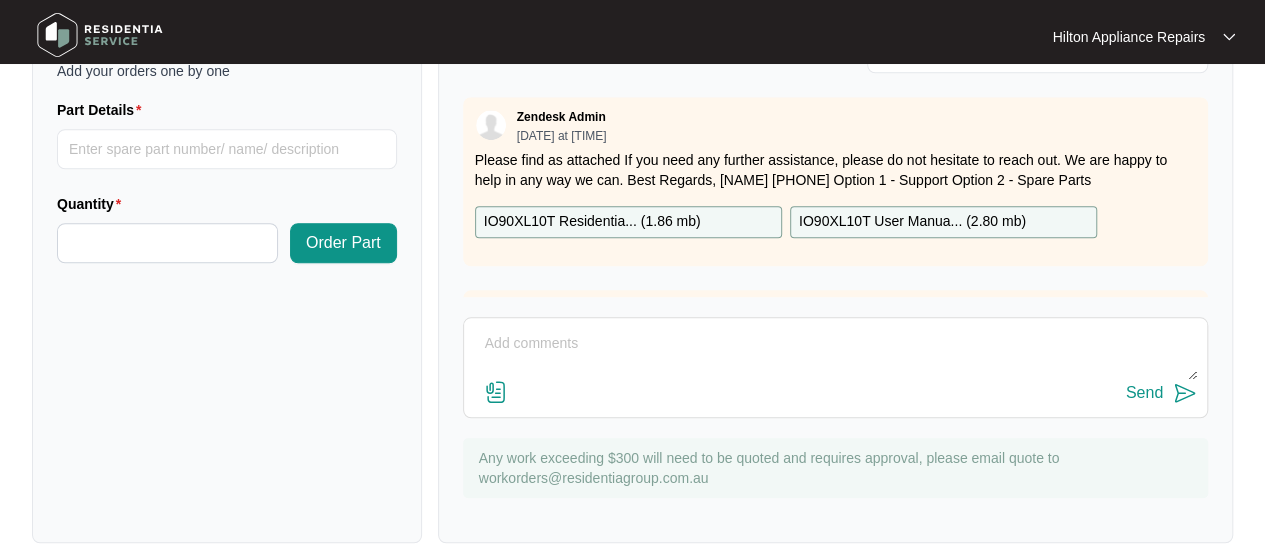 click at bounding box center [496, 392] 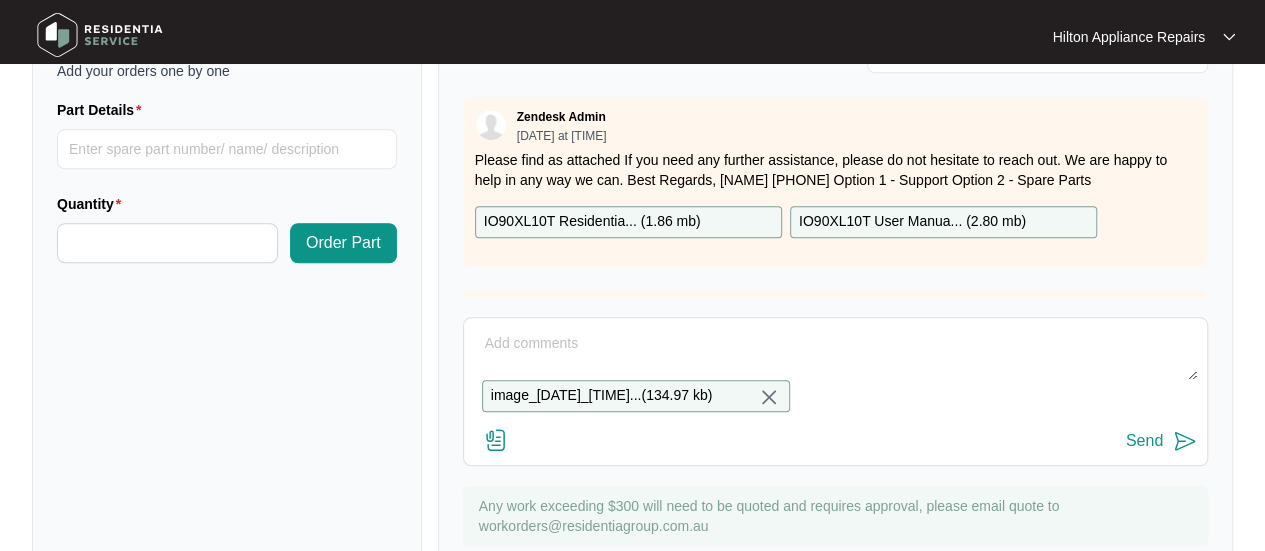 click at bounding box center [835, 354] 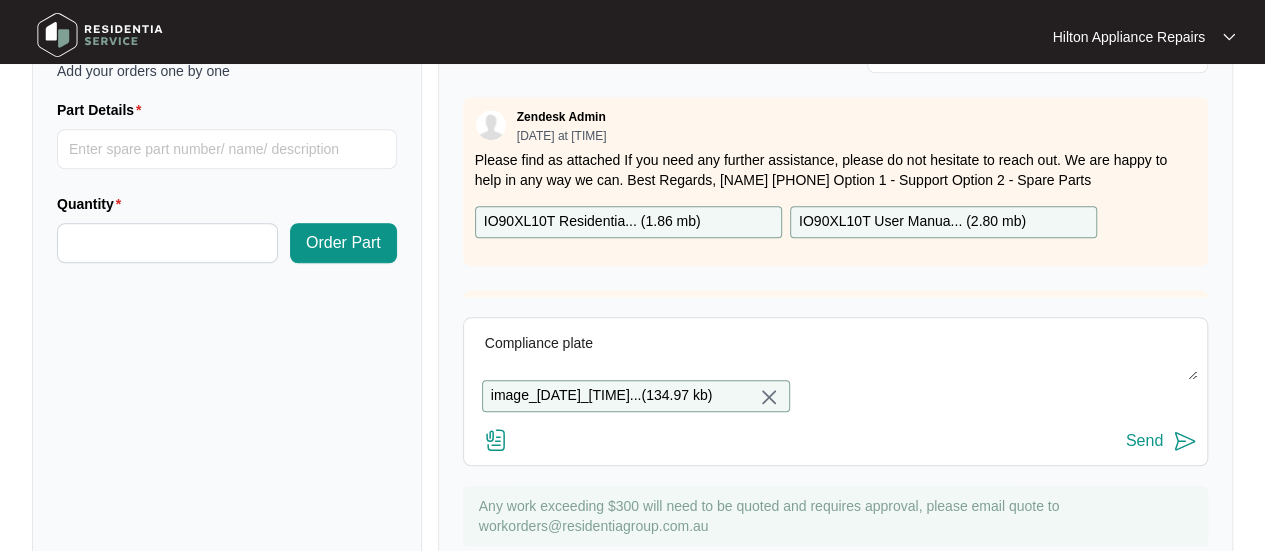 type on "Compliance plate" 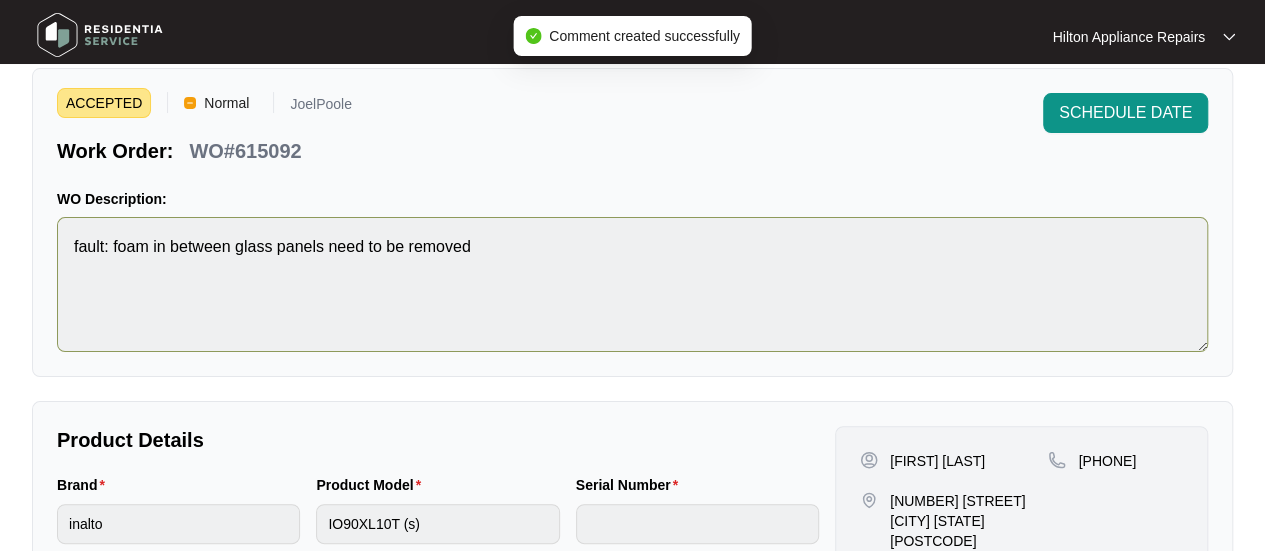 scroll, scrollTop: 0, scrollLeft: 0, axis: both 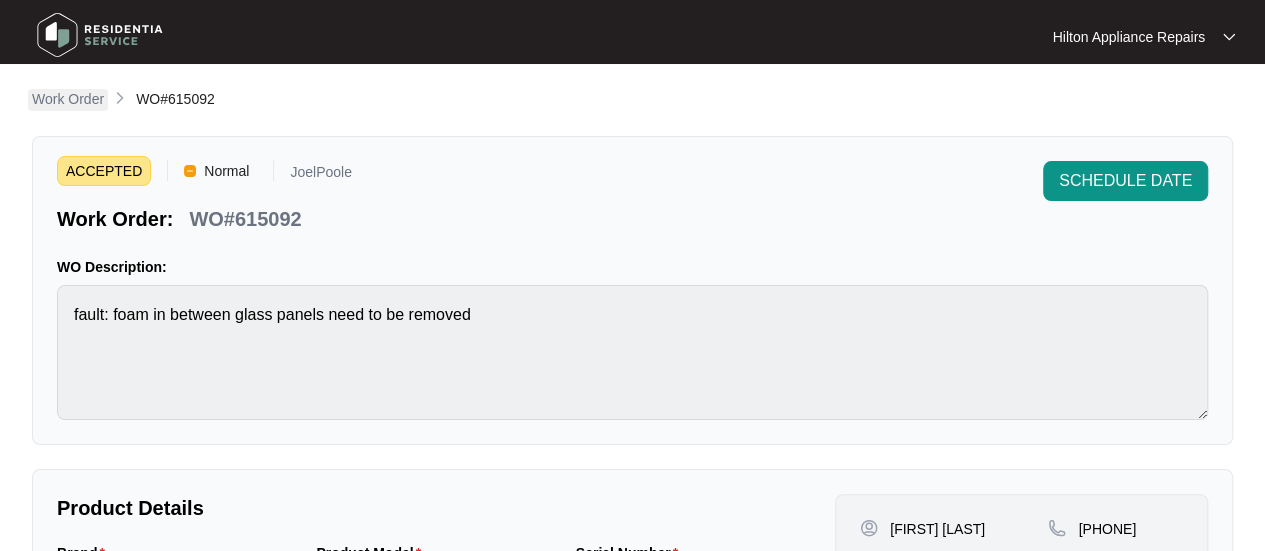 click on "Work Order" at bounding box center [68, 99] 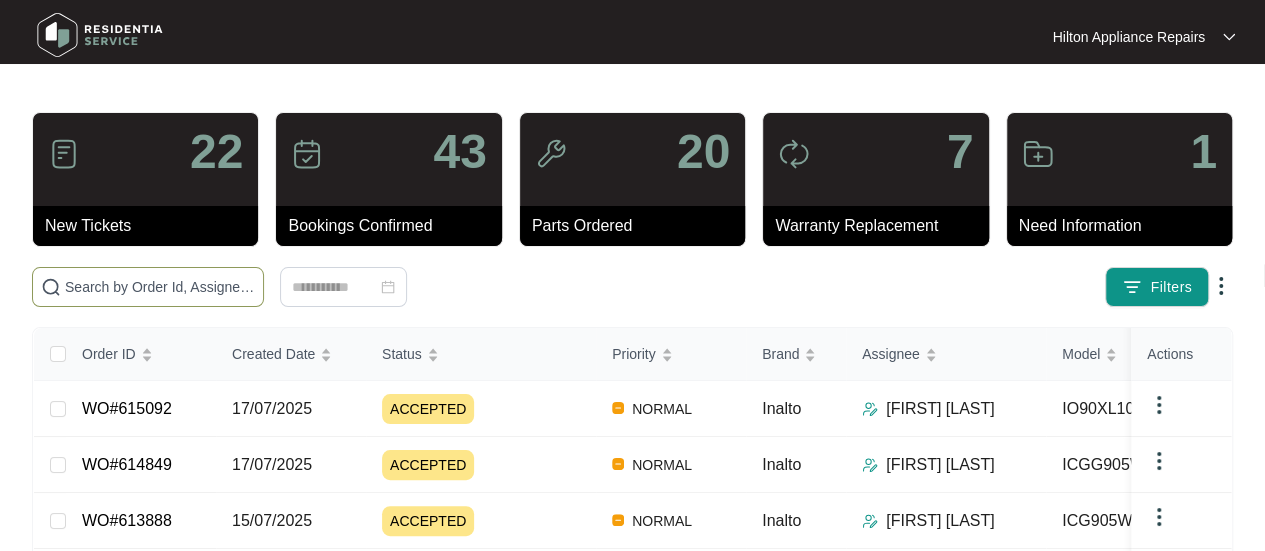 click at bounding box center (160, 287) 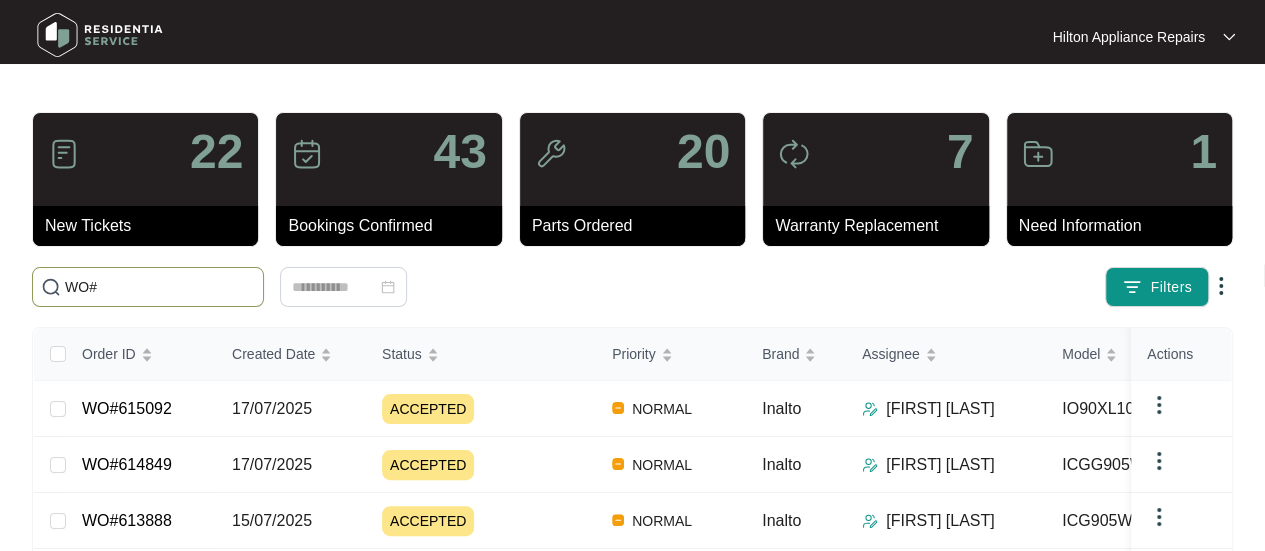 paste on "615096" 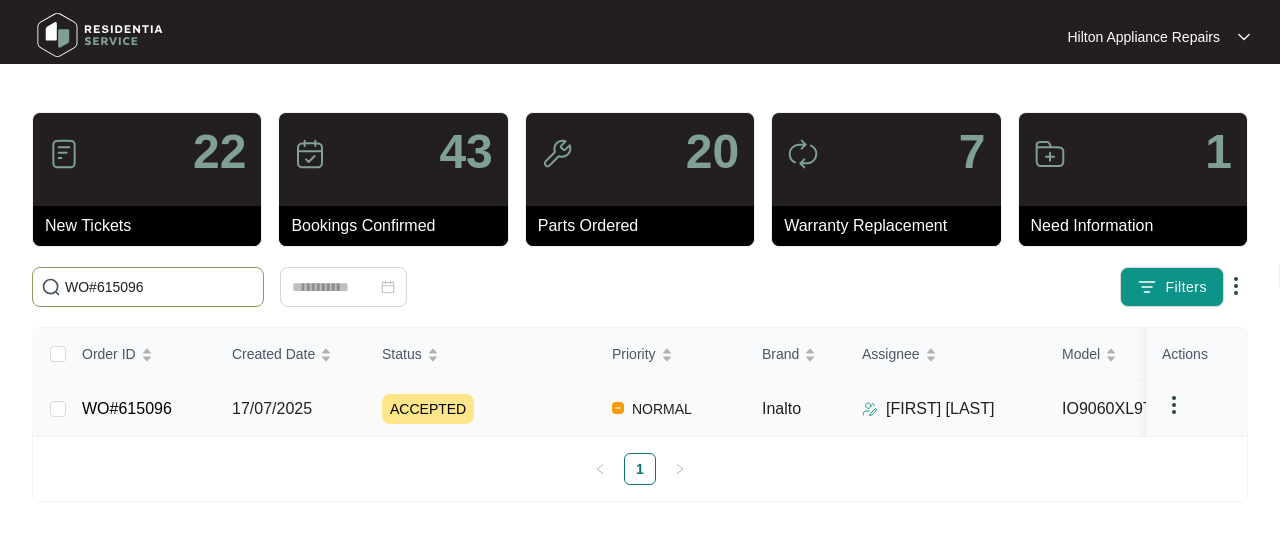 type on "WO#615096" 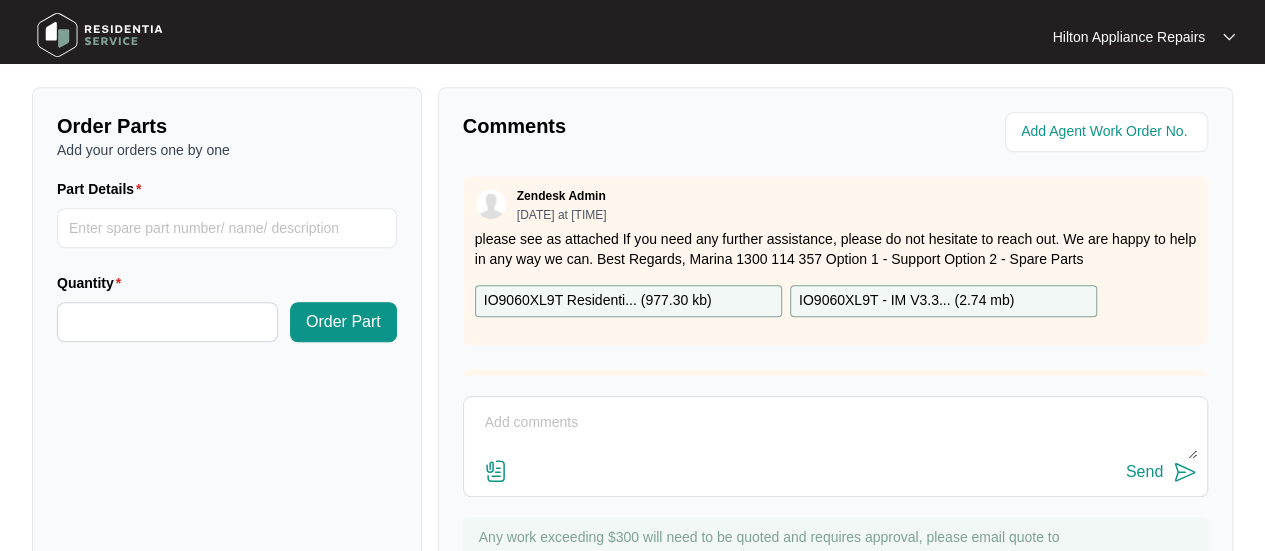scroll, scrollTop: 700, scrollLeft: 0, axis: vertical 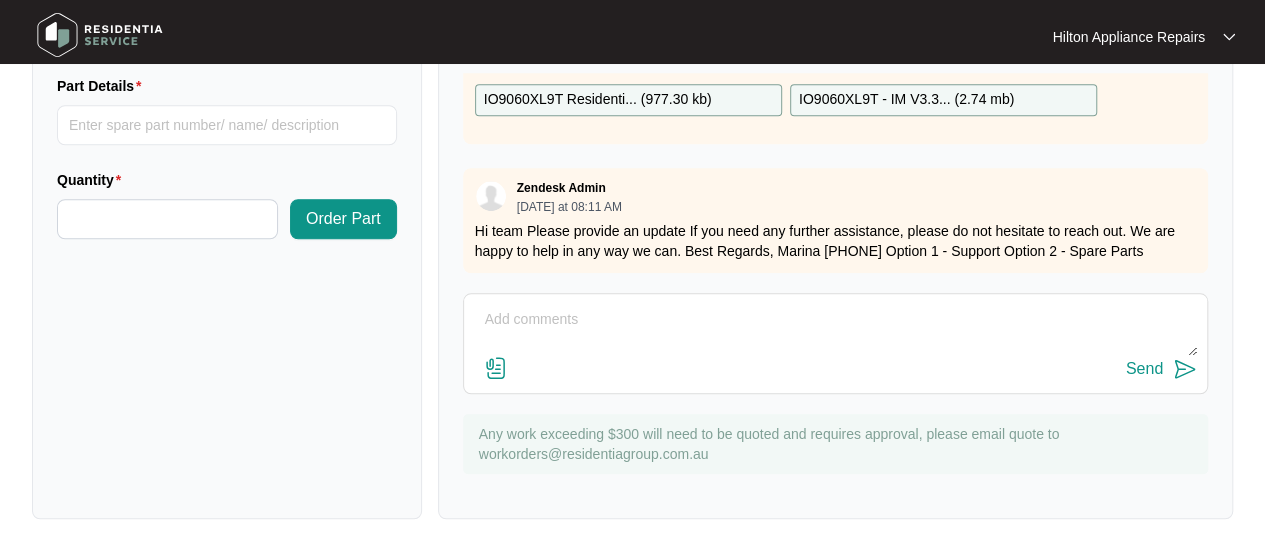 click on "Send" at bounding box center [835, 343] 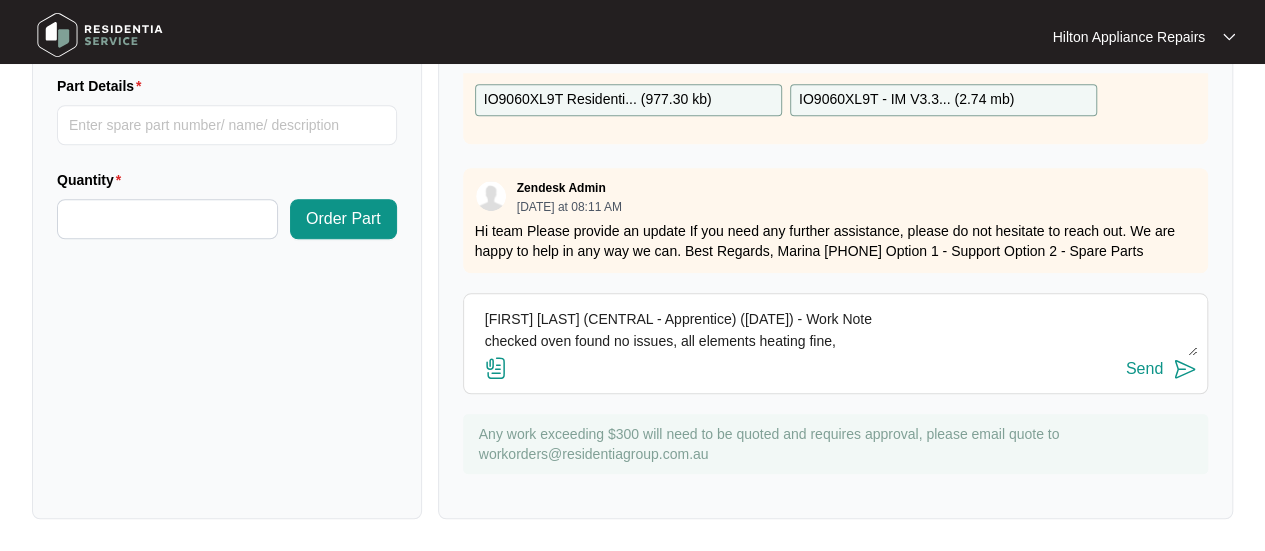 type on "[FIRST] [LAST] (CENTRAL - Apprentice) ([DATE]) - Work Note
checked oven found no issues, all elements heating fine," 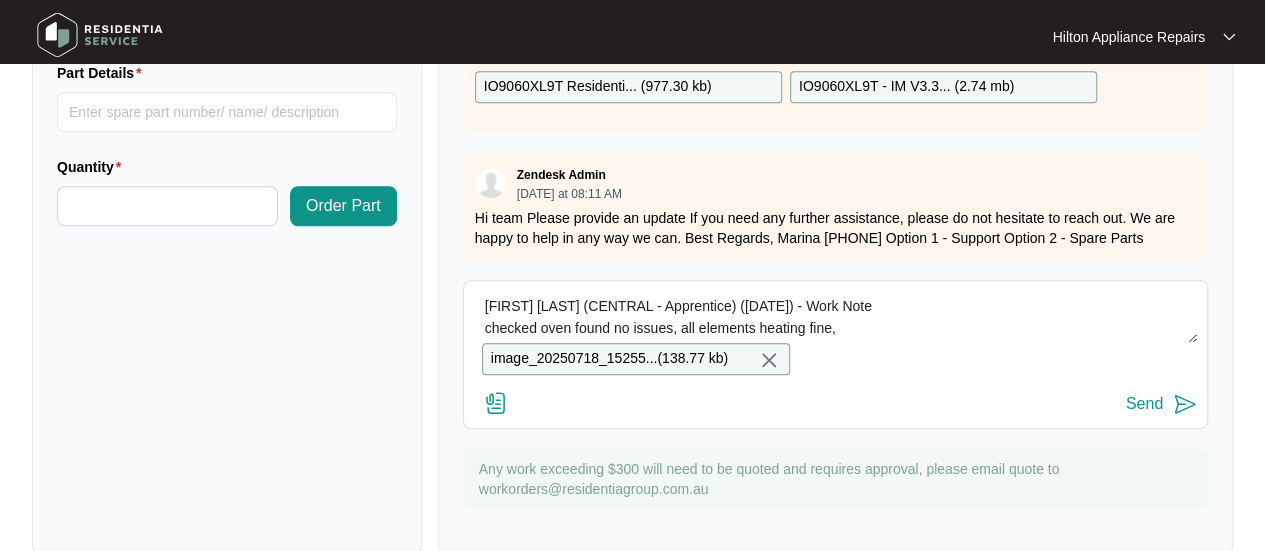 click on "Send" at bounding box center (1144, 404) 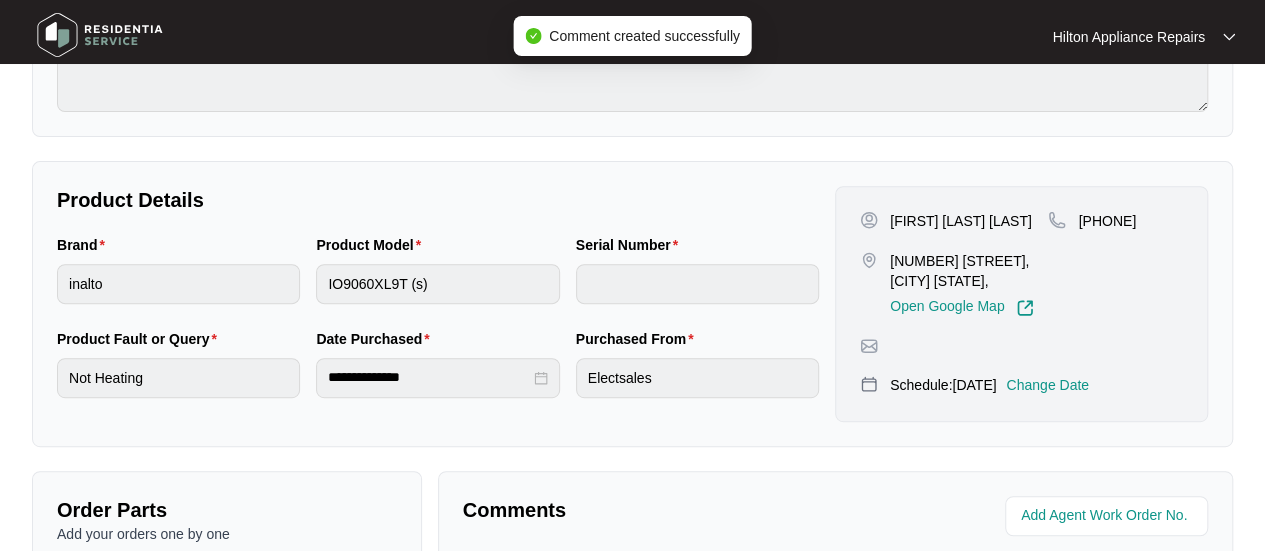 scroll, scrollTop: 0, scrollLeft: 0, axis: both 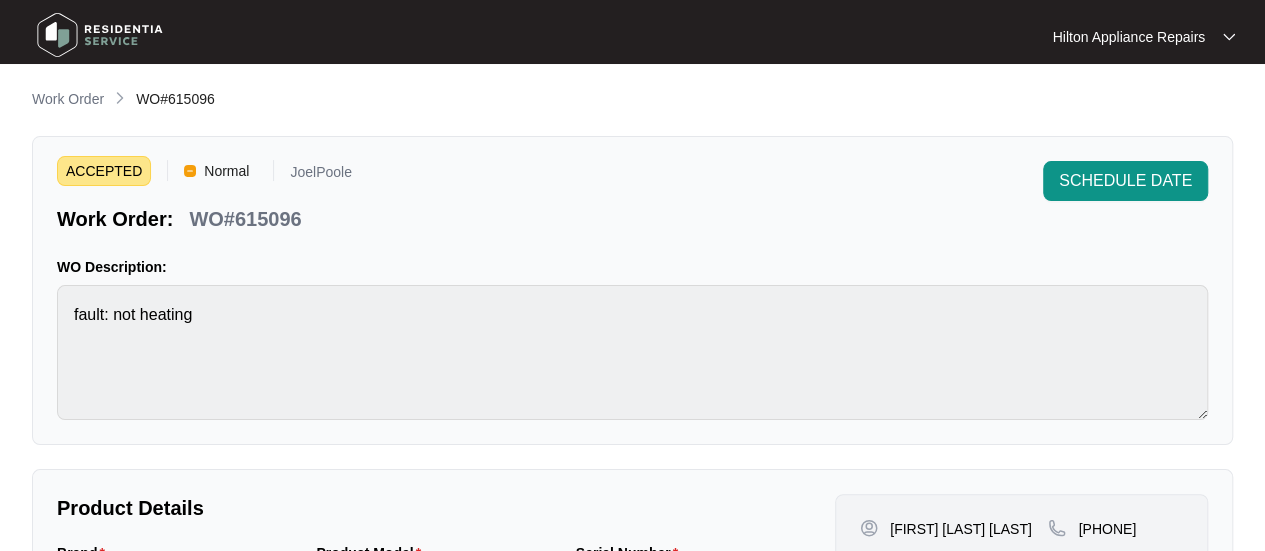 click on "Work Order" at bounding box center (68, 99) 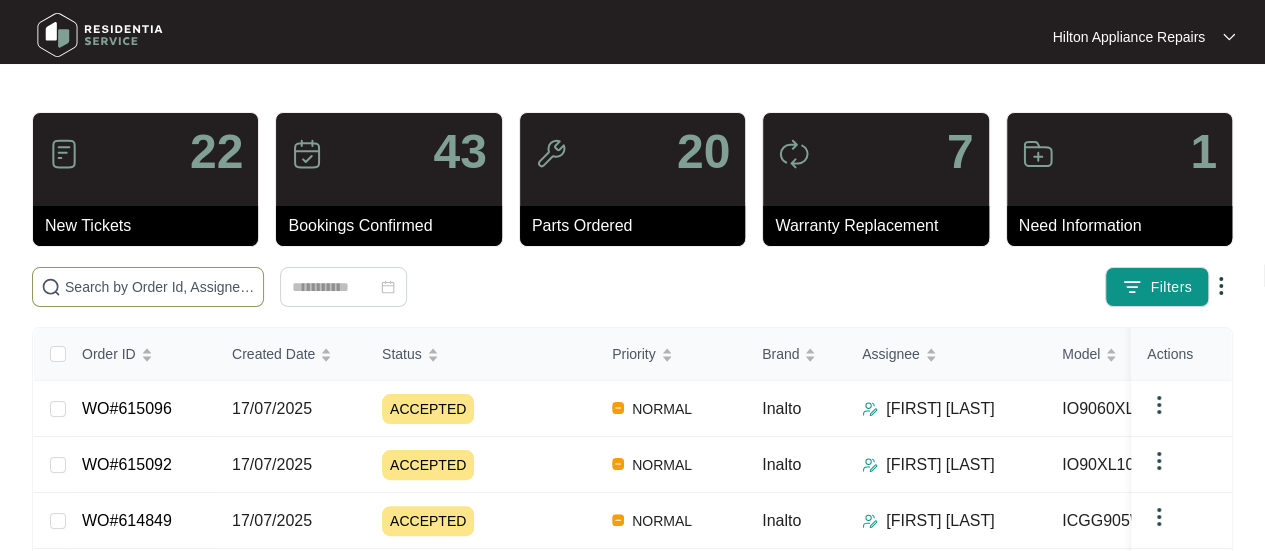 click at bounding box center [160, 287] 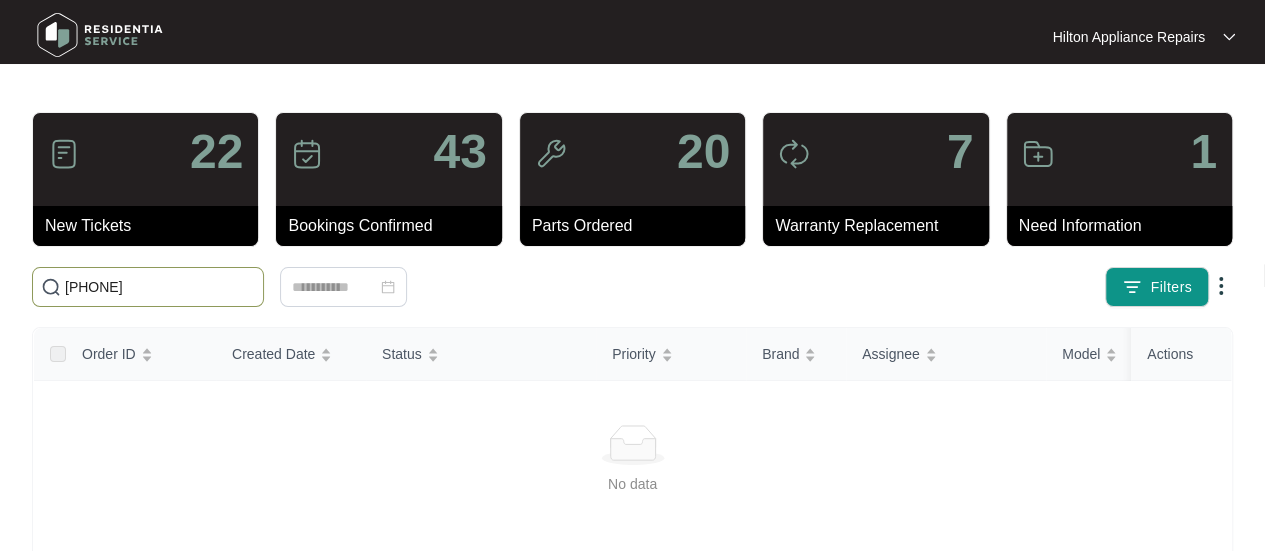 drag, startPoint x: 88, startPoint y: 289, endPoint x: 69, endPoint y: 284, distance: 19.646883 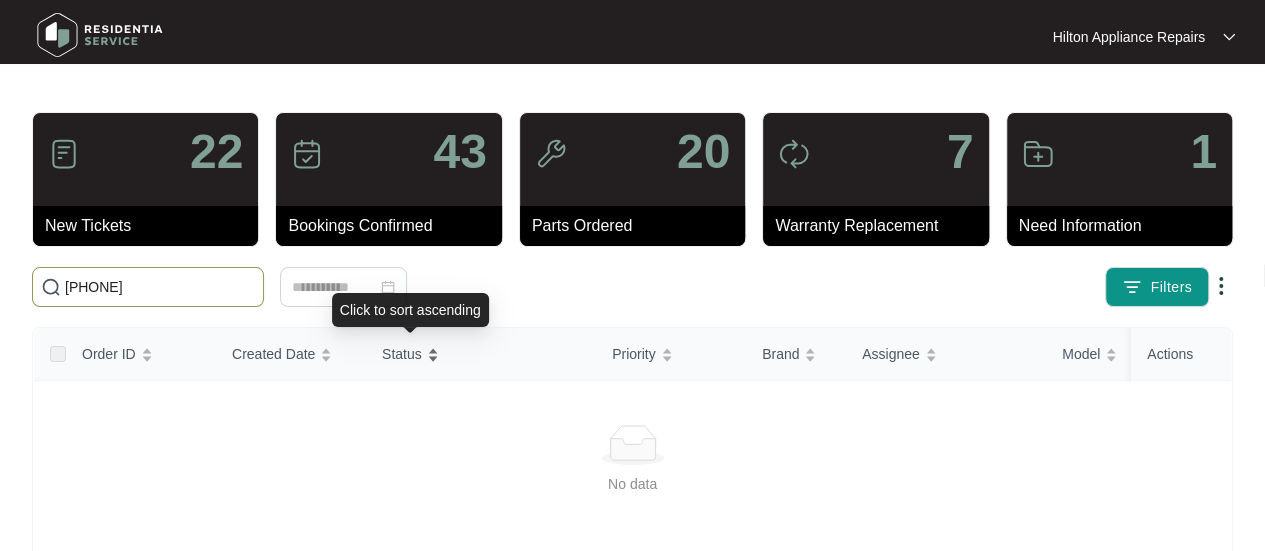 type on "6" 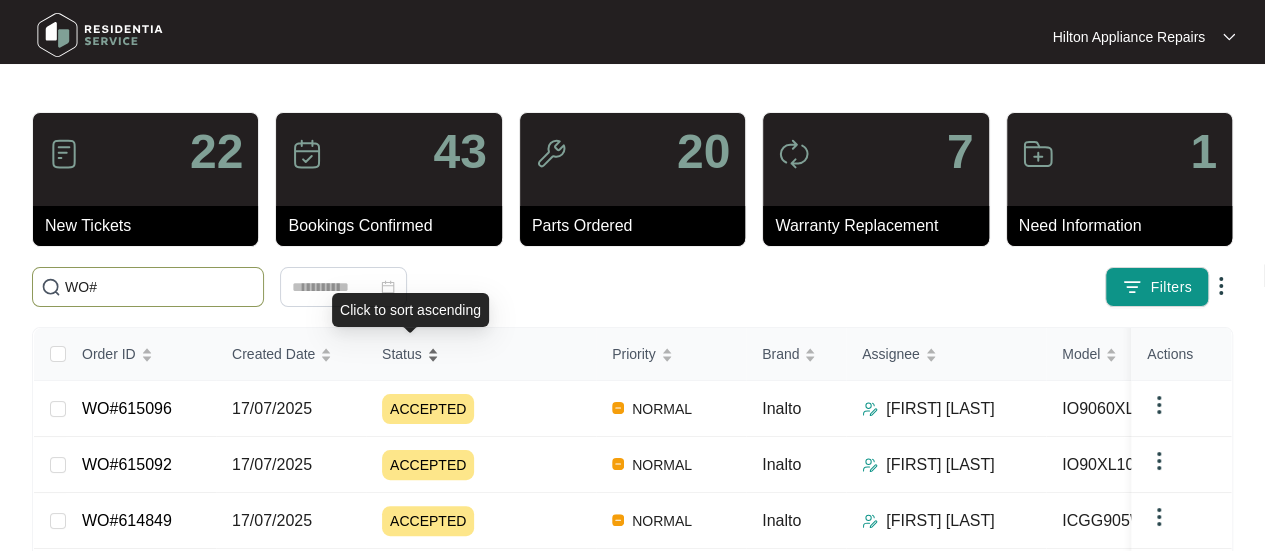 paste on "[PHONE]" 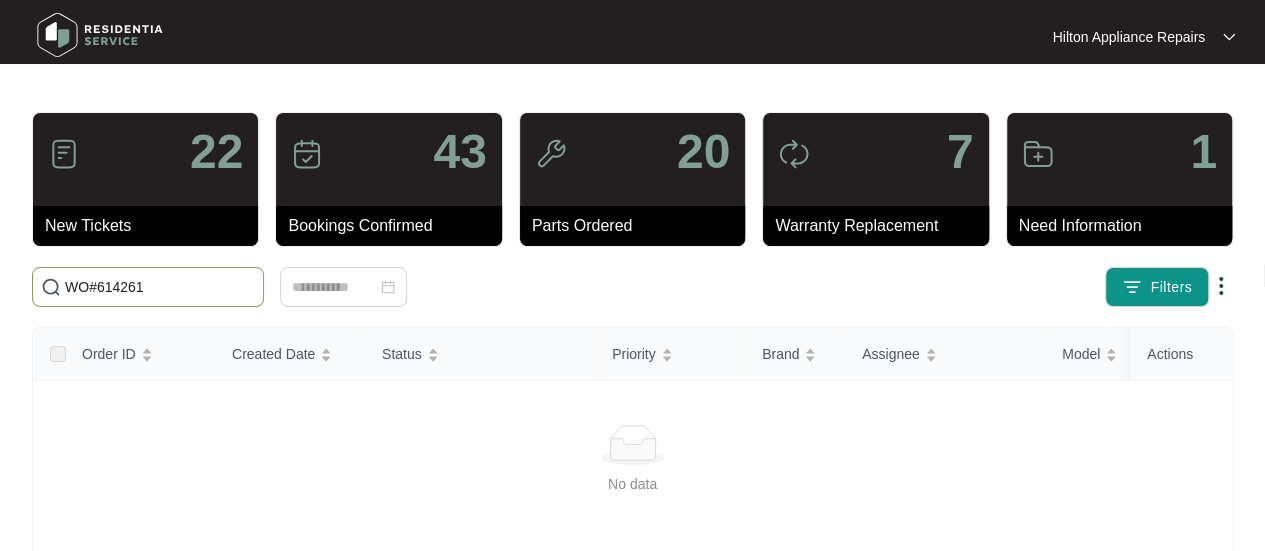 drag, startPoint x: 154, startPoint y: 285, endPoint x: 30, endPoint y: 285, distance: 124 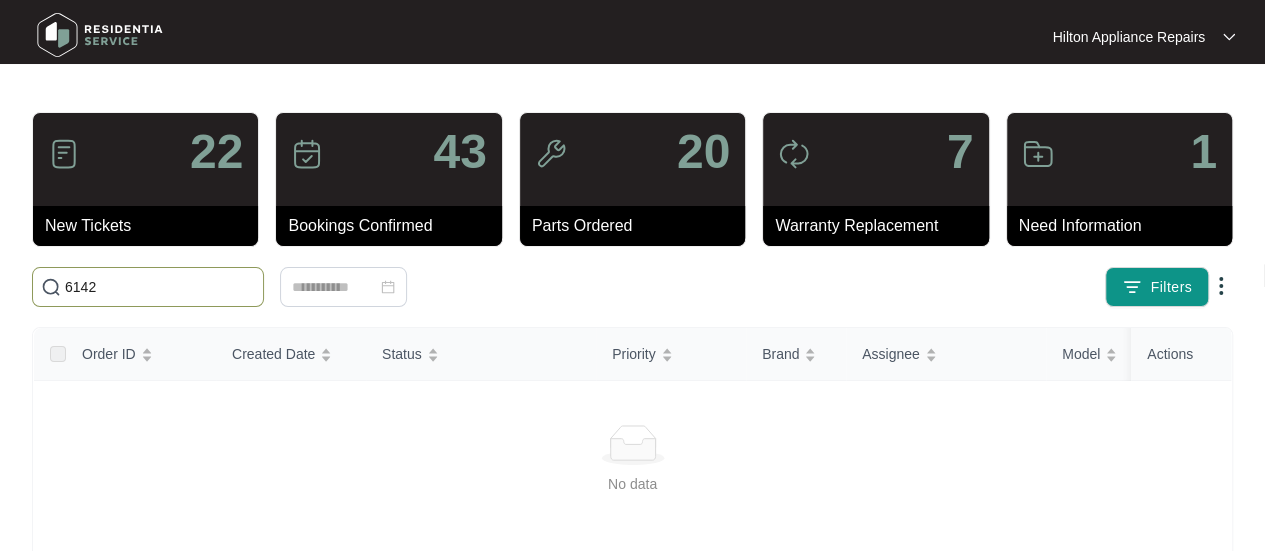 type on "[PHONE]" 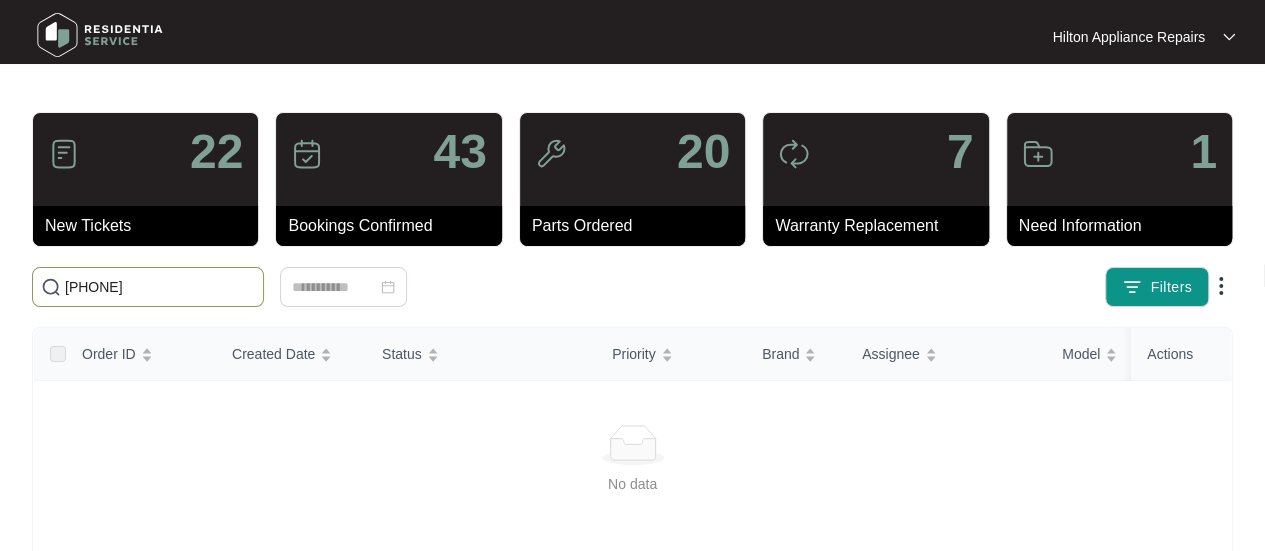 drag, startPoint x: 160, startPoint y: 287, endPoint x: 87, endPoint y: 47, distance: 250.85654 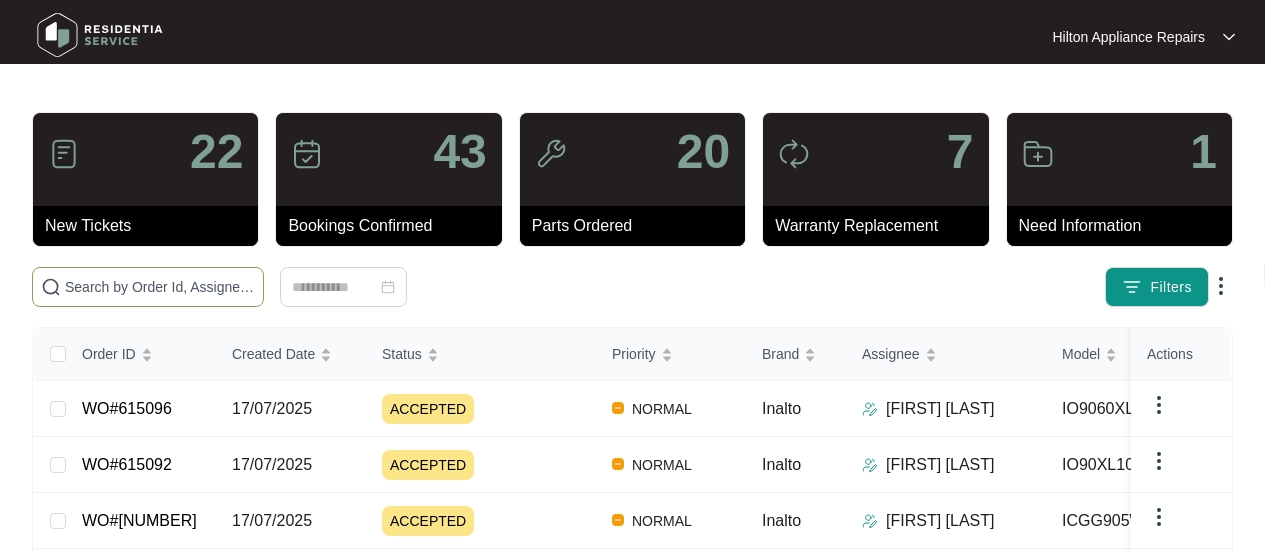 scroll, scrollTop: 0, scrollLeft: 0, axis: both 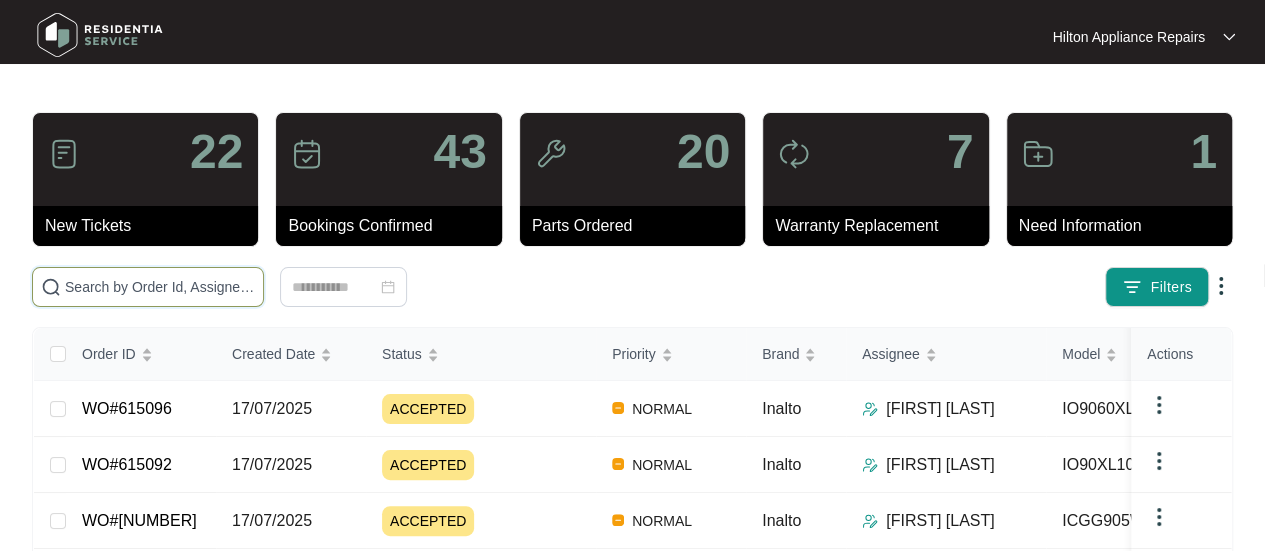 click at bounding box center [160, 287] 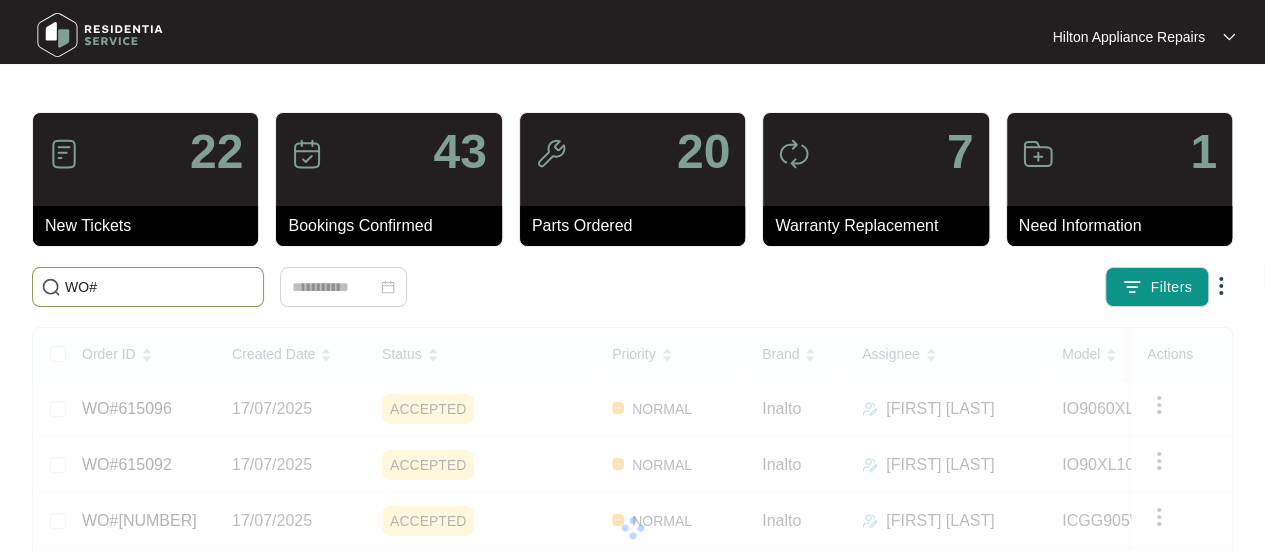 paste on "614261" 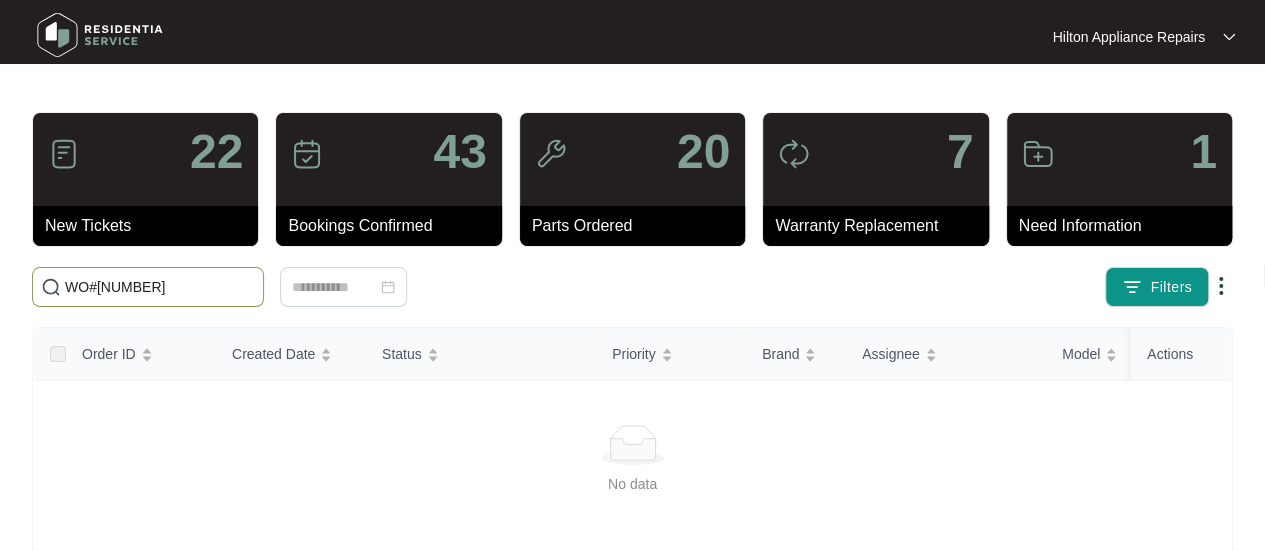 drag, startPoint x: 98, startPoint y: 283, endPoint x: -158, endPoint y: 290, distance: 256.09567 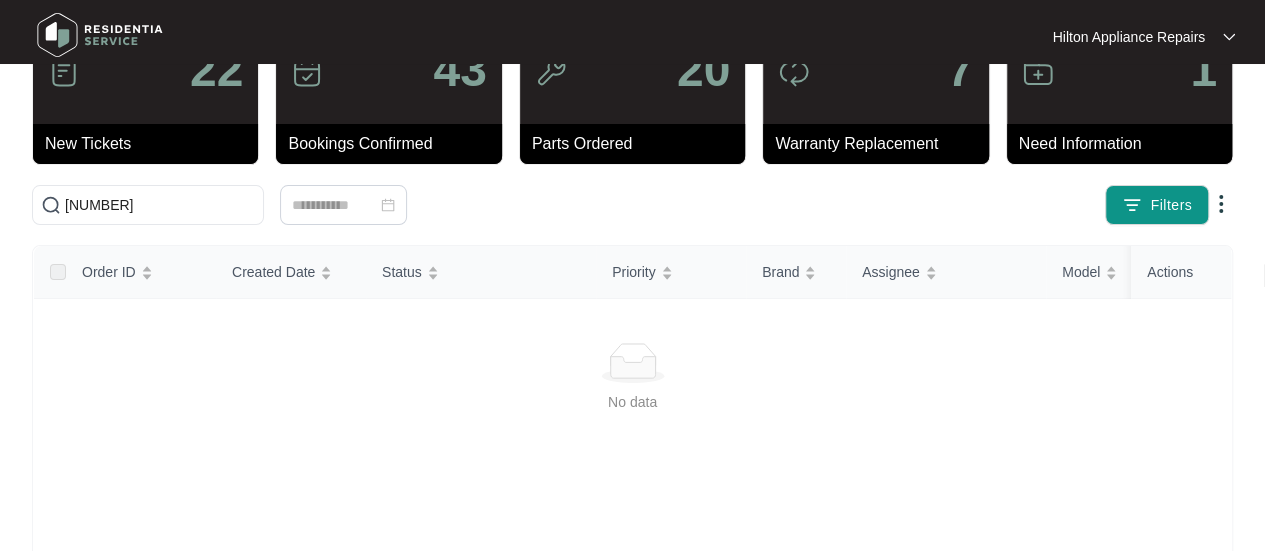 scroll, scrollTop: 0, scrollLeft: 0, axis: both 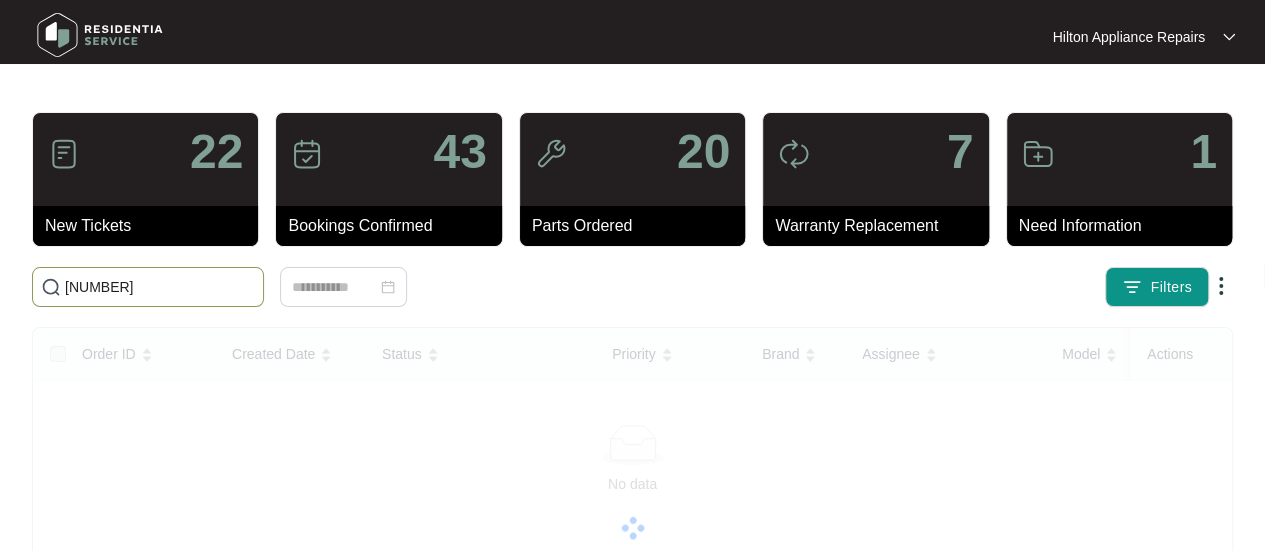 drag, startPoint x: 125, startPoint y: 289, endPoint x: 50, endPoint y: 259, distance: 80.77747 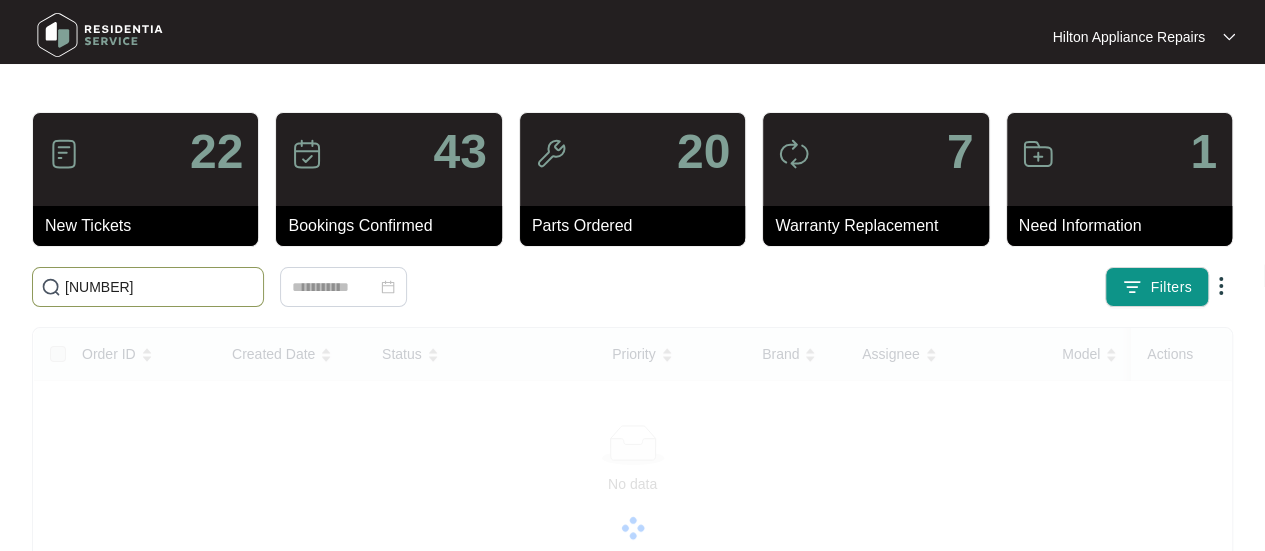 paste on "WO#" 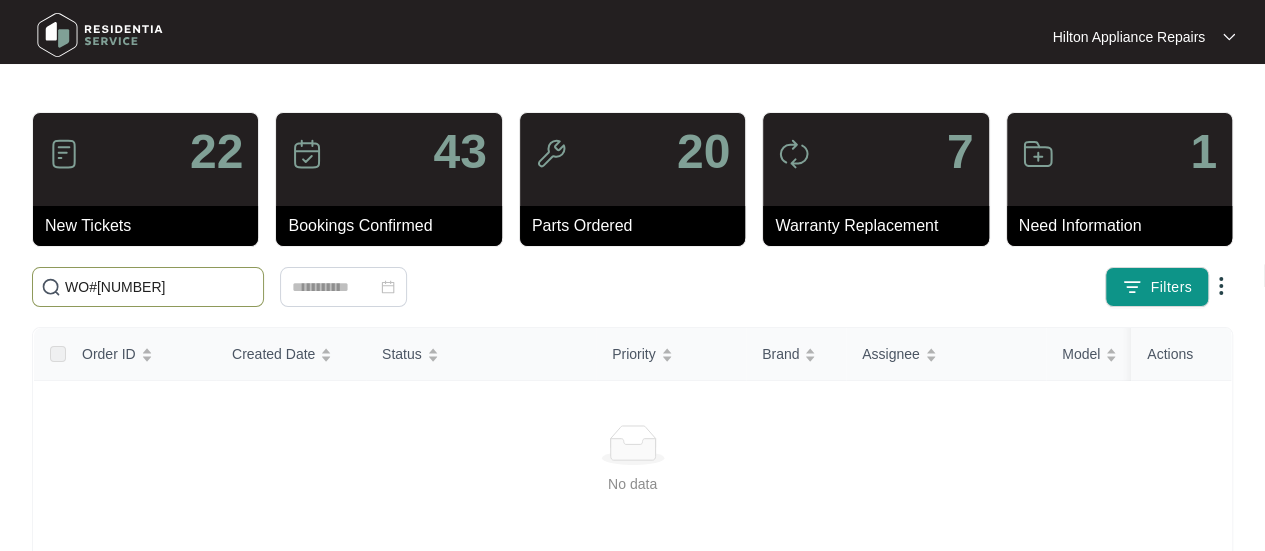 click on "WO#614261" at bounding box center (160, 287) 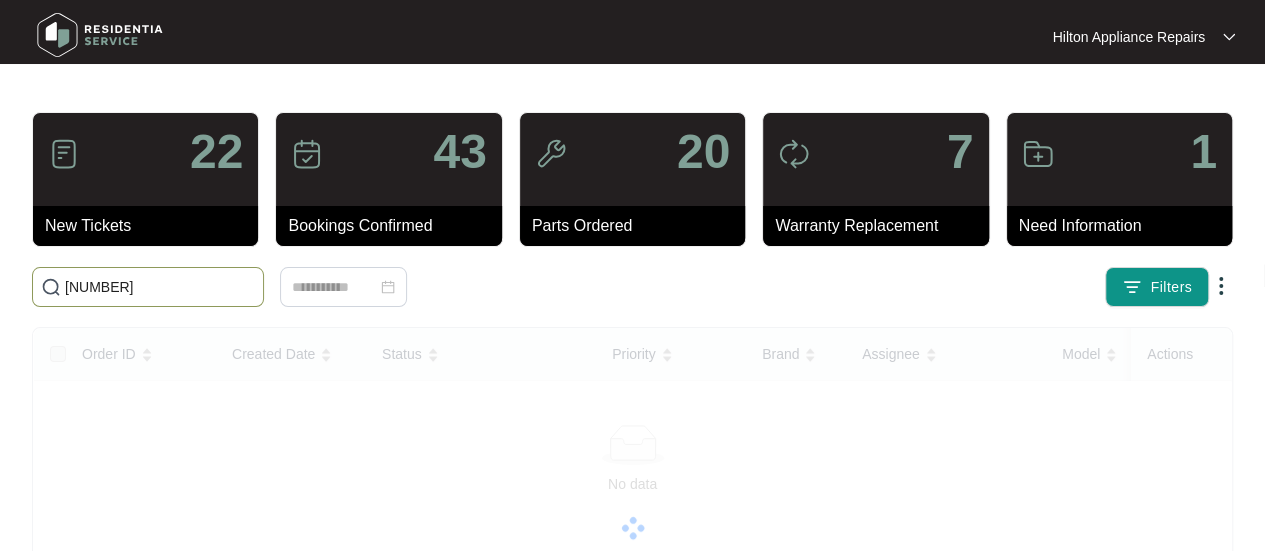 click on "[PHONE]" at bounding box center [160, 287] 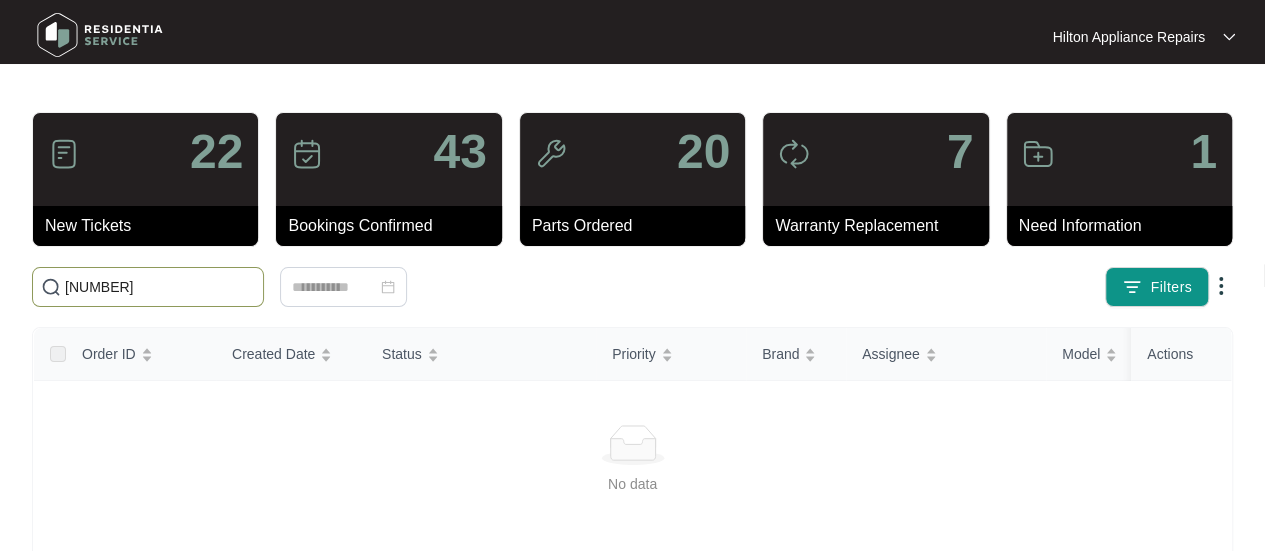 type on "[PHONE]" 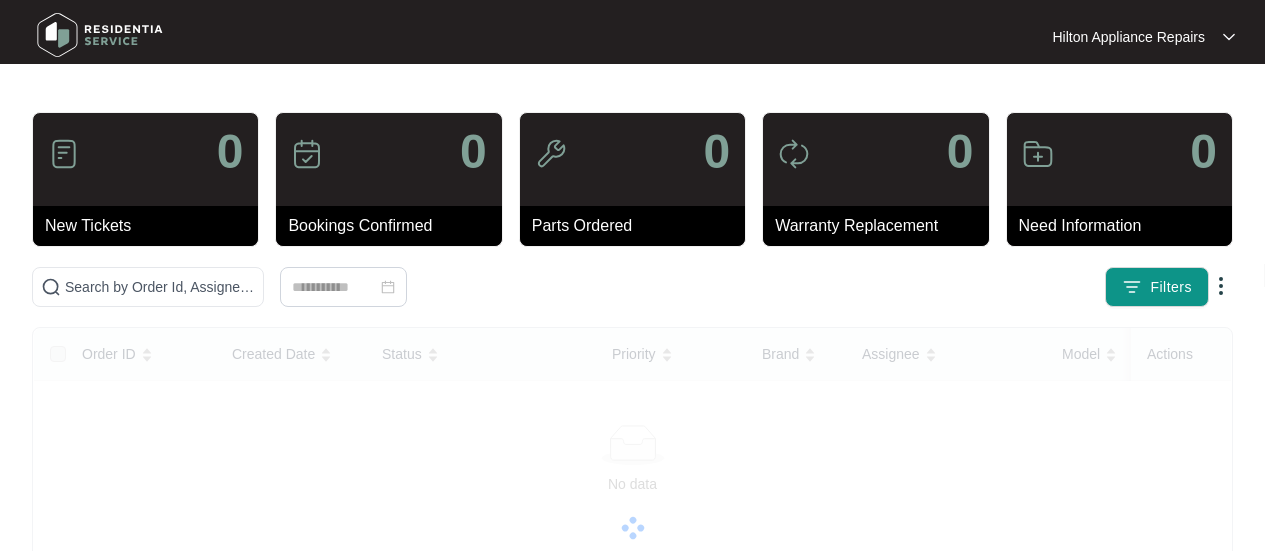 scroll, scrollTop: 0, scrollLeft: 0, axis: both 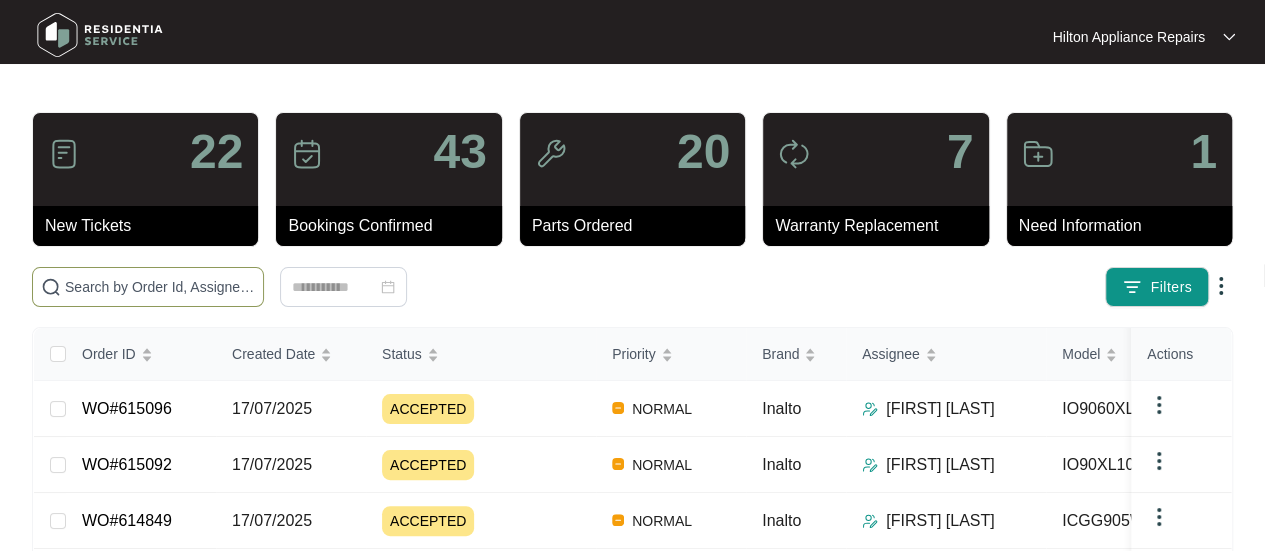 click at bounding box center (160, 287) 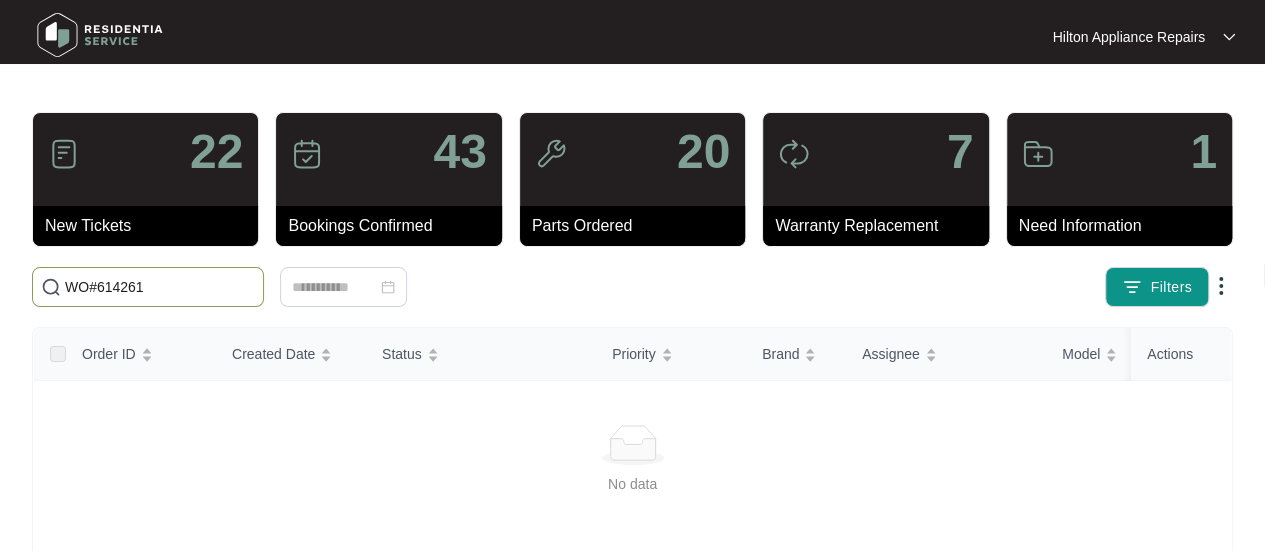 drag, startPoint x: 98, startPoint y: 283, endPoint x: -138, endPoint y: 284, distance: 236.00212 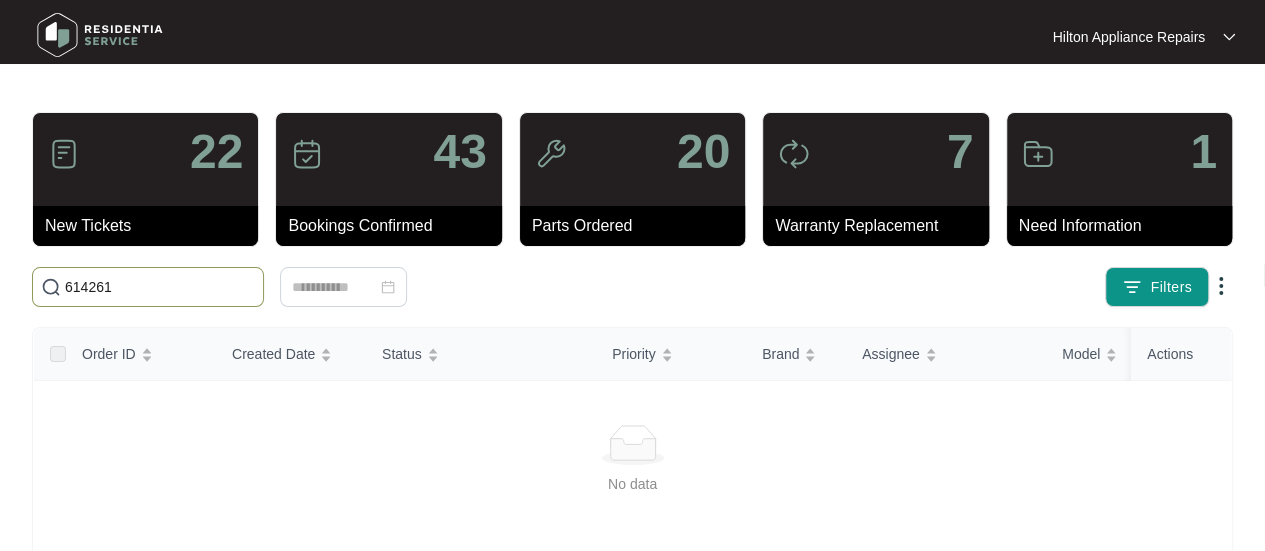 click on "[PHONE]" at bounding box center (160, 287) 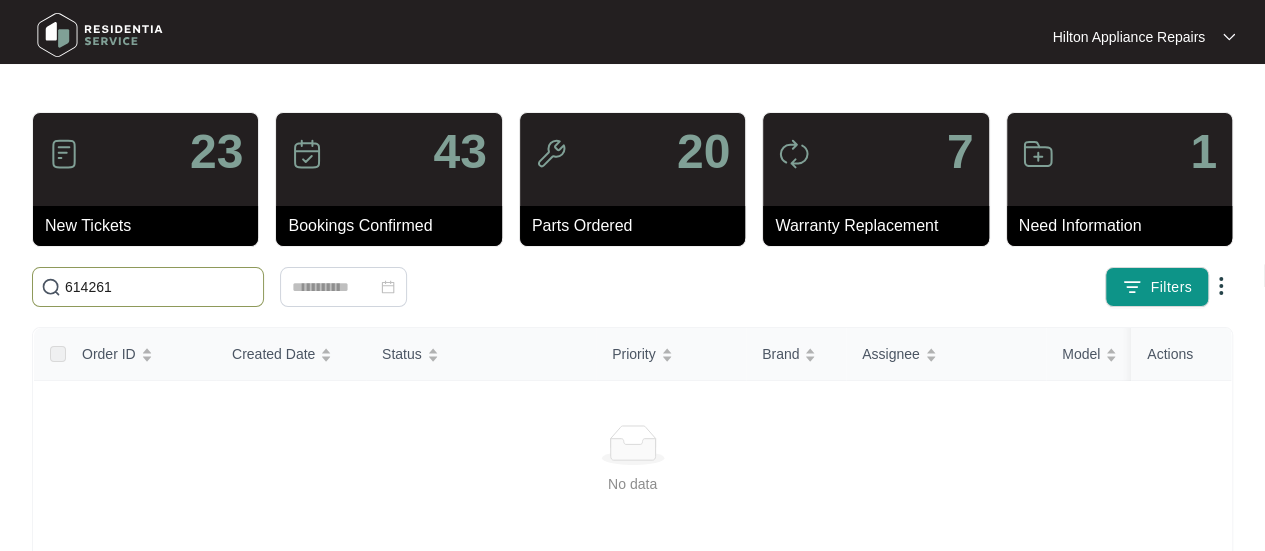 drag, startPoint x: 147, startPoint y: 291, endPoint x: -54, endPoint y: 265, distance: 202.67462 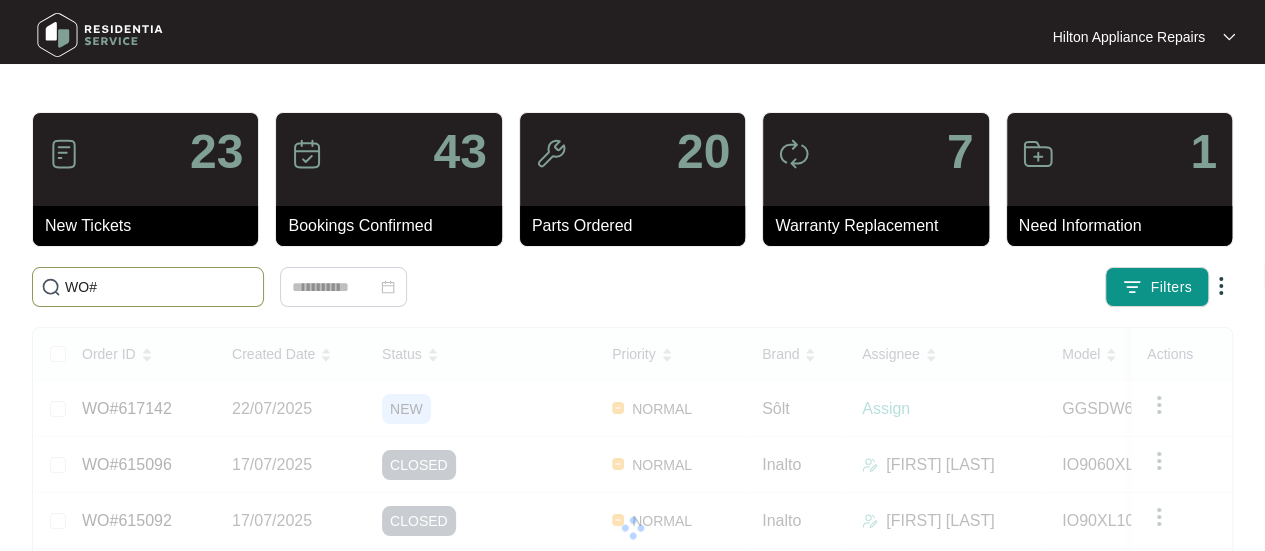 paste on "617142" 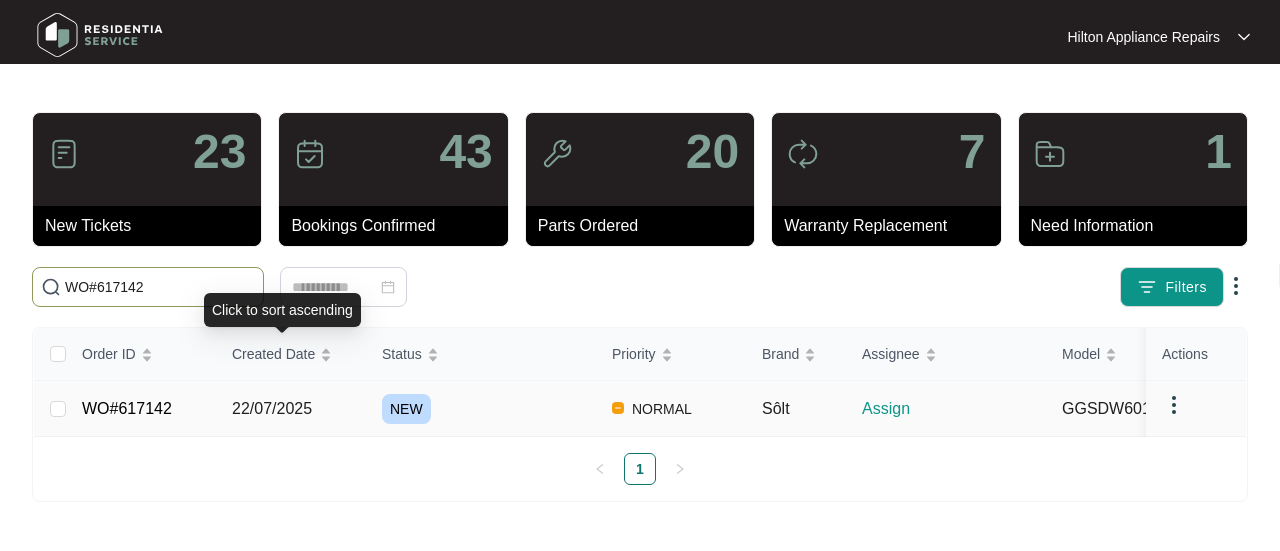 type on "WO#617142" 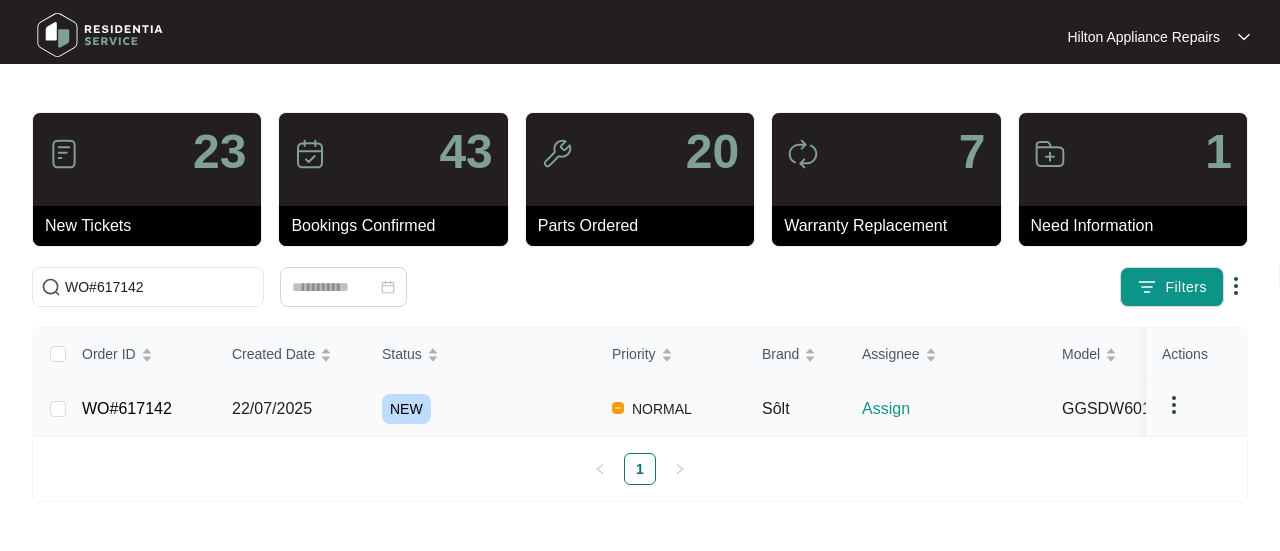 click on "22/07/2025" at bounding box center (272, 408) 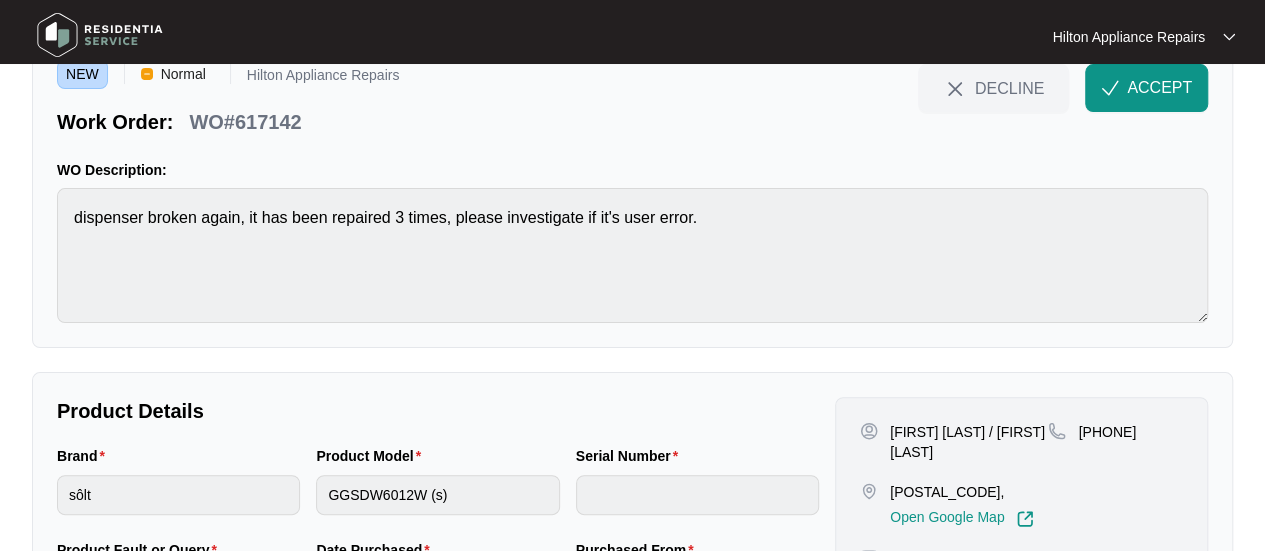 scroll, scrollTop: 0, scrollLeft: 0, axis: both 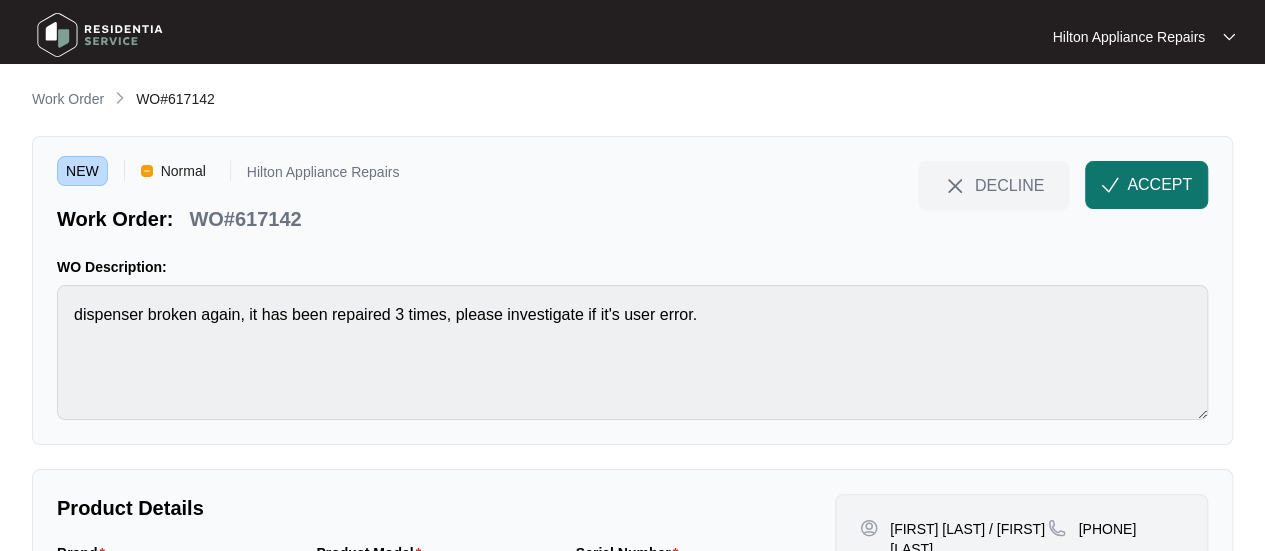 click on "ACCEPT" at bounding box center [1159, 185] 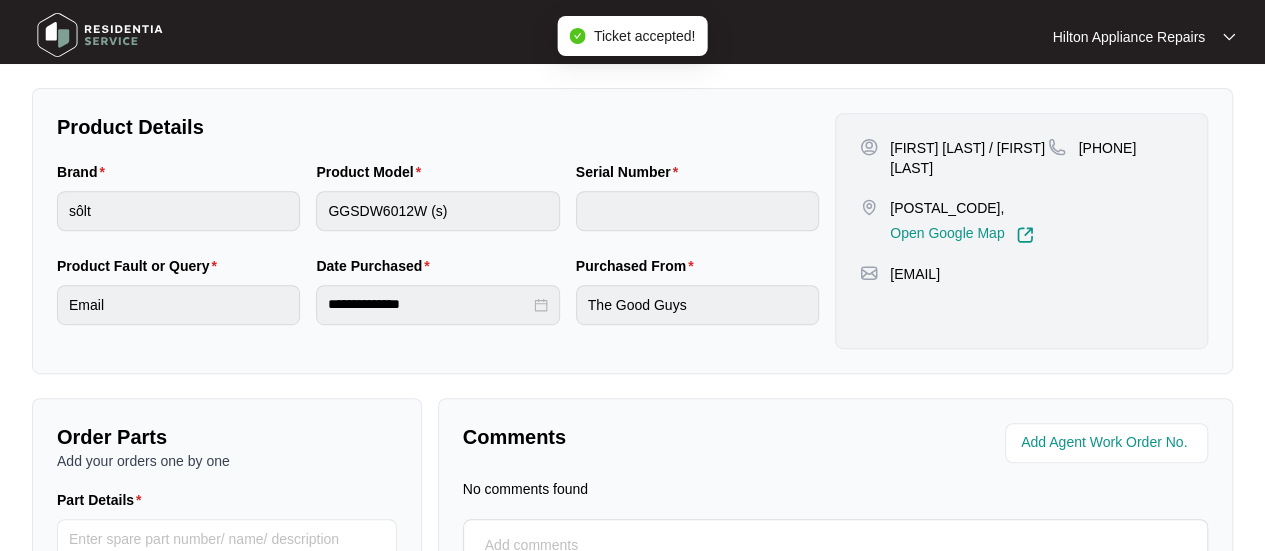 scroll, scrollTop: 400, scrollLeft: 0, axis: vertical 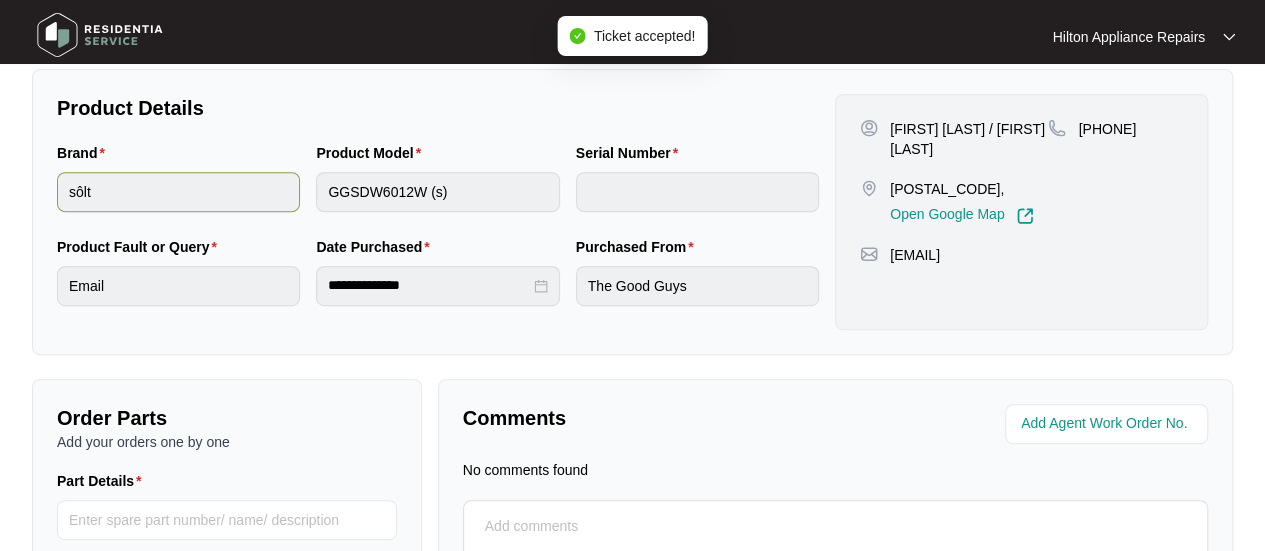 click on "Brand sôlt Product Model GGSDW6012W (s) Serial Number" at bounding box center [438, 189] 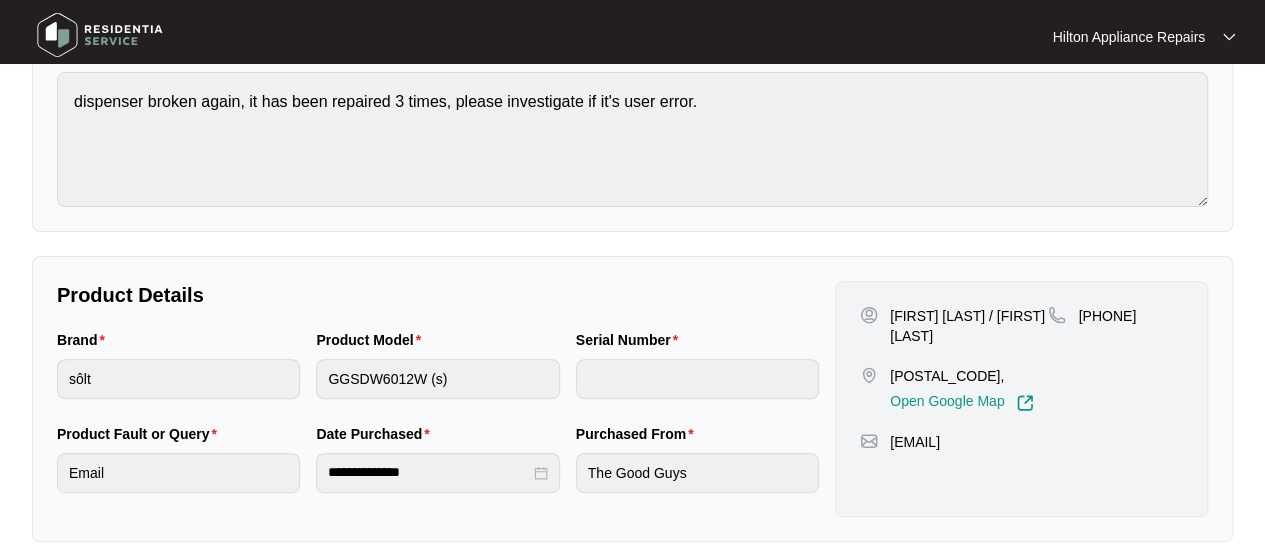 scroll, scrollTop: 300, scrollLeft: 0, axis: vertical 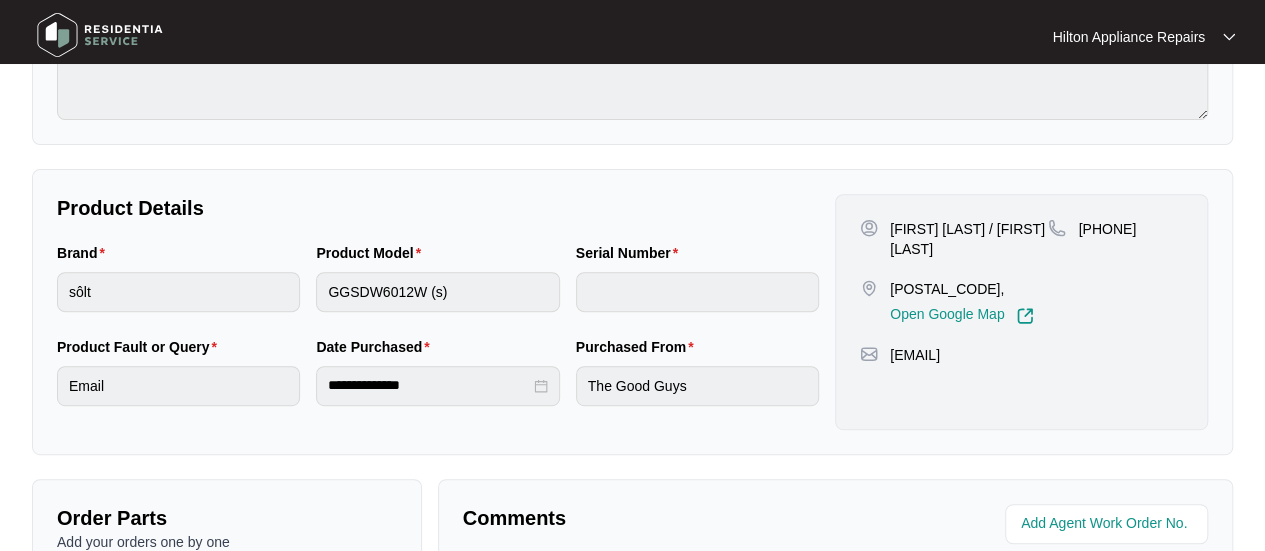 drag, startPoint x: 1045, startPoint y: 285, endPoint x: 886, endPoint y: 285, distance: 159 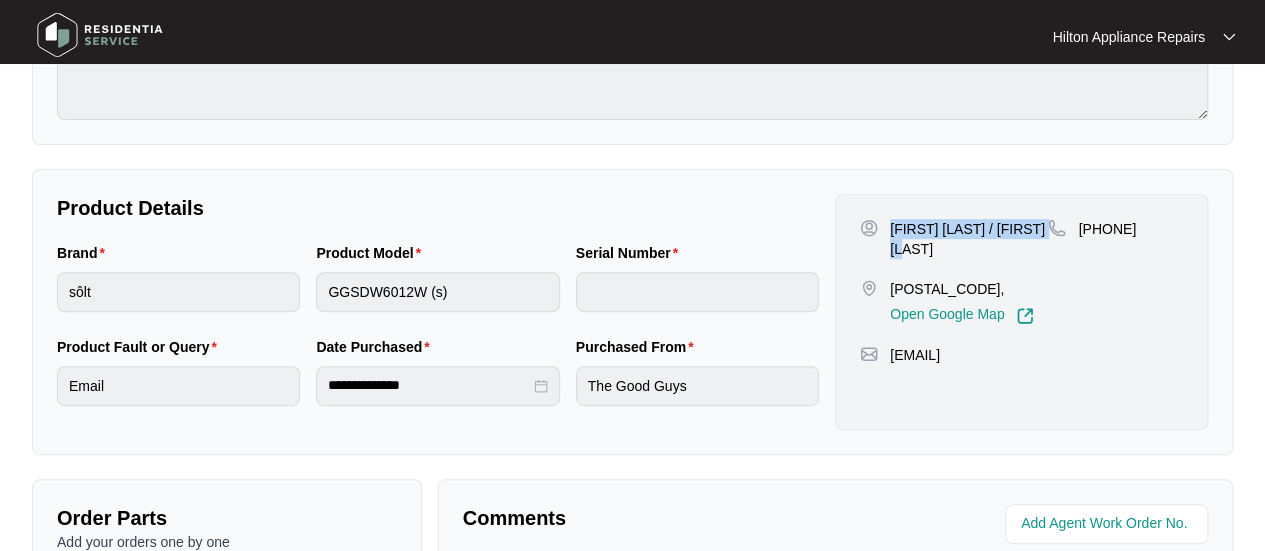 drag, startPoint x: 935, startPoint y: 251, endPoint x: 892, endPoint y: 214, distance: 56.727417 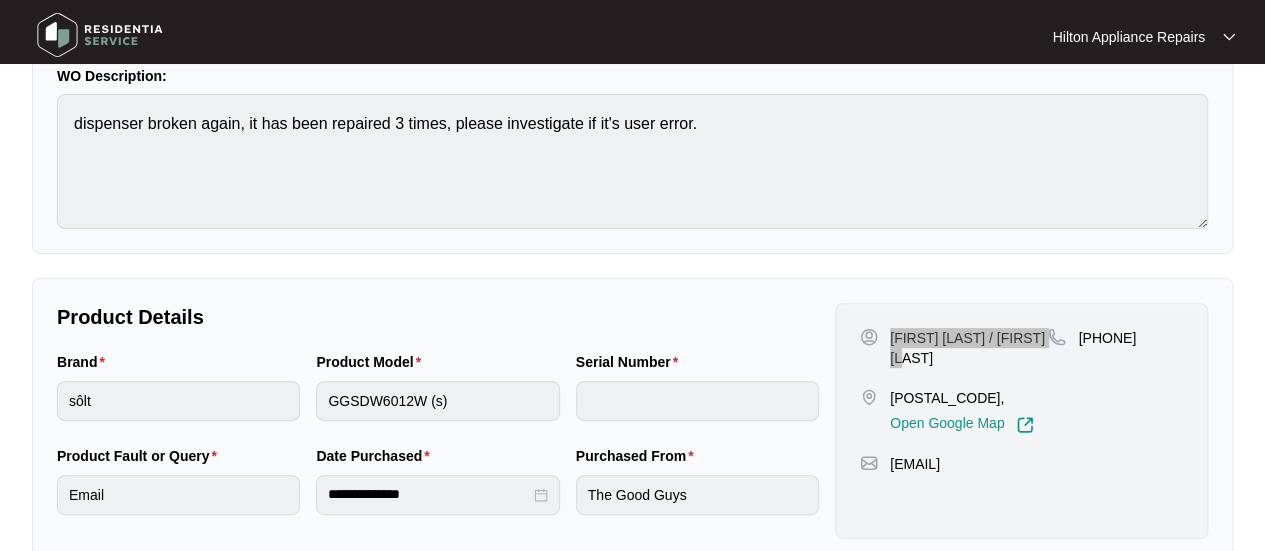 scroll, scrollTop: 300, scrollLeft: 0, axis: vertical 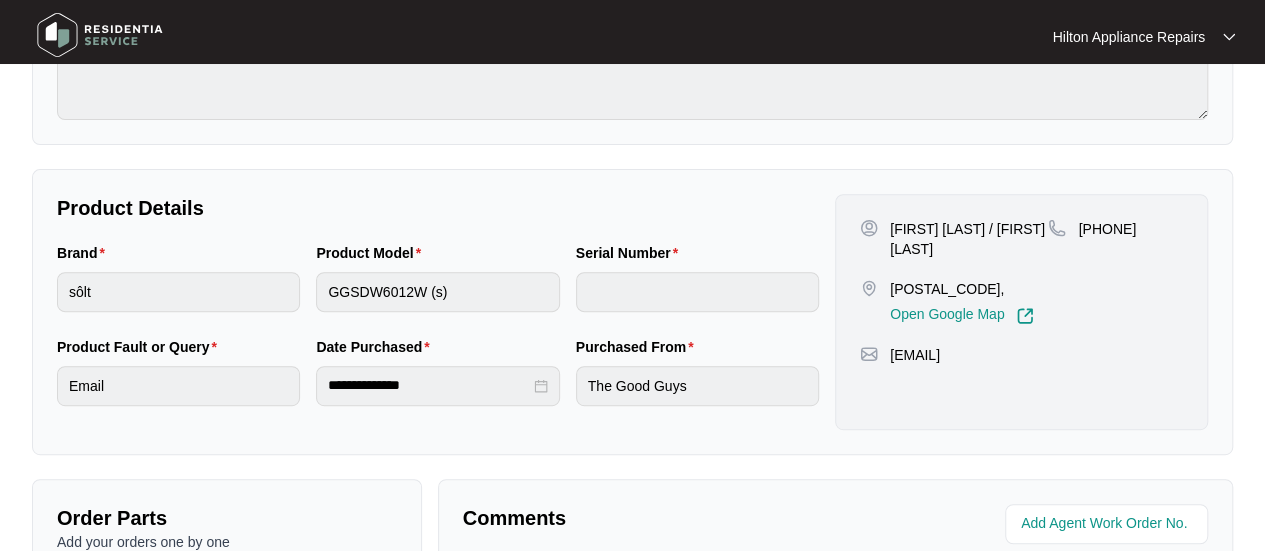 click on "Brand sôlt Product Model GGSDW6012W (s) Serial Number" at bounding box center [438, 289] 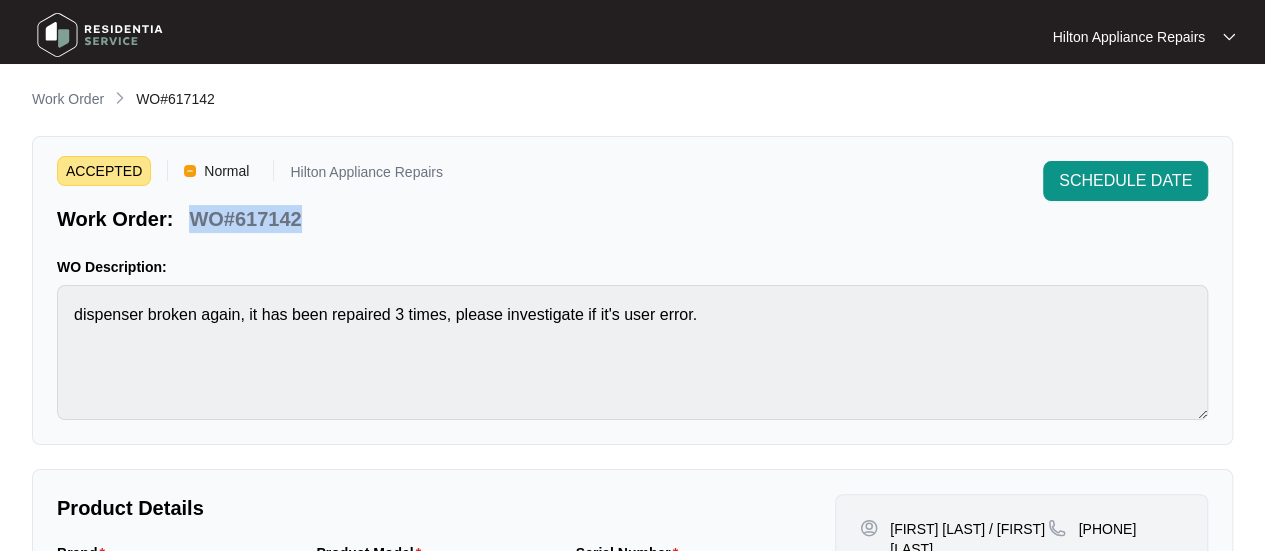 drag, startPoint x: 322, startPoint y: 222, endPoint x: 190, endPoint y: 213, distance: 132.30646 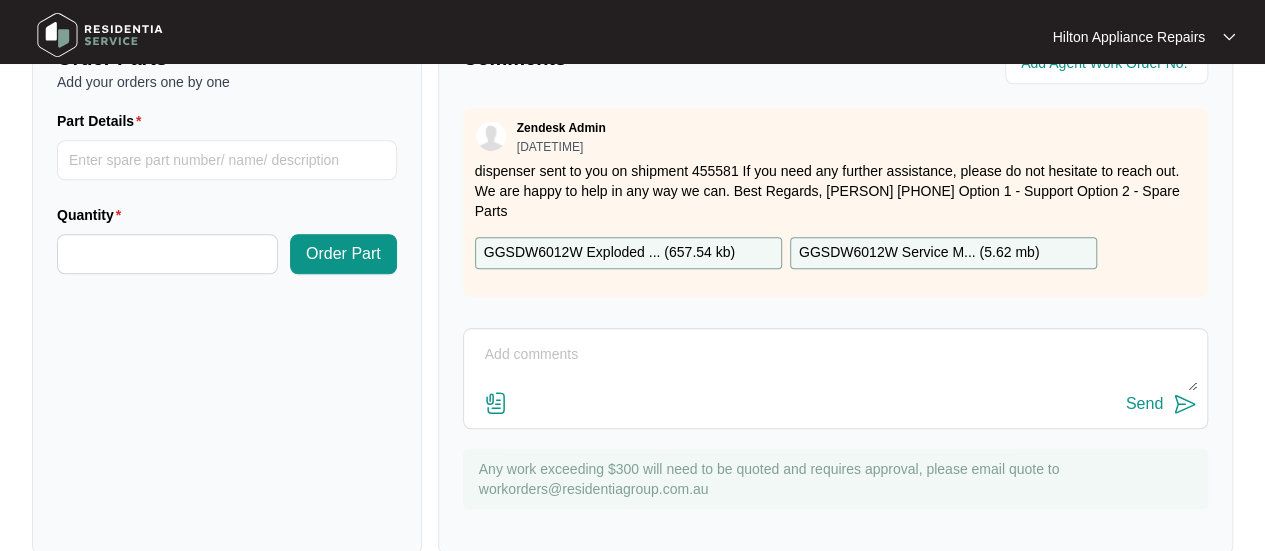 scroll, scrollTop: 791, scrollLeft: 0, axis: vertical 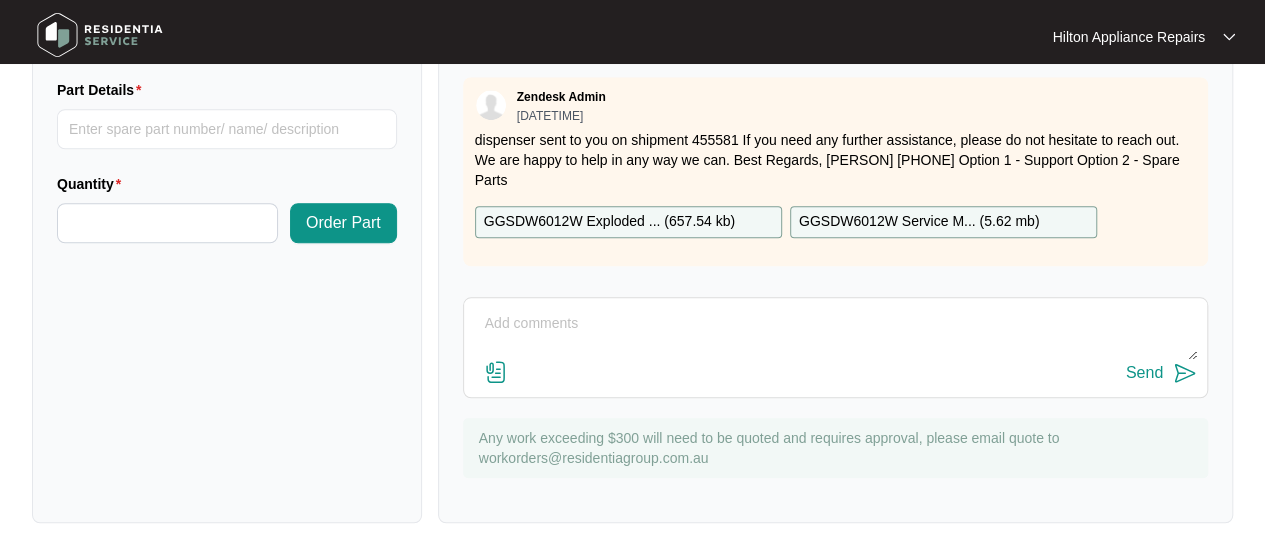 drag, startPoint x: 504, startPoint y: 332, endPoint x: 594, endPoint y: 331, distance: 90.005554 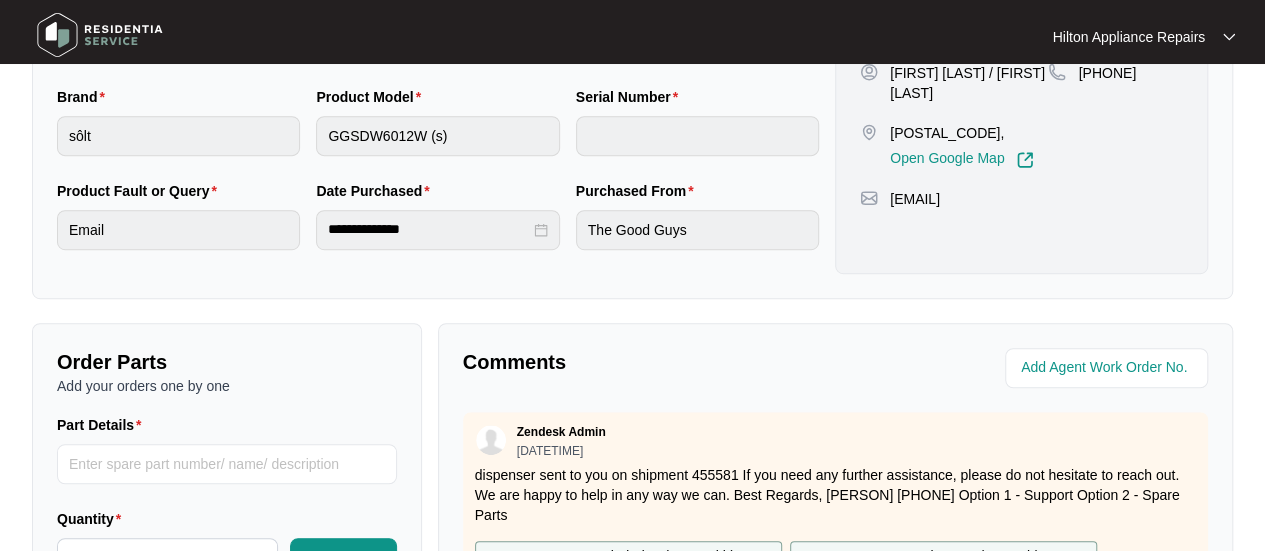 scroll, scrollTop: 391, scrollLeft: 0, axis: vertical 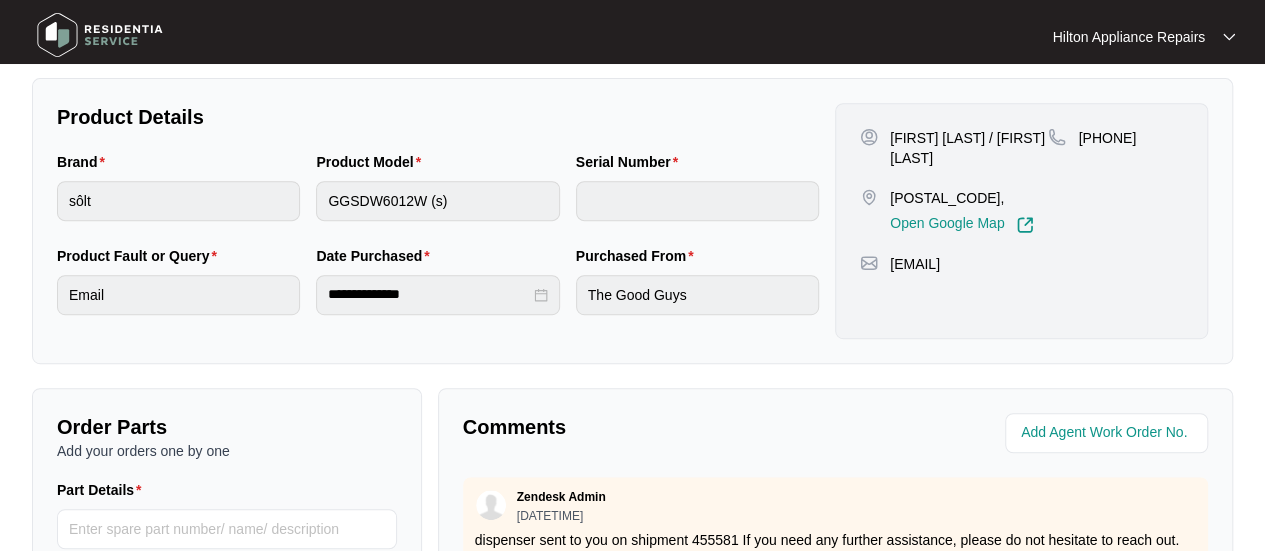 drag, startPoint x: 1184, startPoint y: 135, endPoint x: 1104, endPoint y: 133, distance: 80.024994 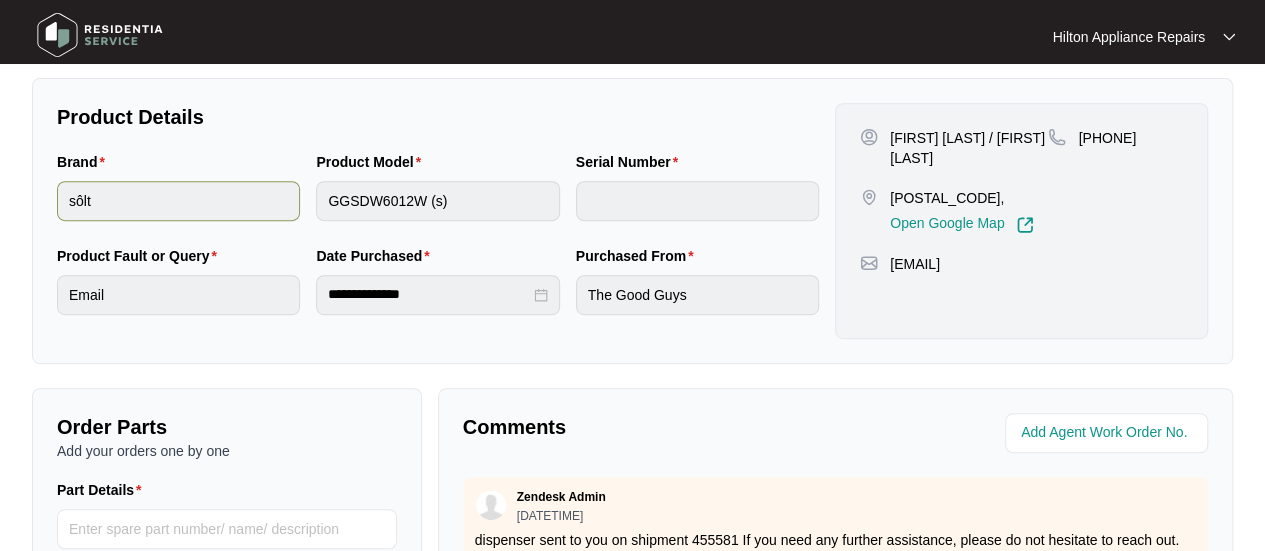 copy on "495845460" 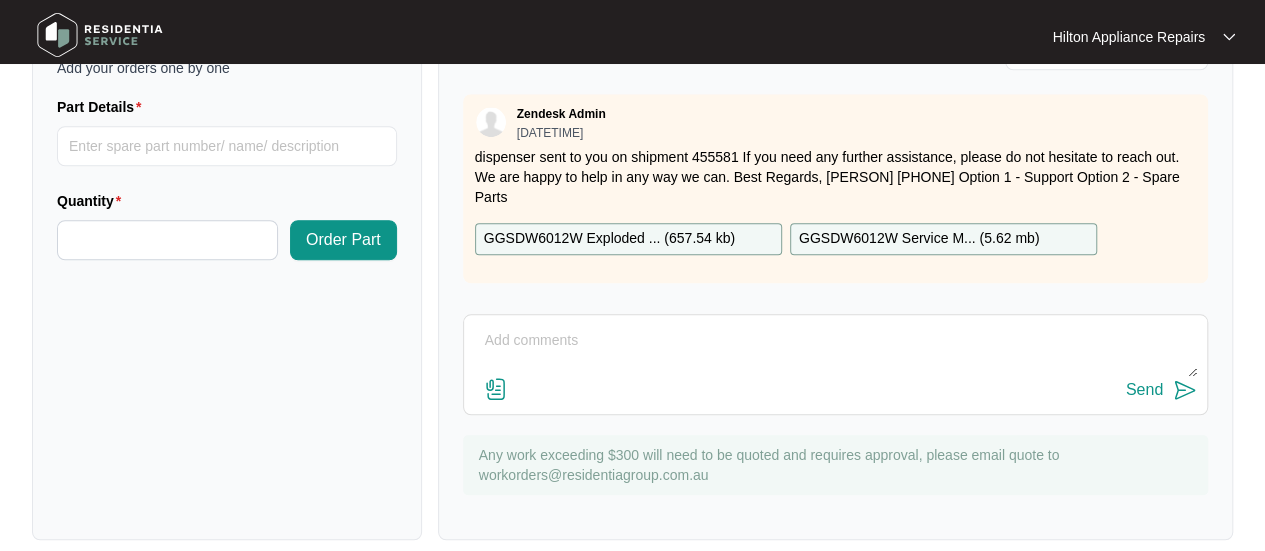 scroll, scrollTop: 791, scrollLeft: 0, axis: vertical 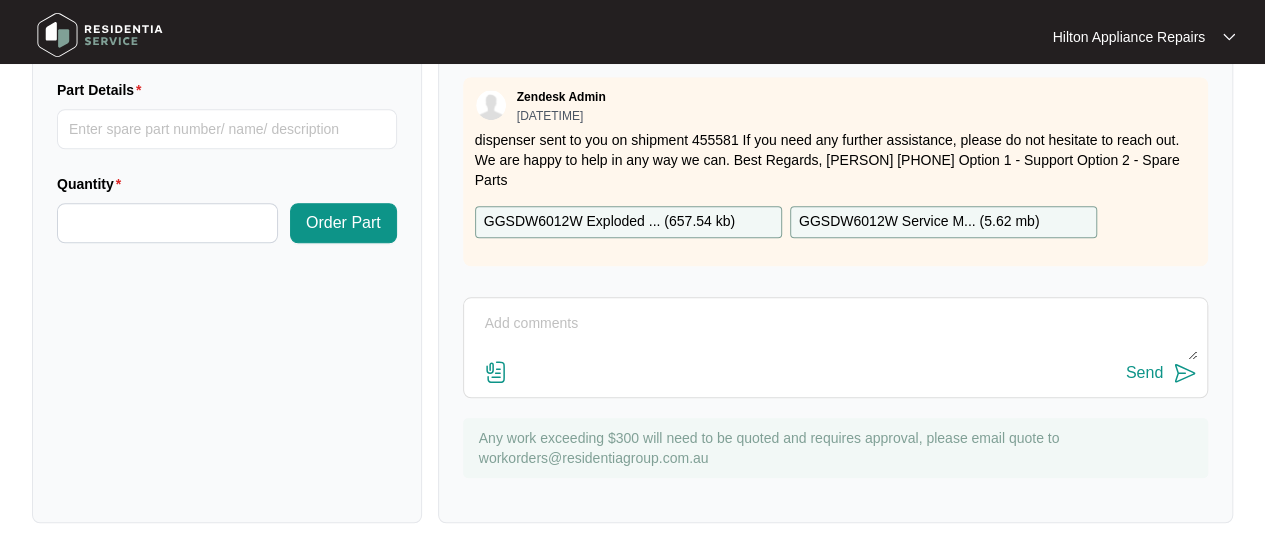 click at bounding box center (835, 334) 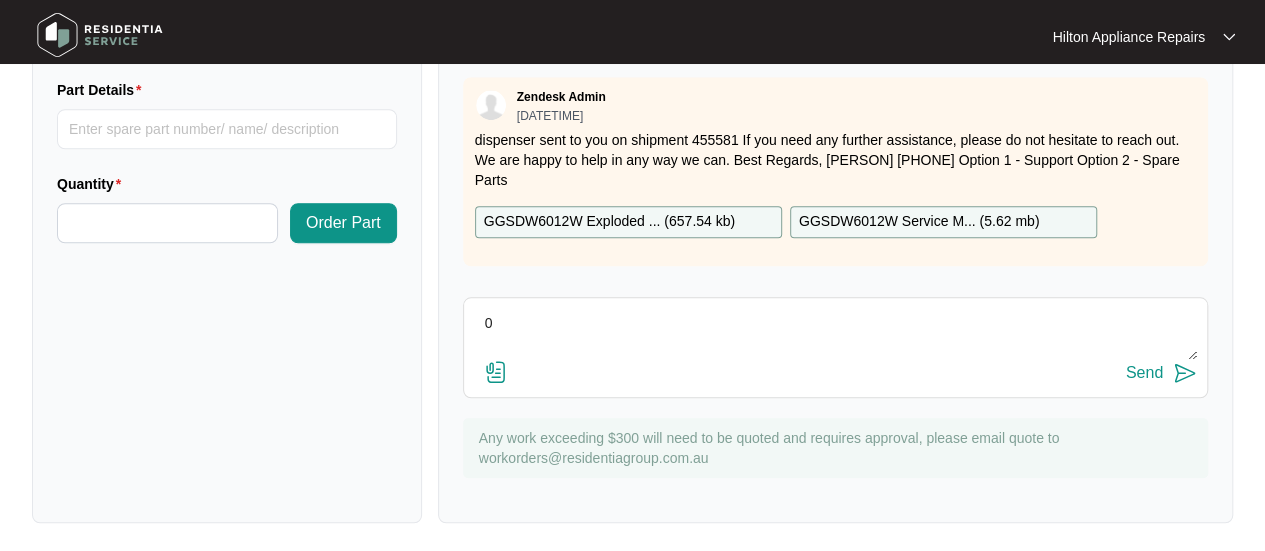 paste on "495845460" 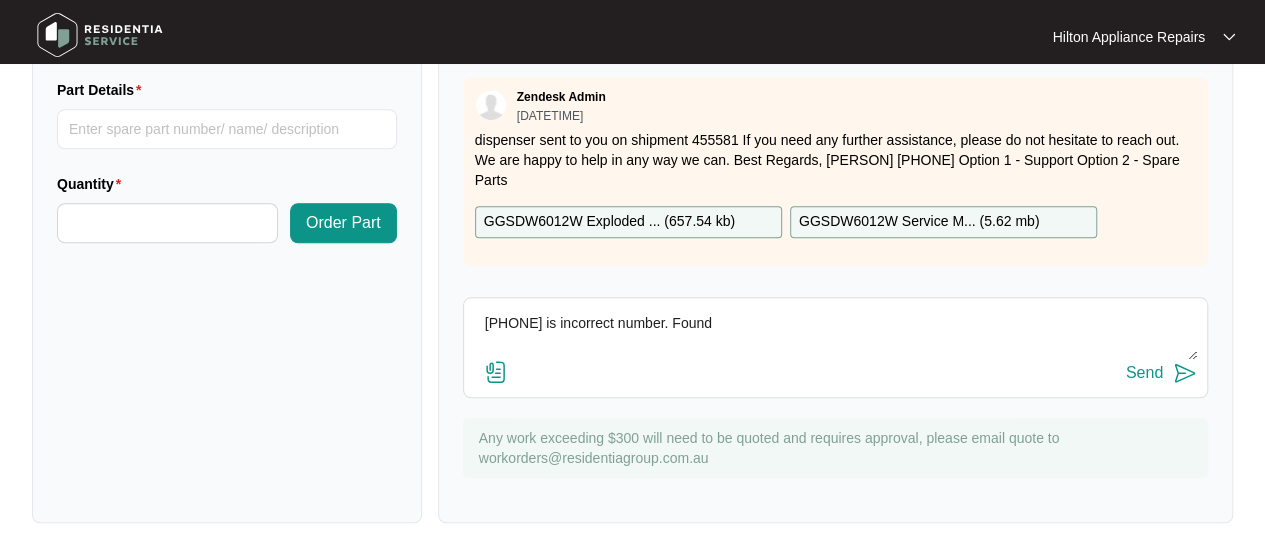 click on "0495845460 is incorrect number. Found" at bounding box center (835, 334) 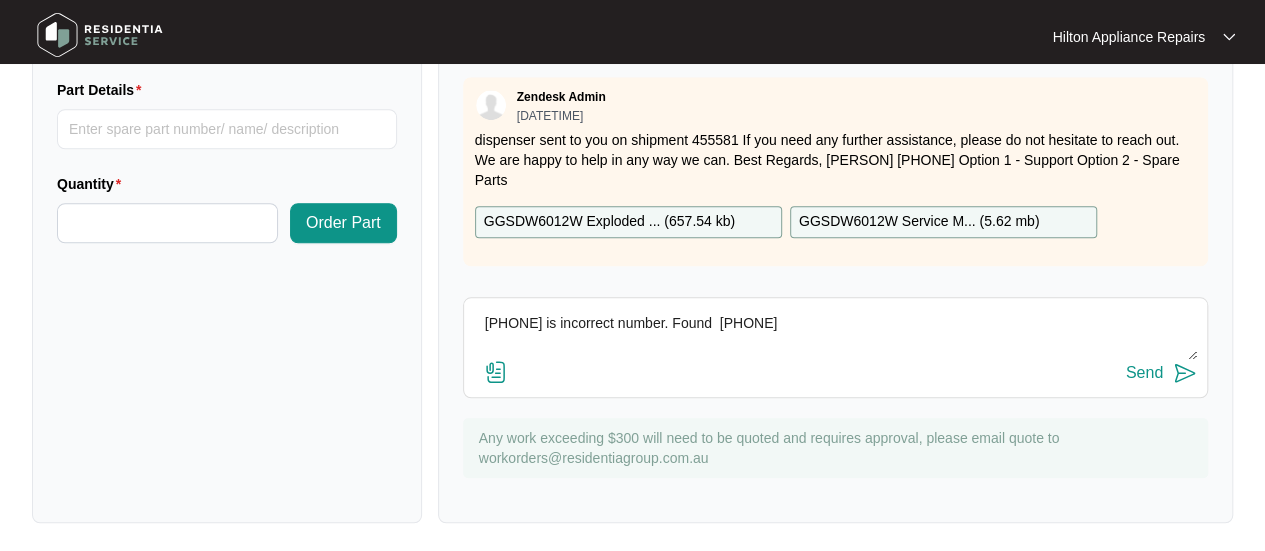 click on "0495845460 is incorrect number. Found  0487 114 145" at bounding box center (835, 334) 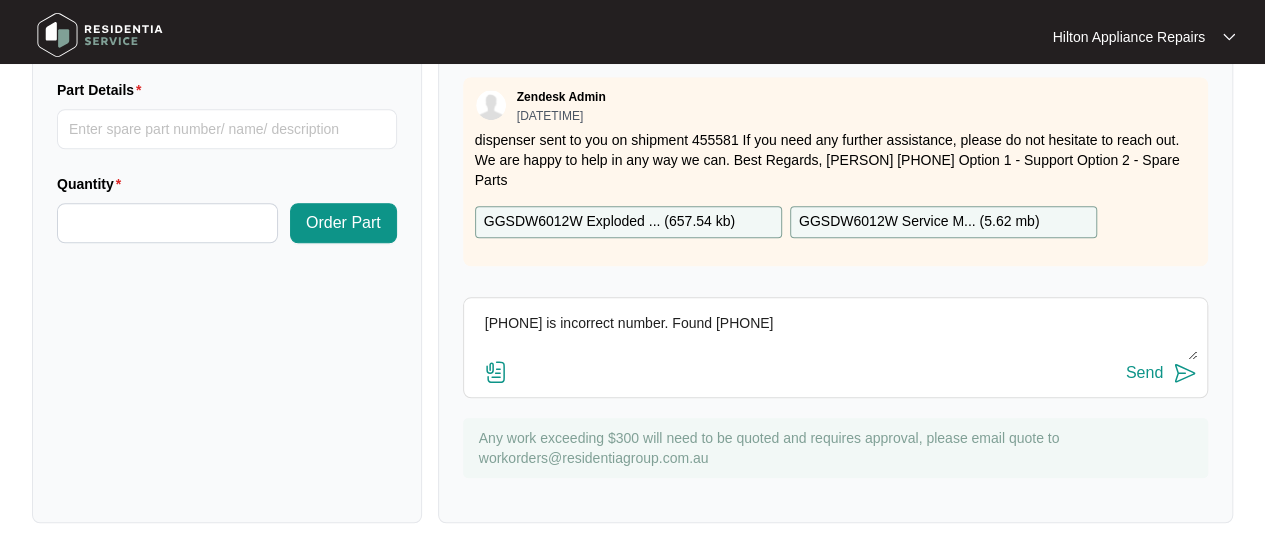 click on "0495845460 is incorrect number. Found 0487 114 145" at bounding box center (835, 334) 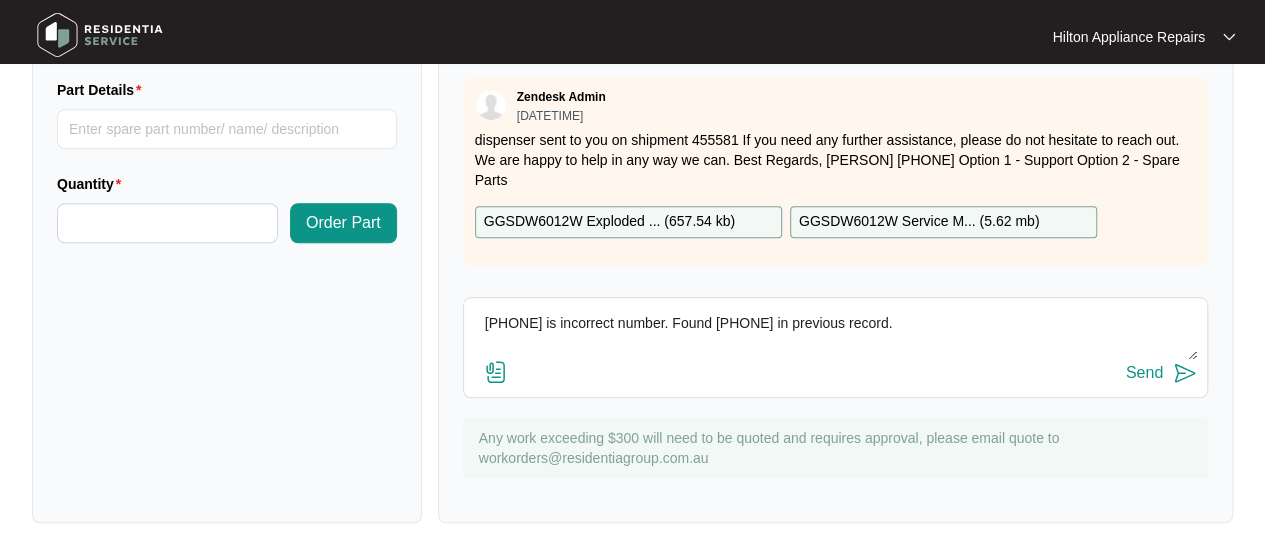 type on "0495845460 is incorrect number. Found 0487 114 145 in previous record." 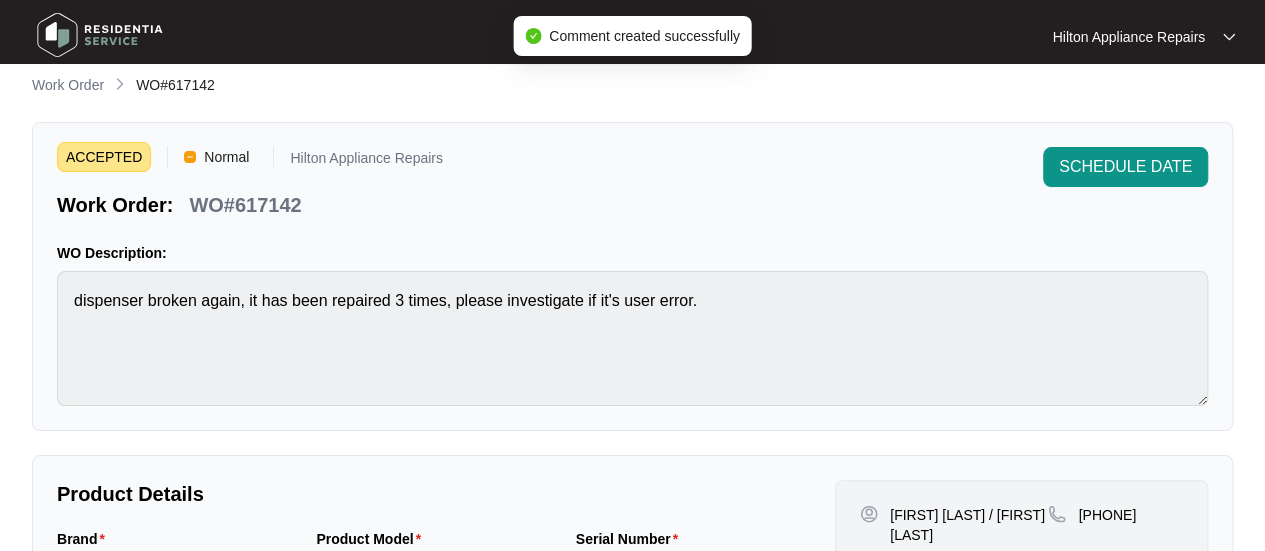 scroll, scrollTop: 0, scrollLeft: 0, axis: both 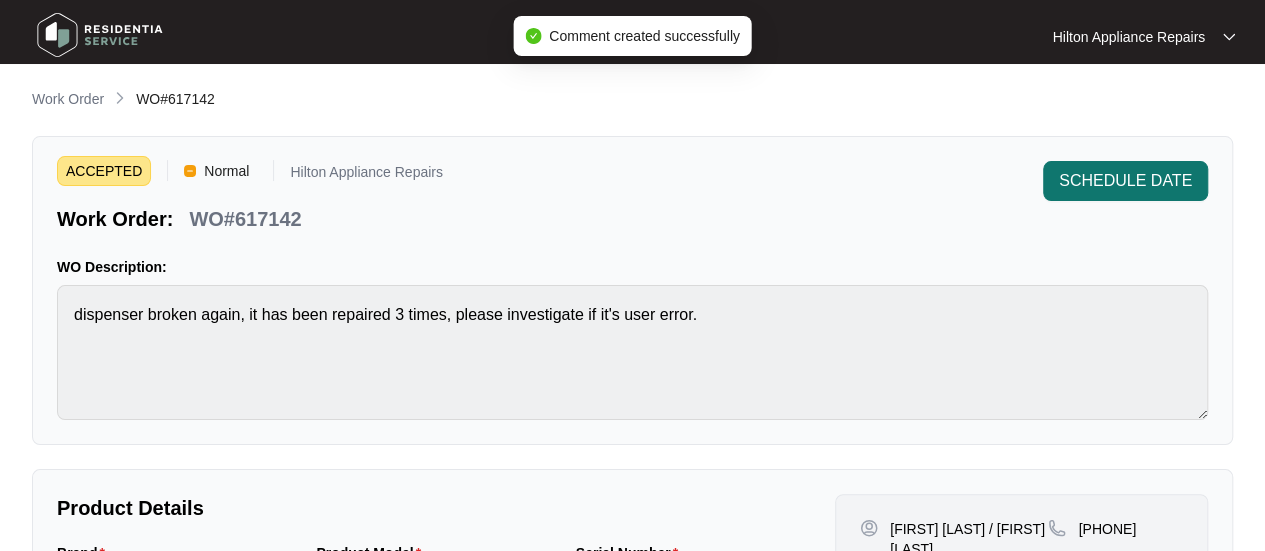 click on "SCHEDULE DATE" at bounding box center (1125, 181) 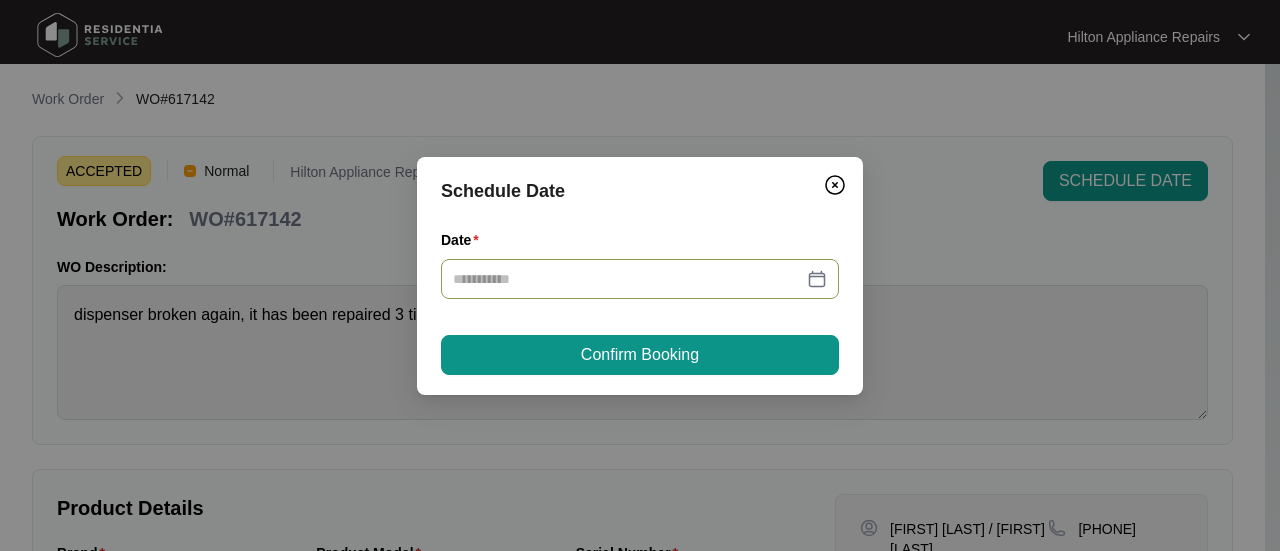 click at bounding box center [640, 279] 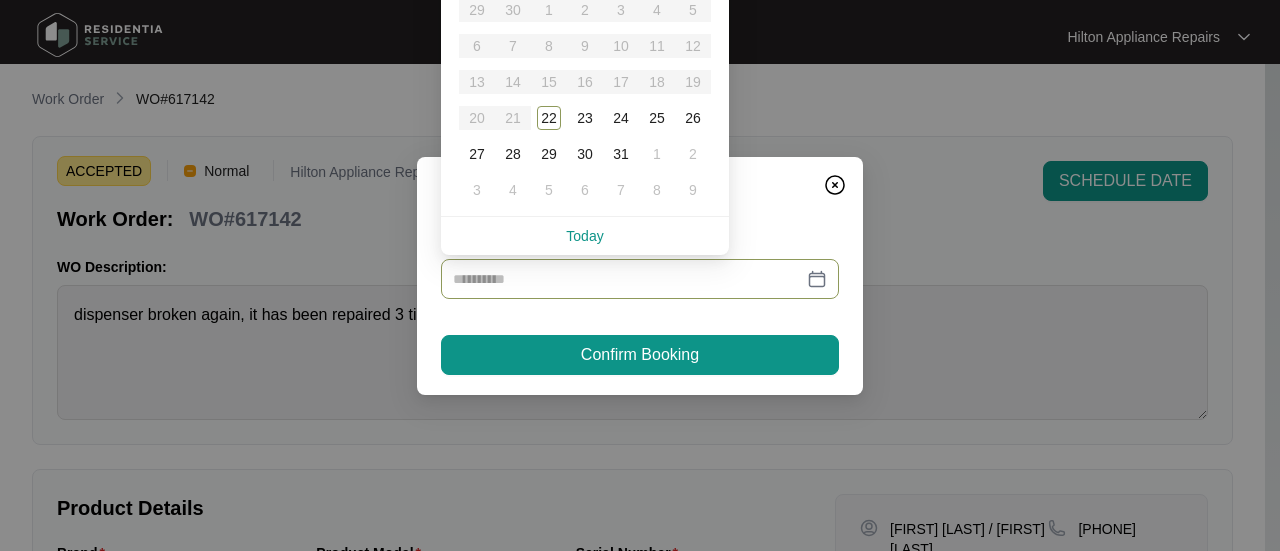 type on "**********" 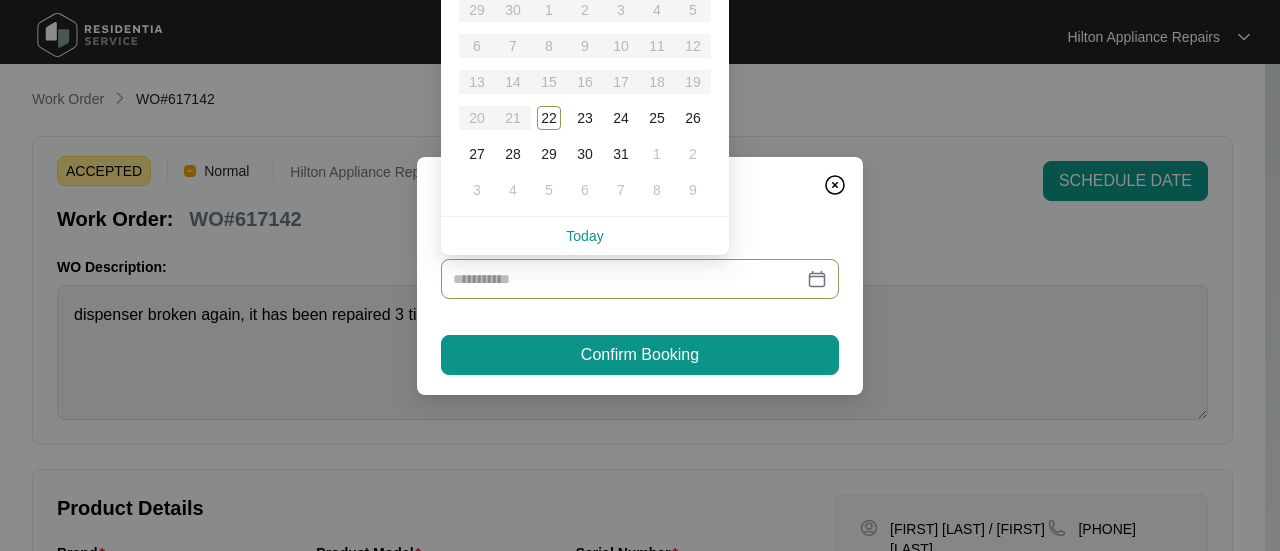 type on "**********" 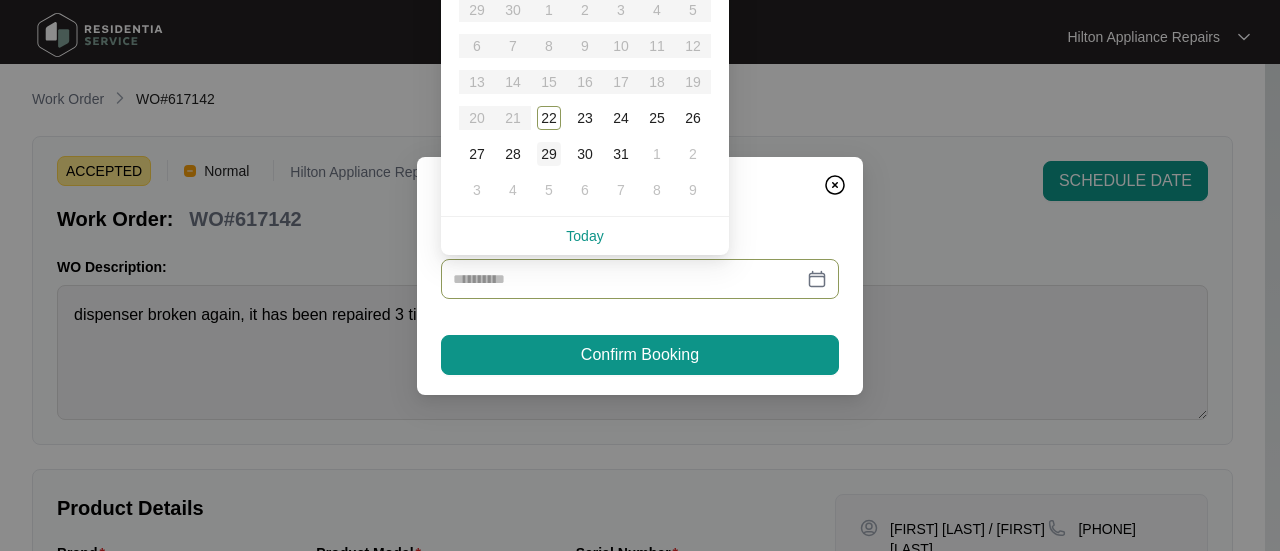 click on "29" at bounding box center [549, 154] 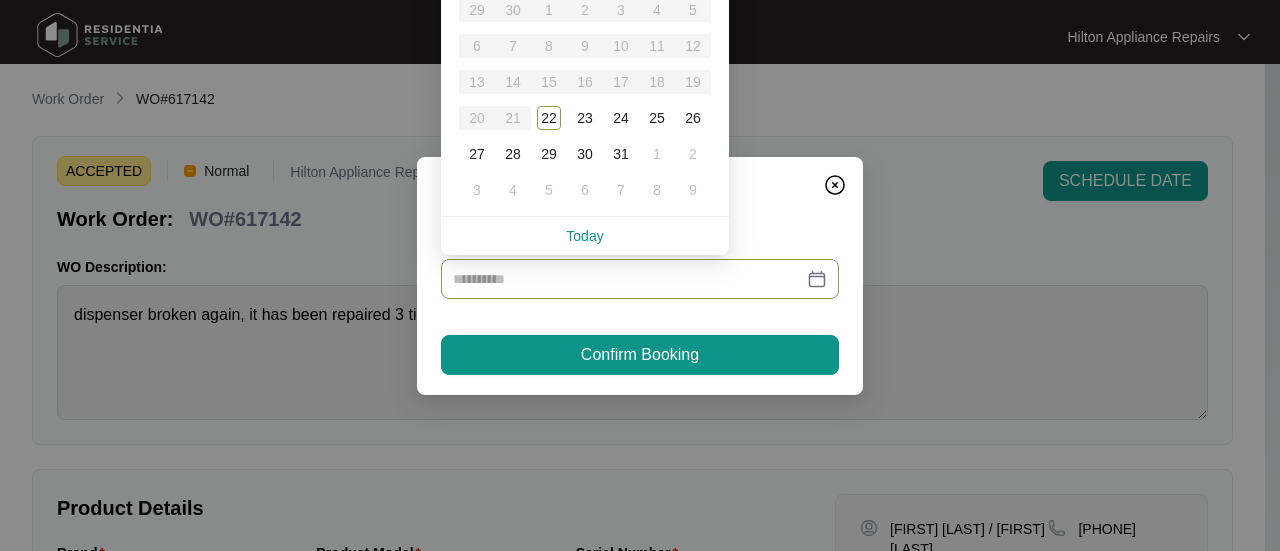 type on "**********" 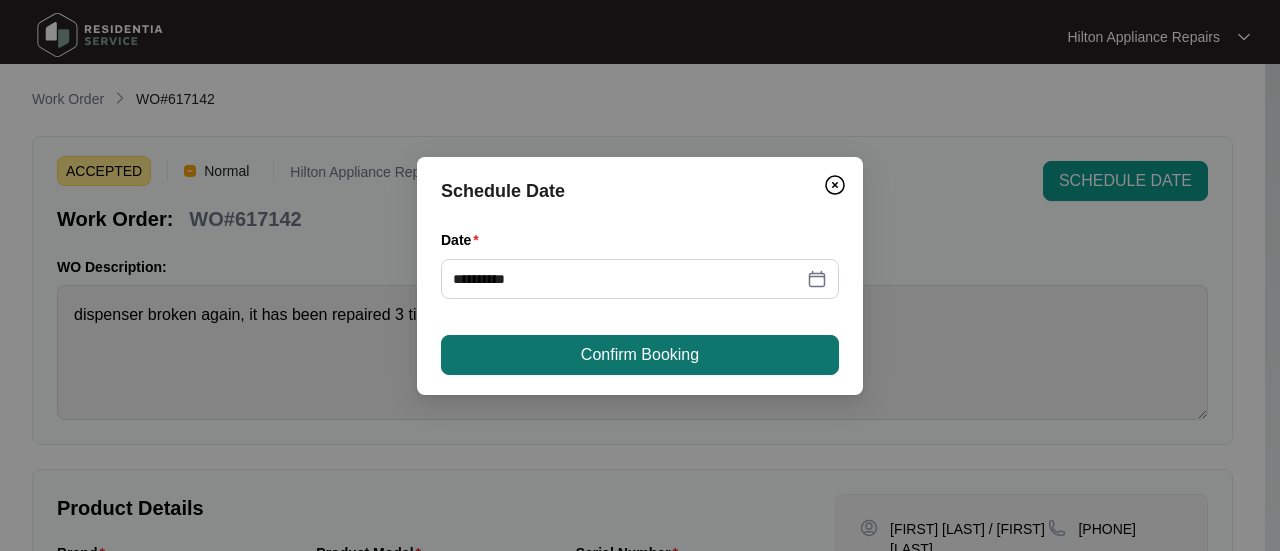 click on "Confirm Booking" at bounding box center (640, 355) 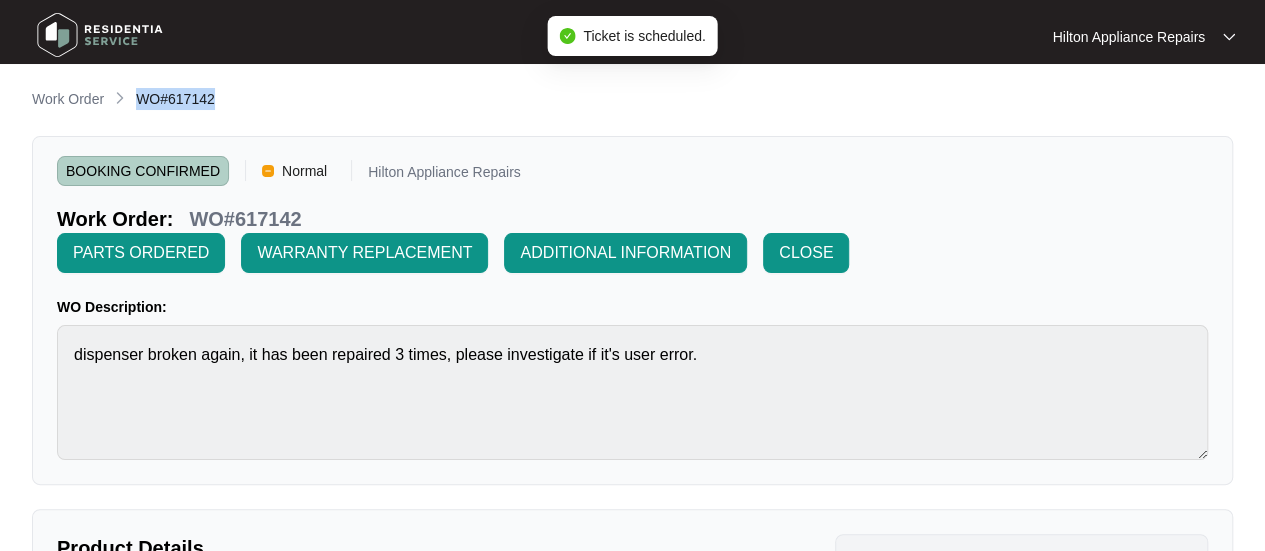 drag, startPoint x: 224, startPoint y: 97, endPoint x: 134, endPoint y: 101, distance: 90.088844 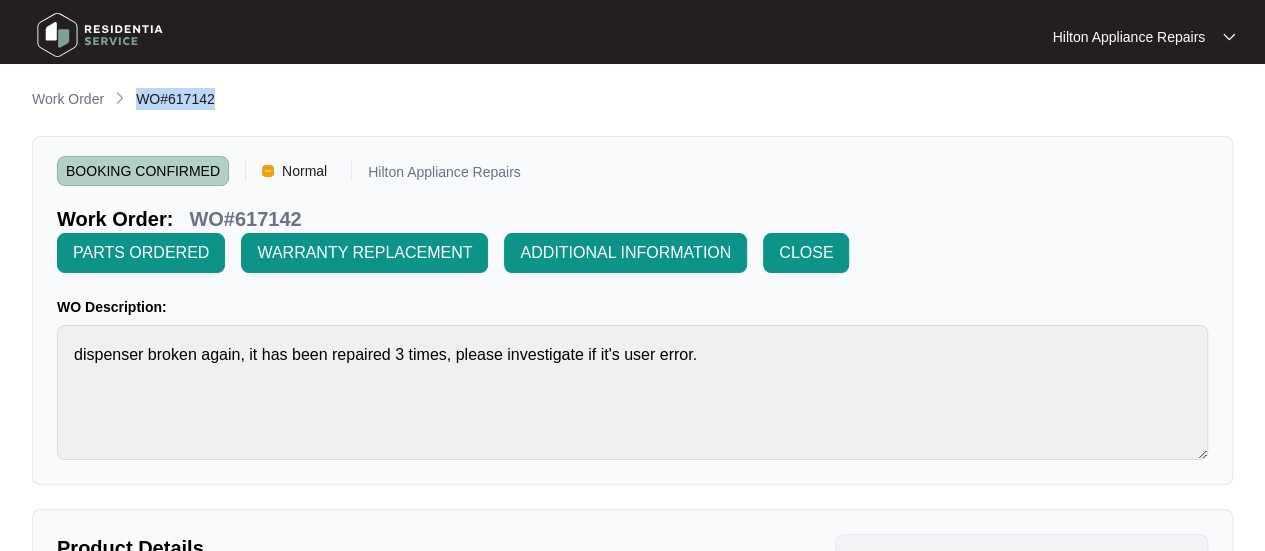 copy on "WO#617142" 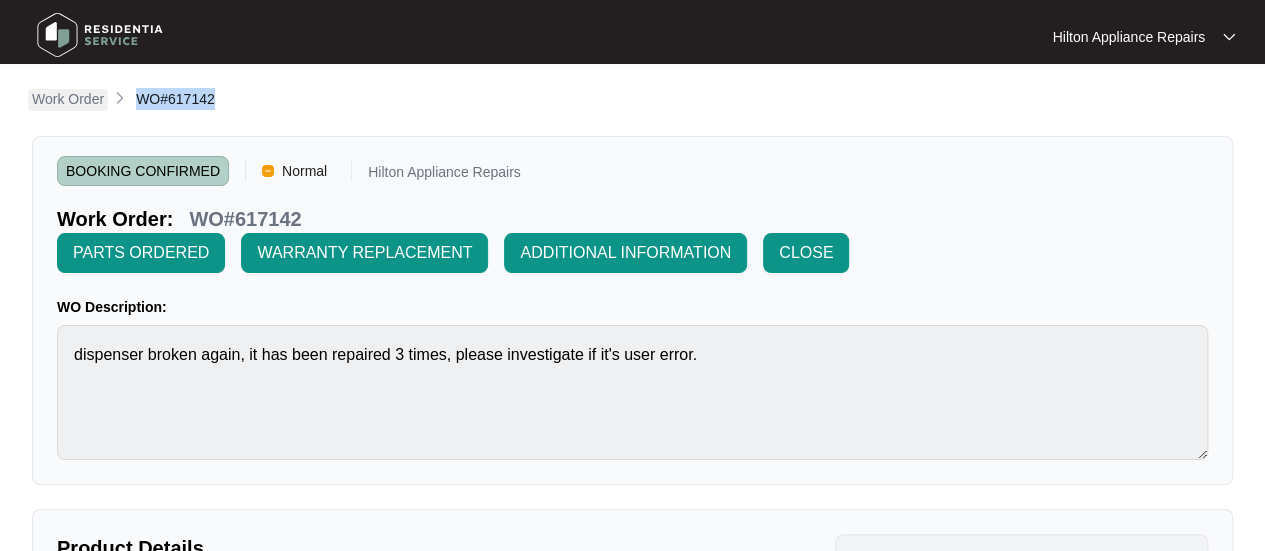 click on "Work Order" at bounding box center (68, 99) 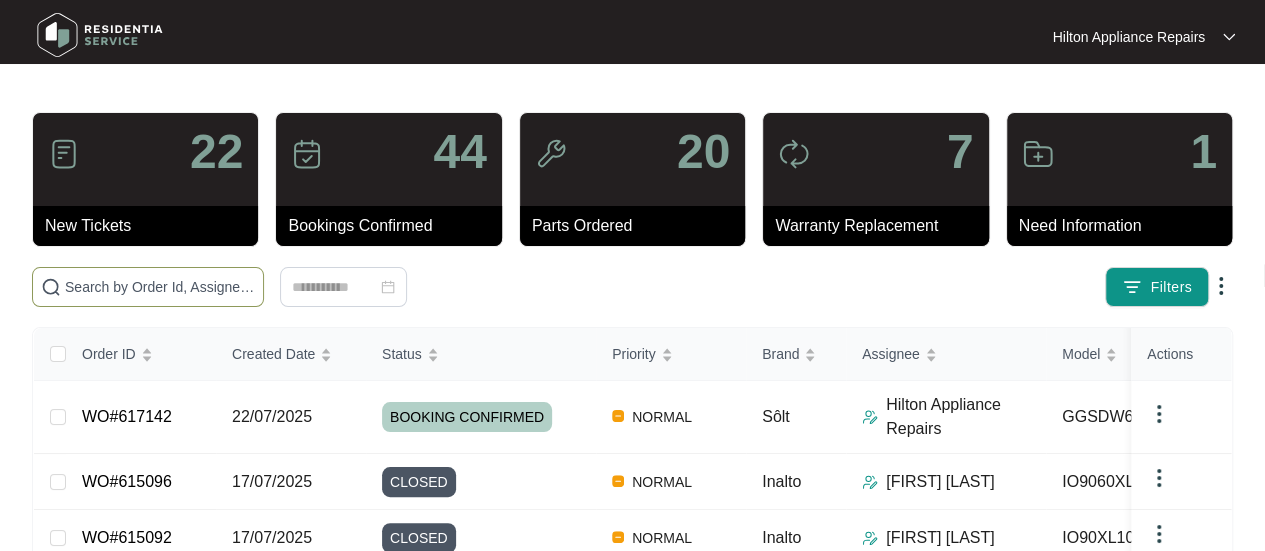 drag, startPoint x: 78, startPoint y: 291, endPoint x: 120, endPoint y: 283, distance: 42.755116 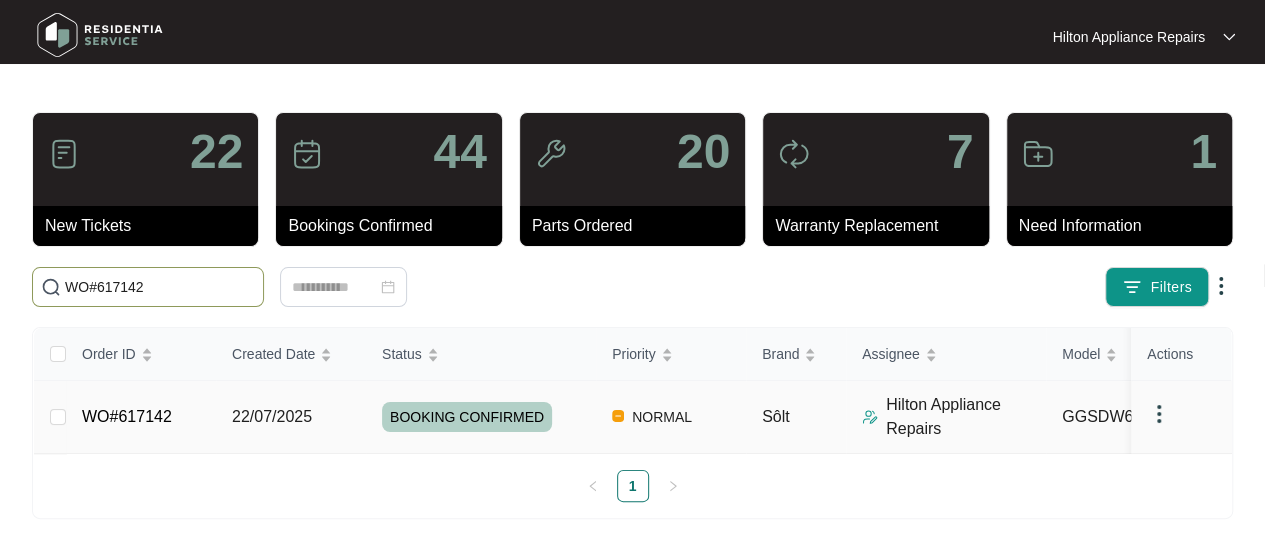 type on "WO#617142" 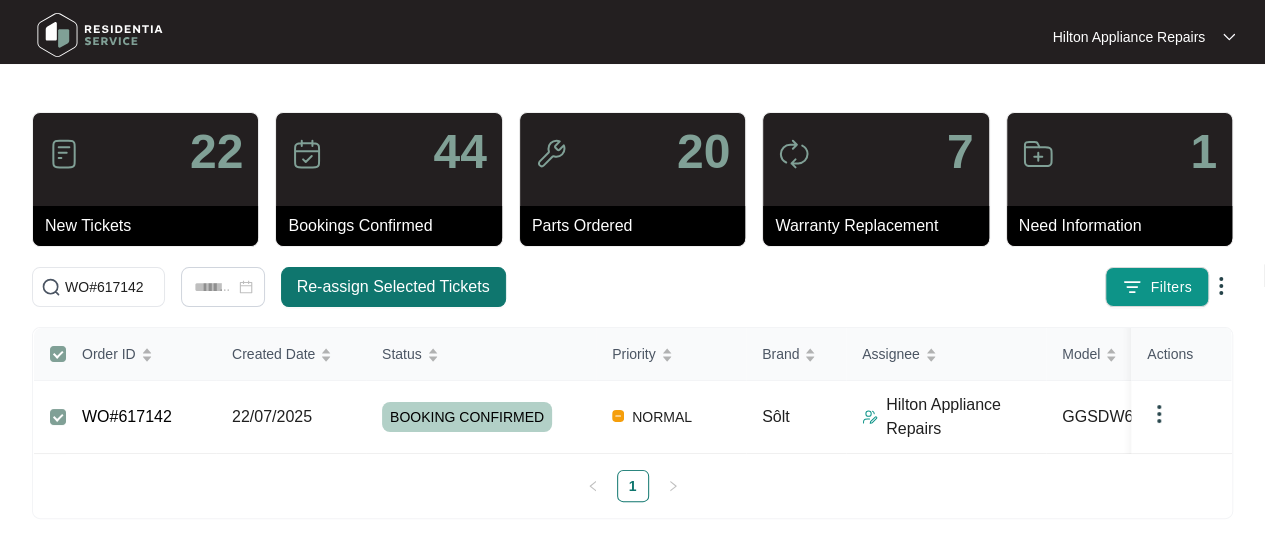 click on "Re-assign Selected Tickets" at bounding box center [393, 287] 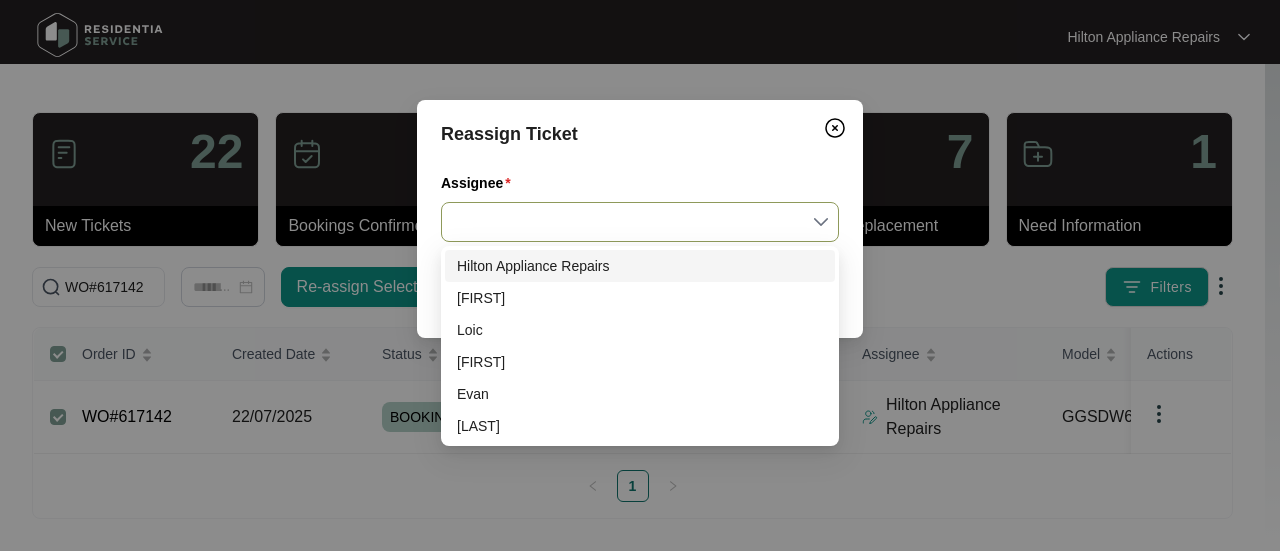 click on "Assignee" at bounding box center (640, 222) 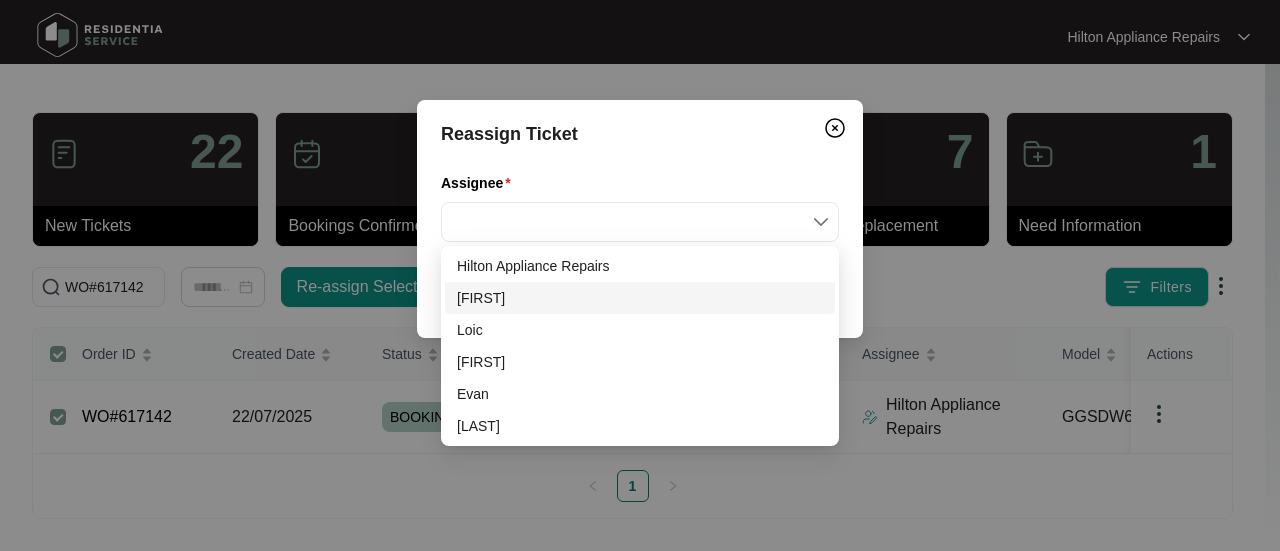 click on "Dean" at bounding box center [640, 298] 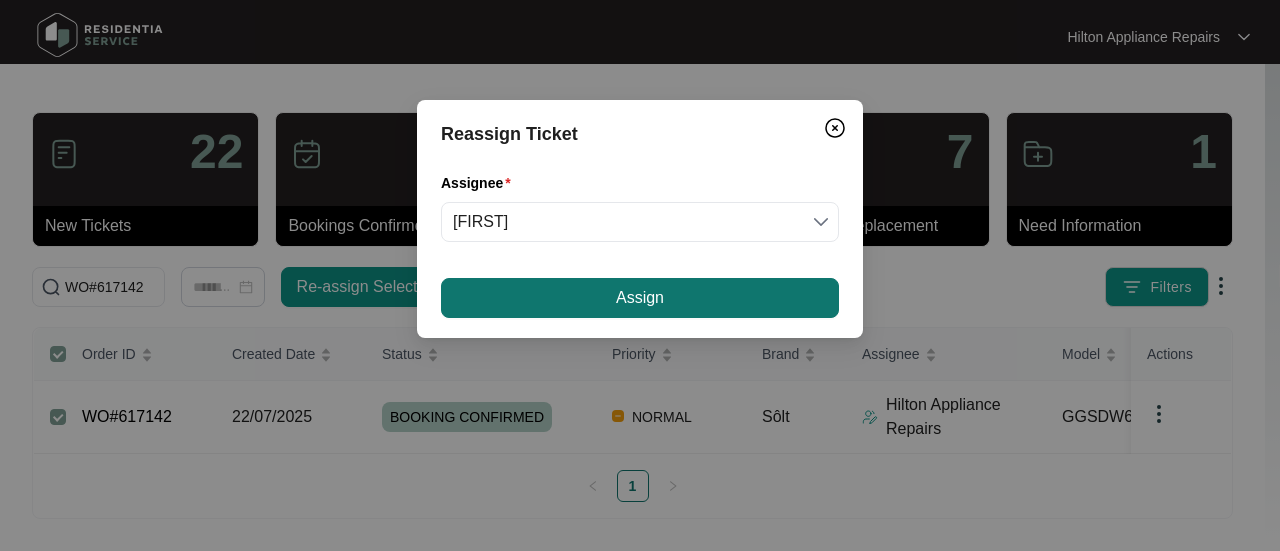 click on "Assign" at bounding box center (640, 298) 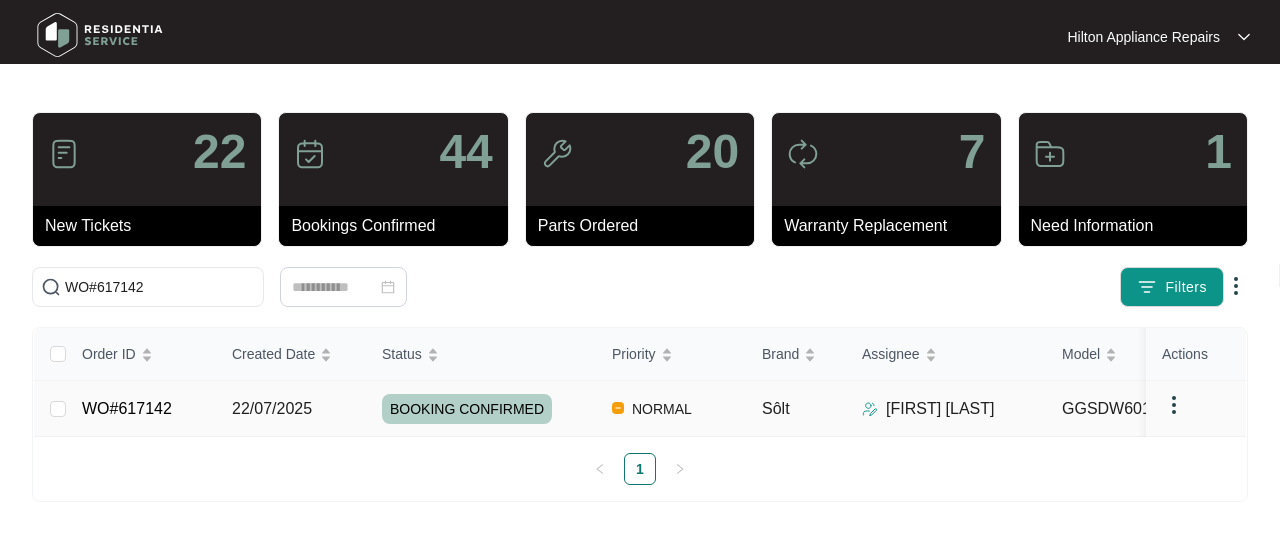 click on "Order ID Created Date Status Priority Brand Assignee Model Customer Name Purchased From Actions                       WO#617142 22/07/2025 BOOKING CONFIRMED NORMAL Sôlt Dean Schroder GGSDW6012W (s)  Joanne Kelly / ... The Good Guys  1" at bounding box center (640, 406) 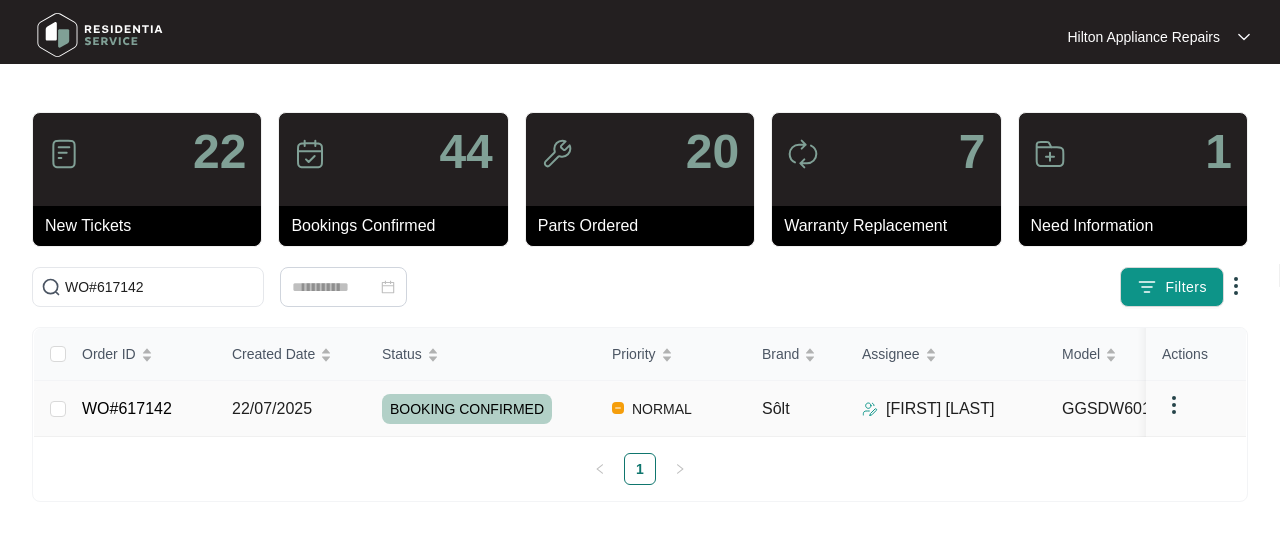 click on "22/07/2025" at bounding box center [272, 408] 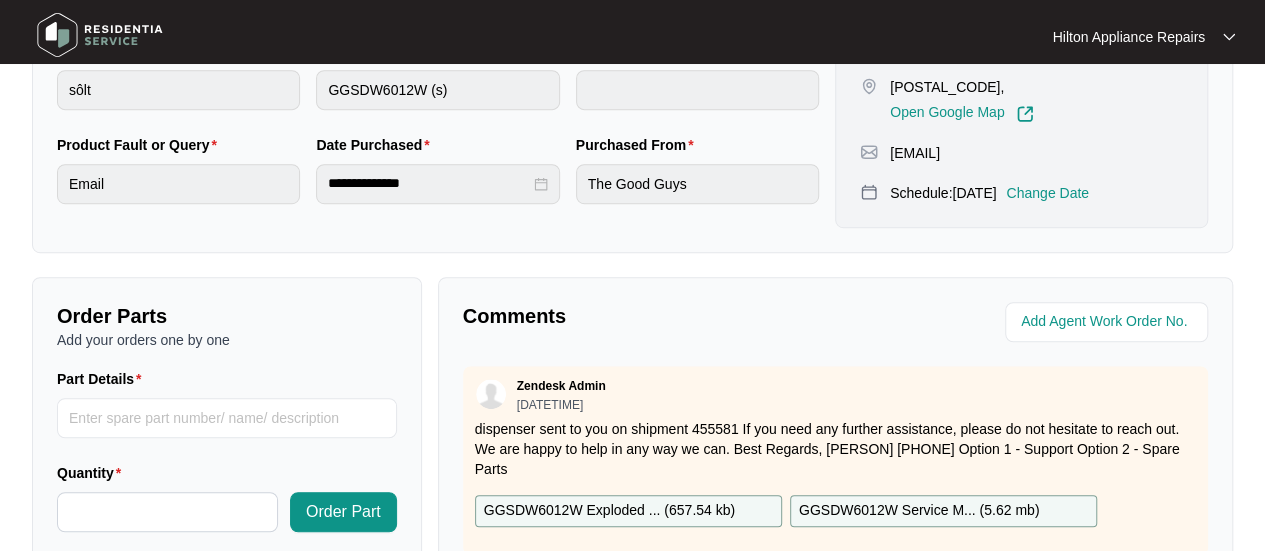 scroll, scrollTop: 600, scrollLeft: 0, axis: vertical 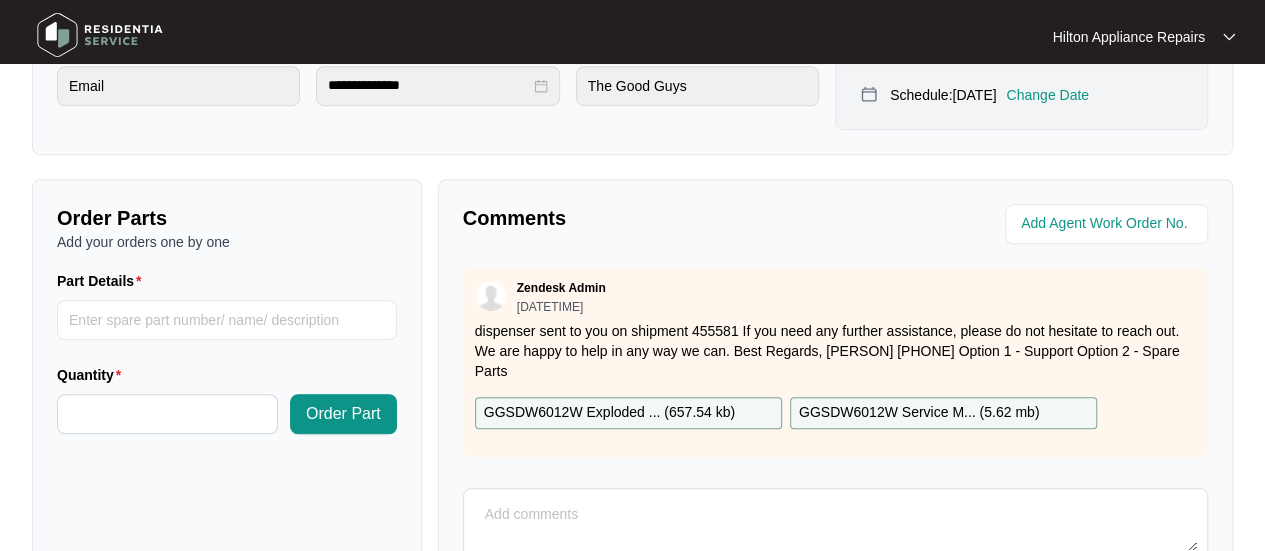 click on "GGSDW6012W Exploded ...   ( 657.54 kb )" at bounding box center [609, 413] 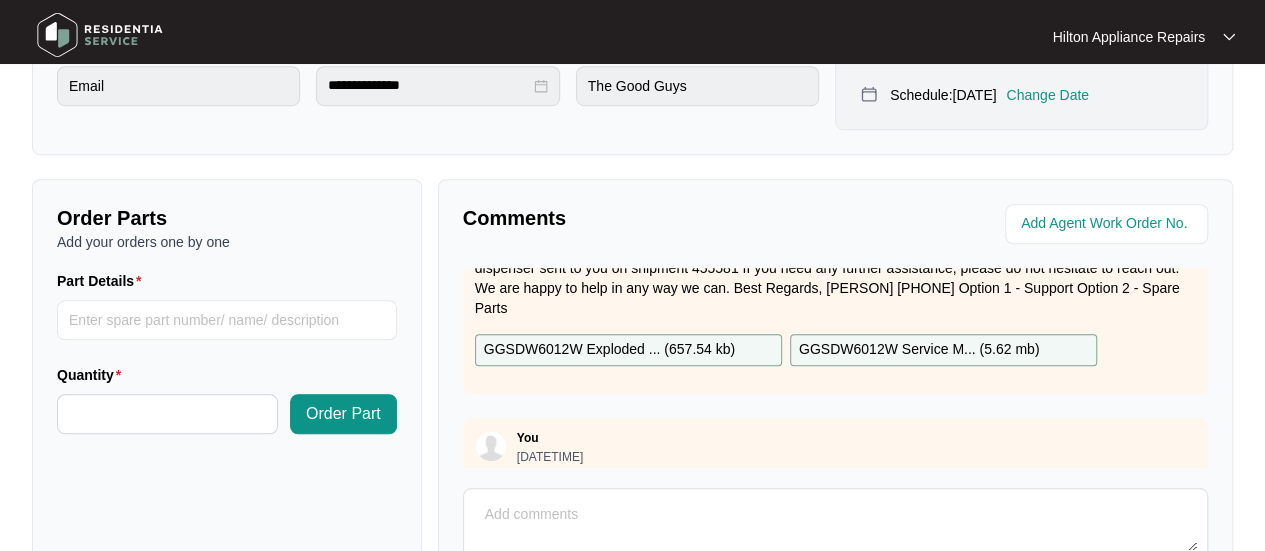 scroll, scrollTop: 119, scrollLeft: 0, axis: vertical 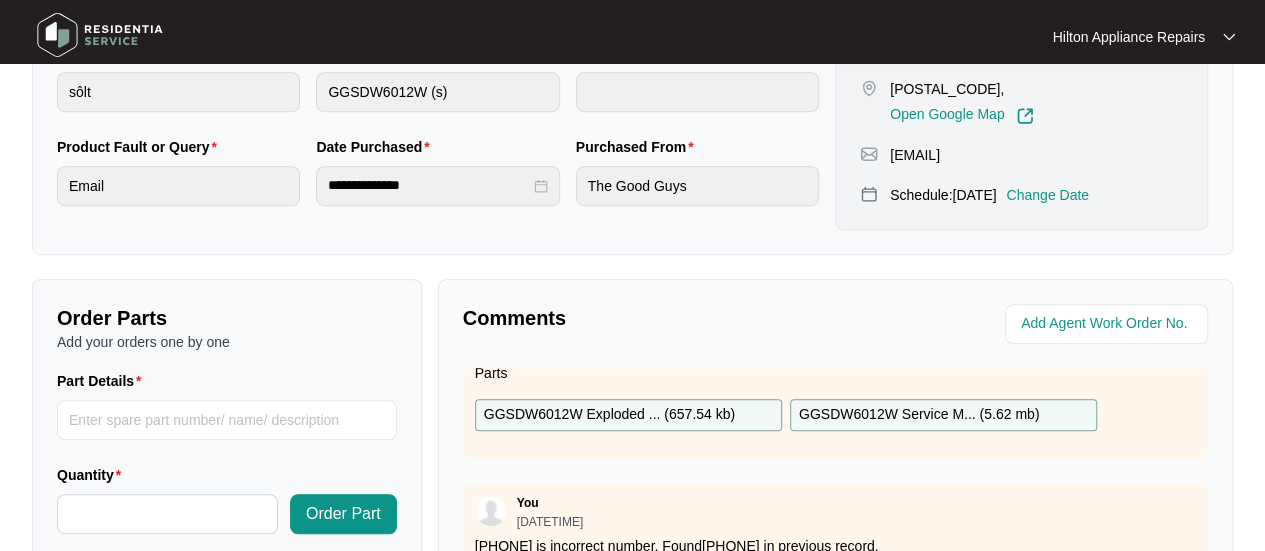 click on "**********" at bounding box center [632, 173] 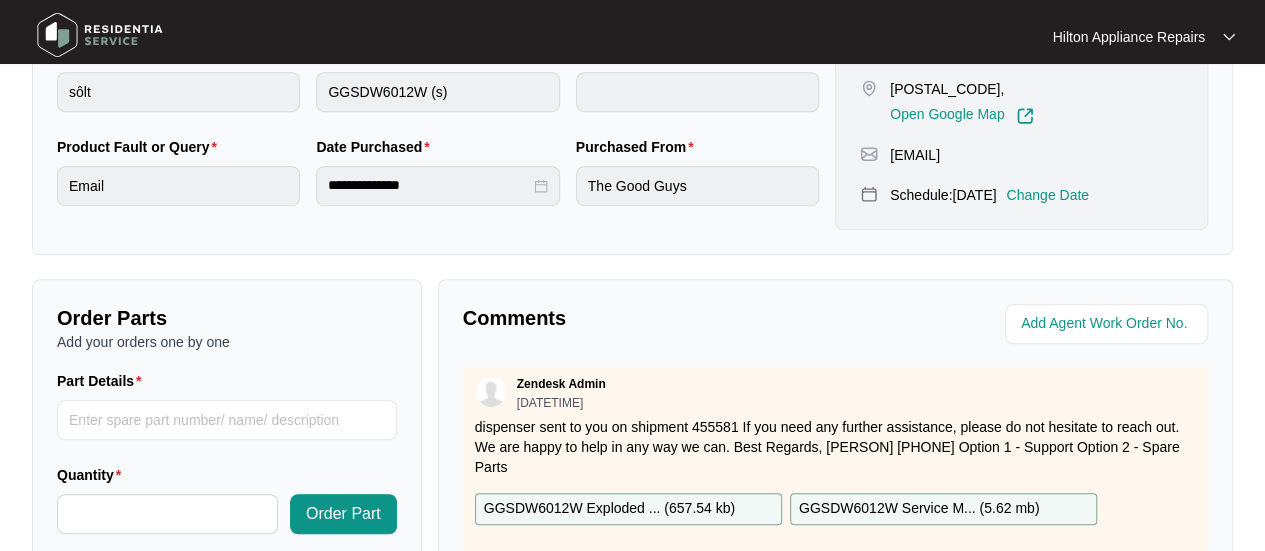 scroll, scrollTop: 0, scrollLeft: 0, axis: both 